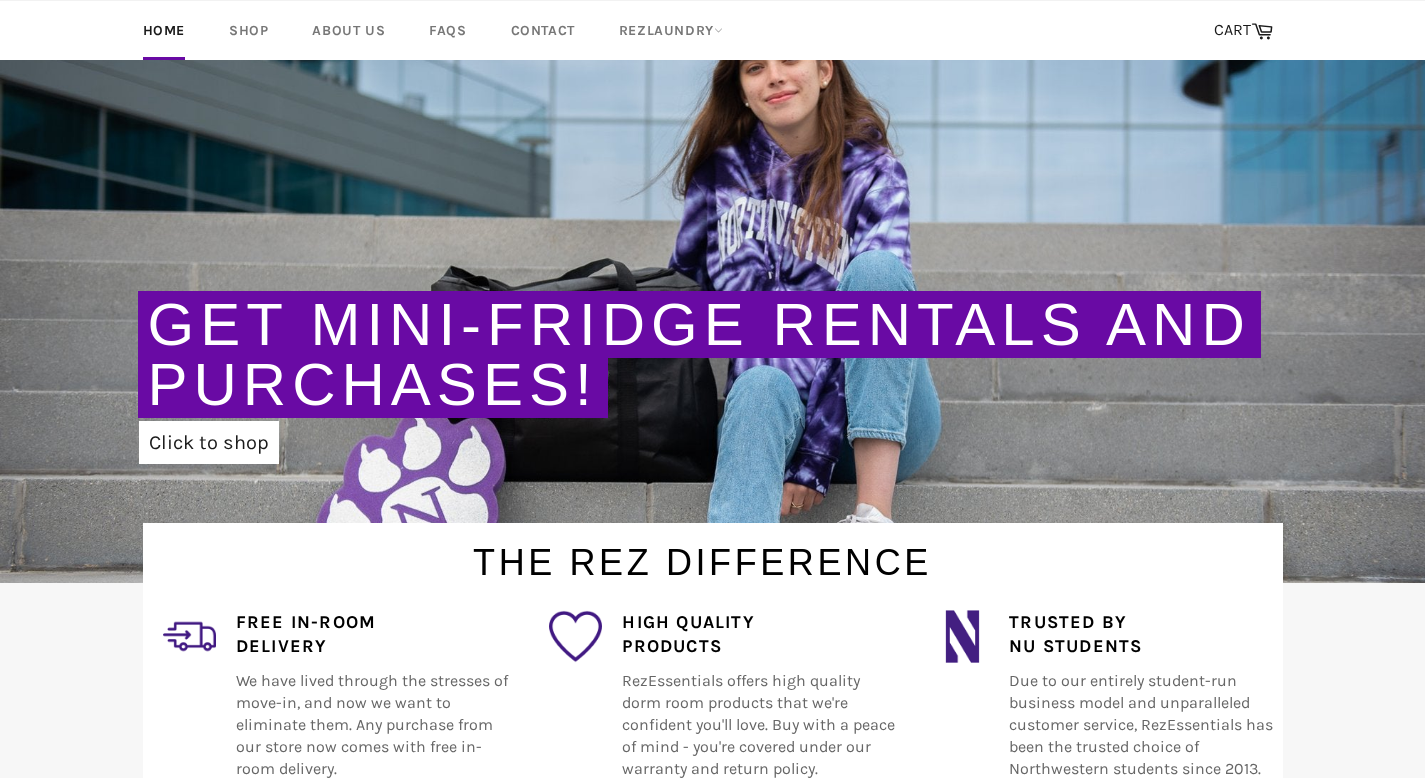 scroll, scrollTop: 0, scrollLeft: 0, axis: both 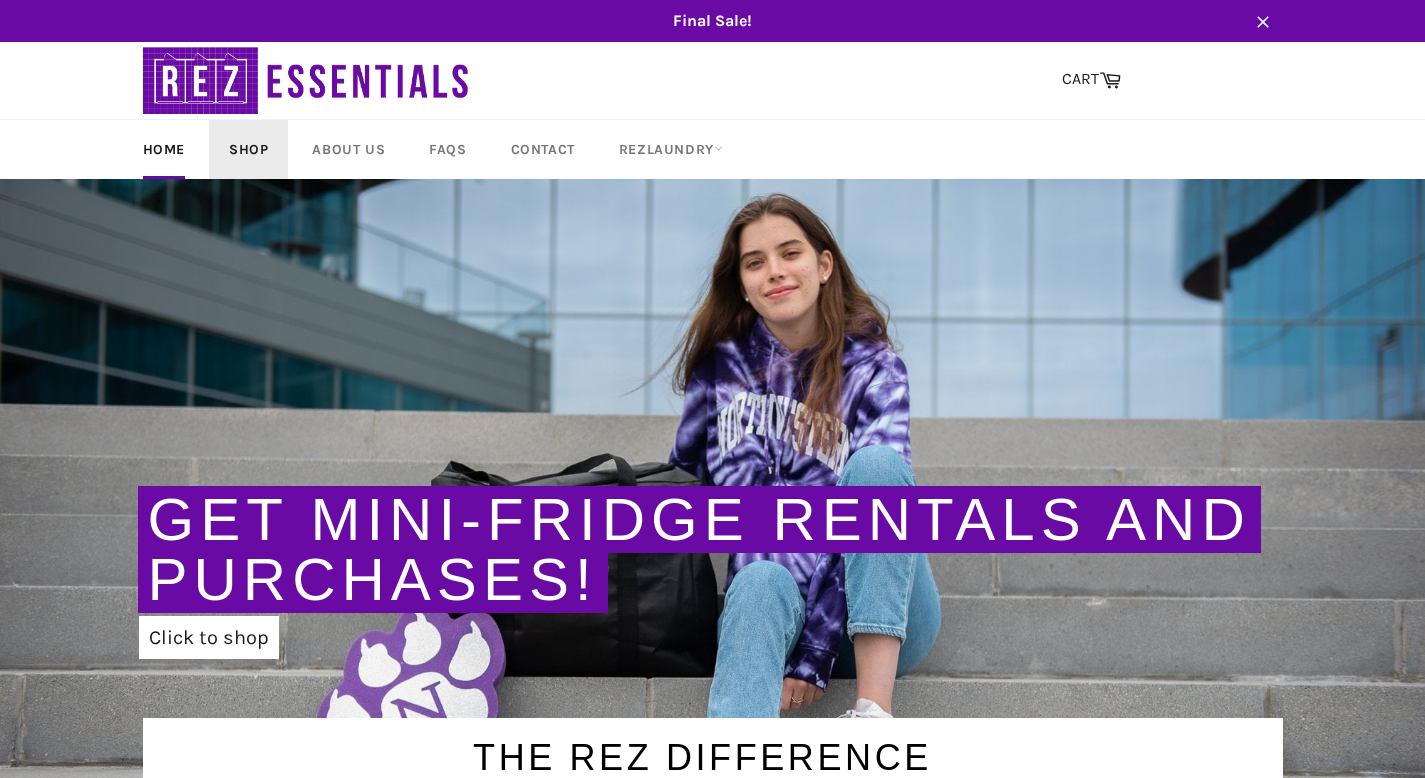 click on "Shop" at bounding box center [248, 149] 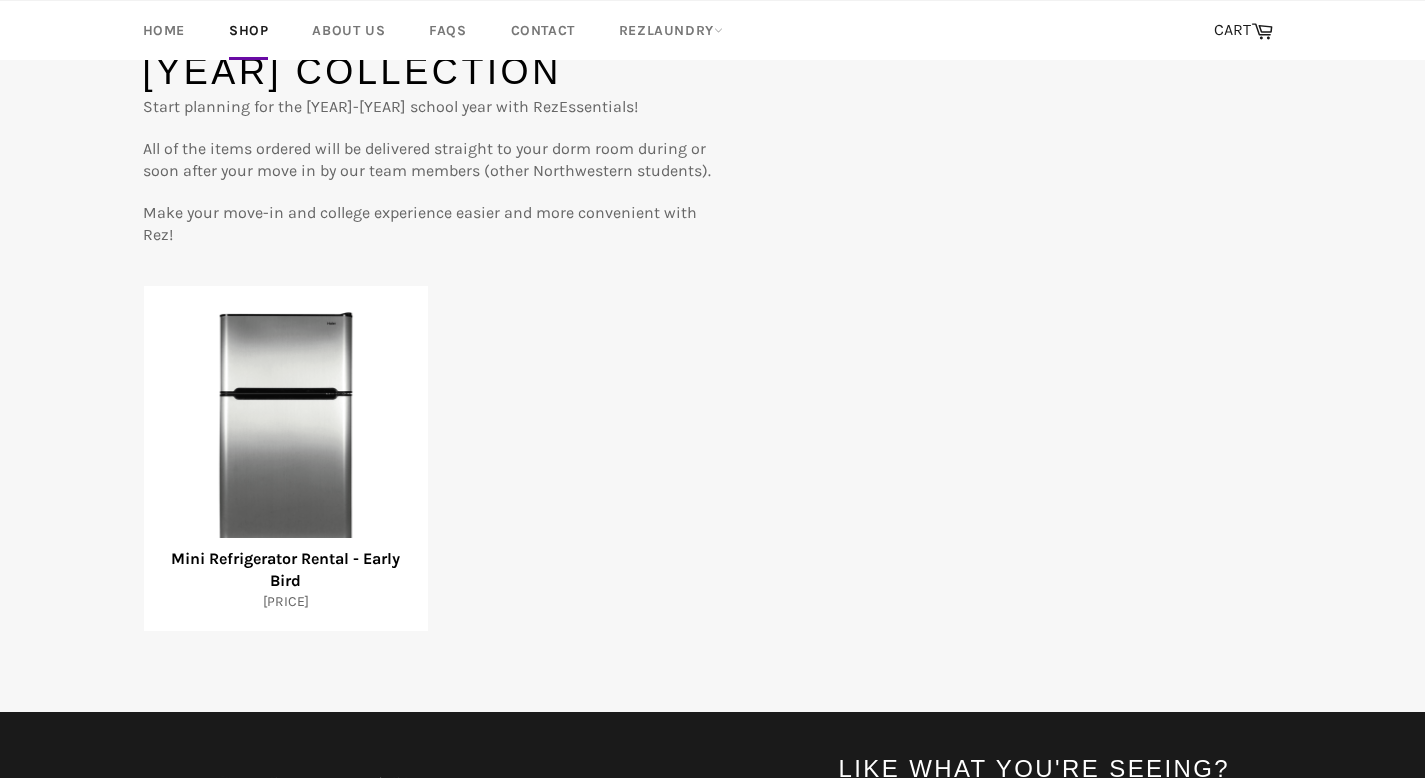 scroll, scrollTop: 96, scrollLeft: 0, axis: vertical 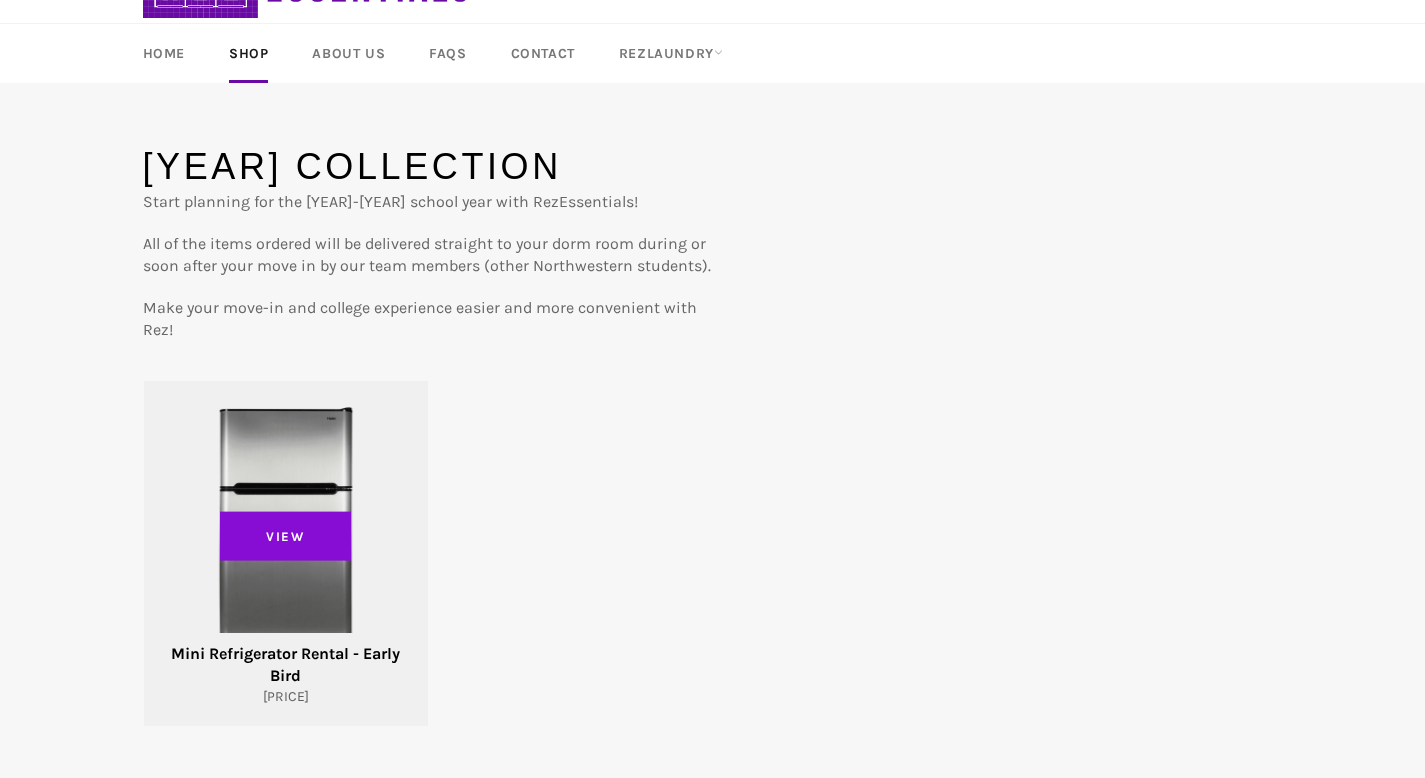 click on "View" at bounding box center [286, 536] 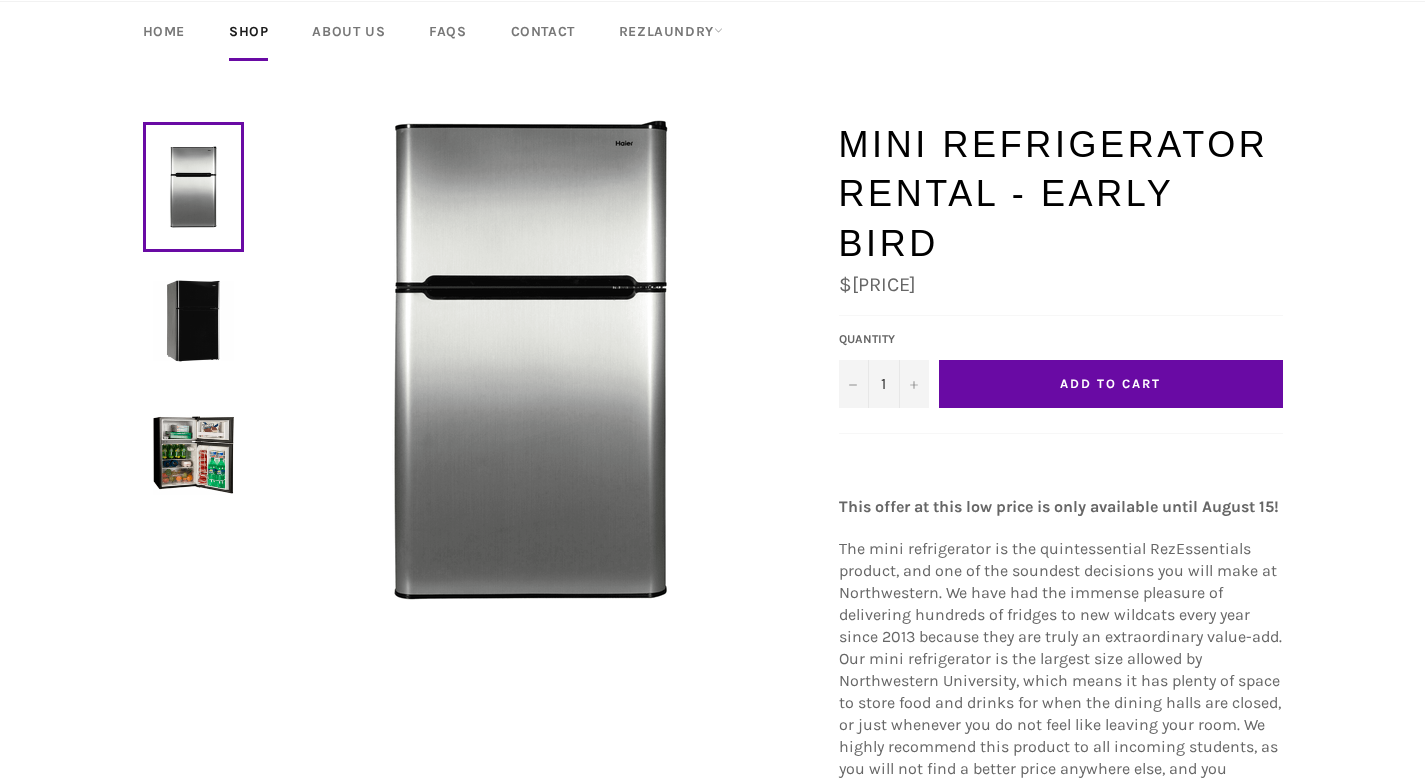 scroll, scrollTop: 0, scrollLeft: 0, axis: both 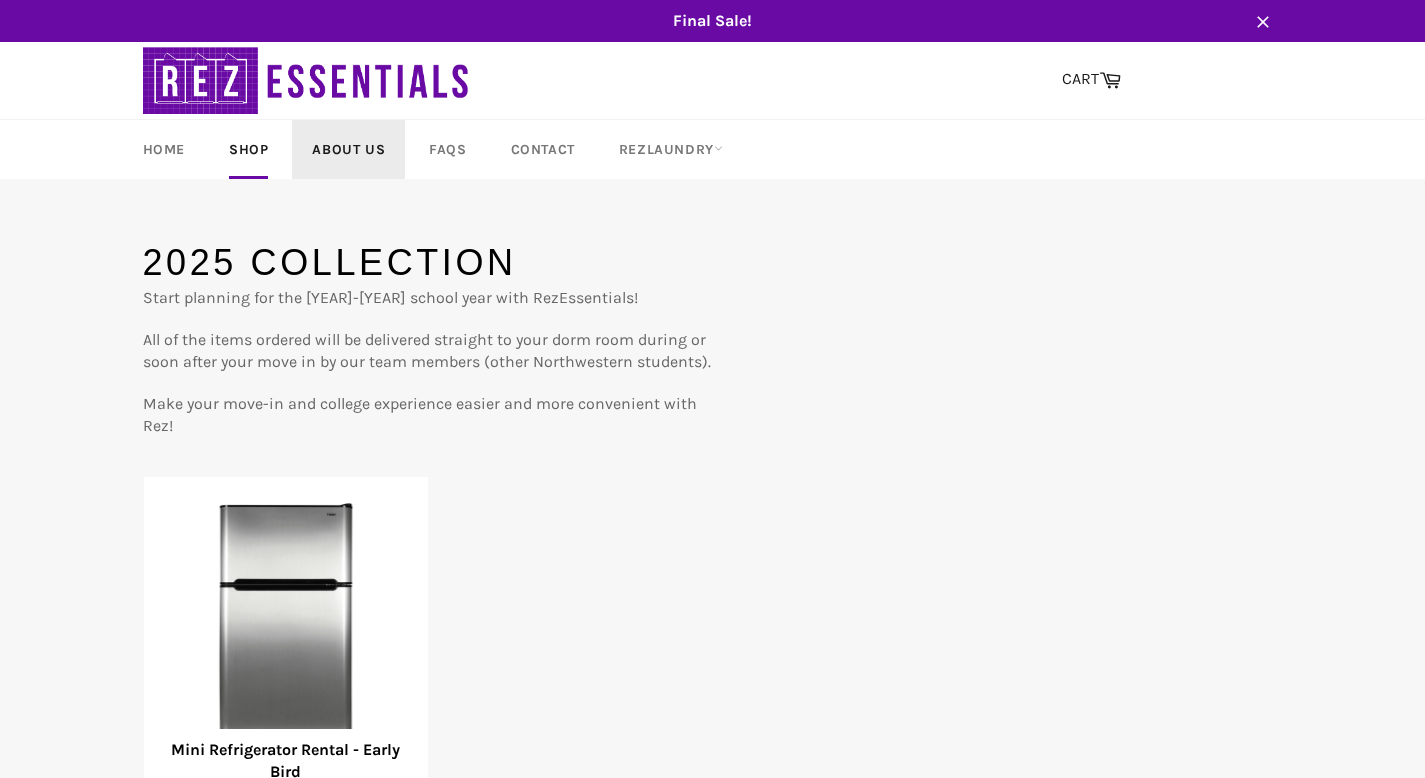 click on "About Us" at bounding box center [348, 149] 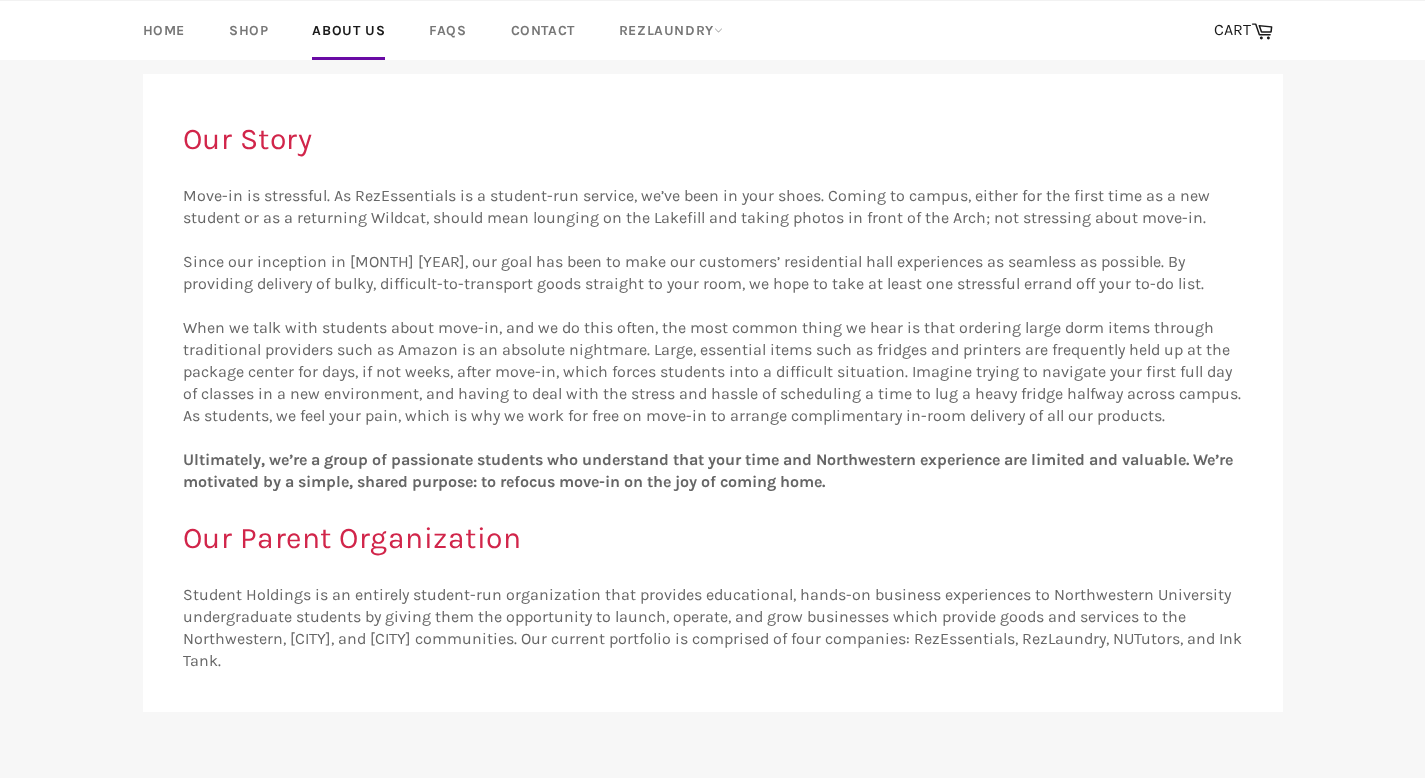 scroll, scrollTop: 16, scrollLeft: 0, axis: vertical 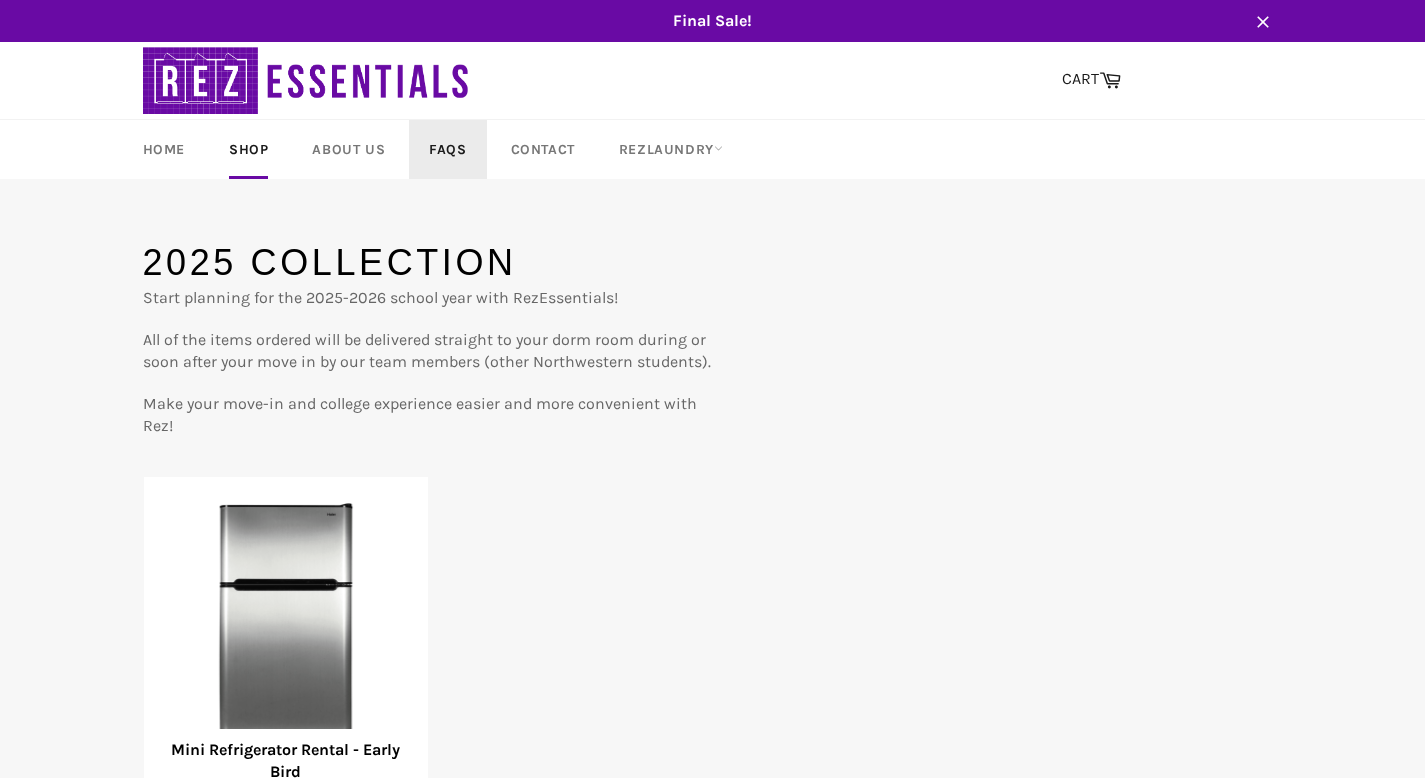 click on "FAQs" at bounding box center [447, 149] 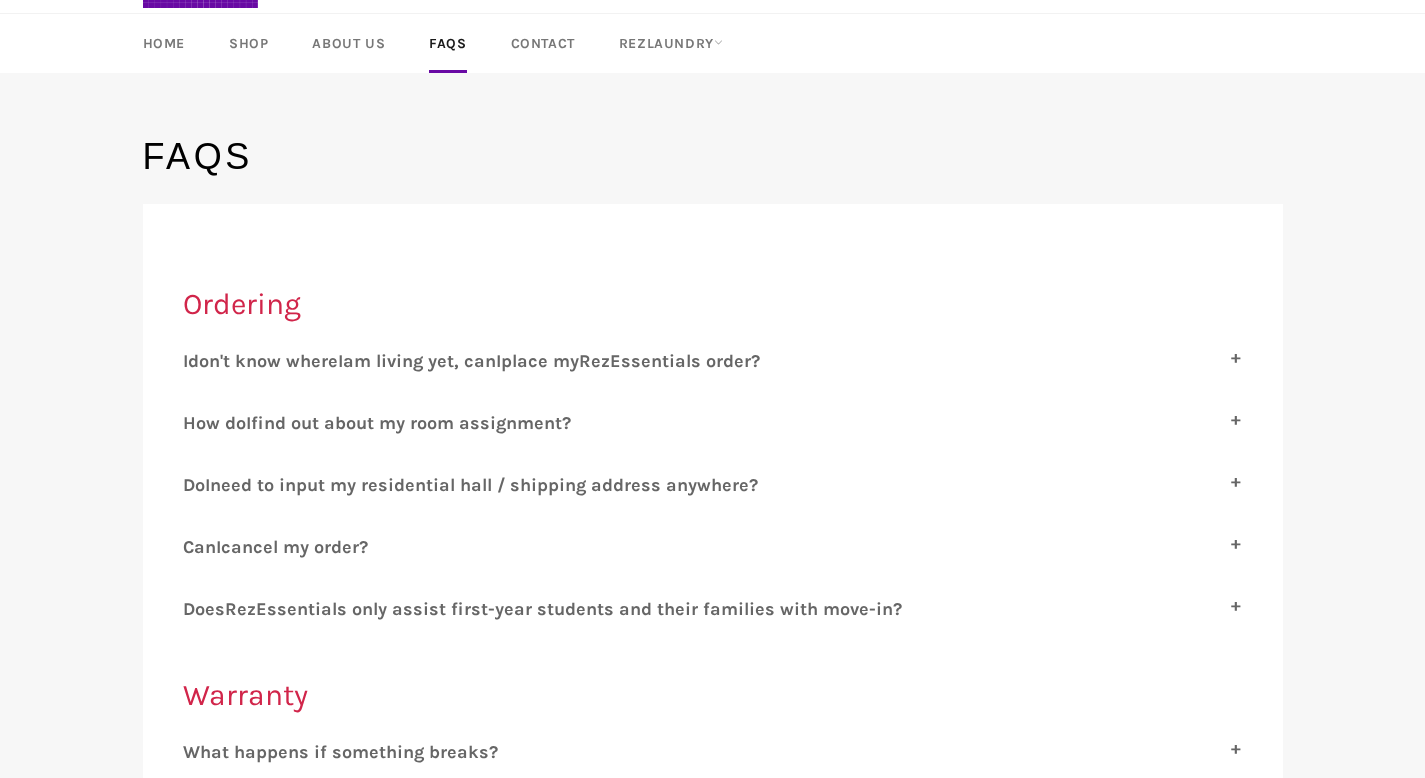 scroll, scrollTop: 130, scrollLeft: 0, axis: vertical 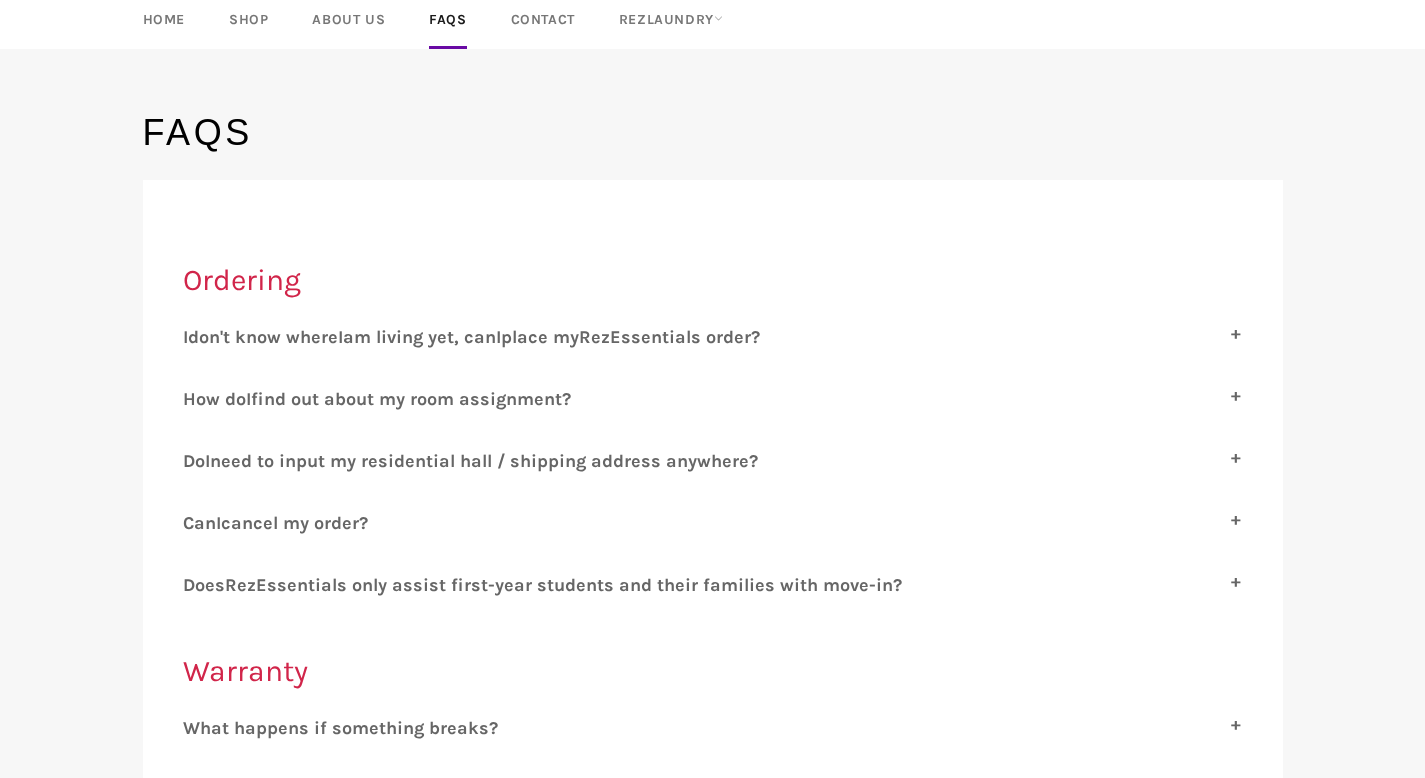 click on "am living yet, can" at bounding box center (419, 337) 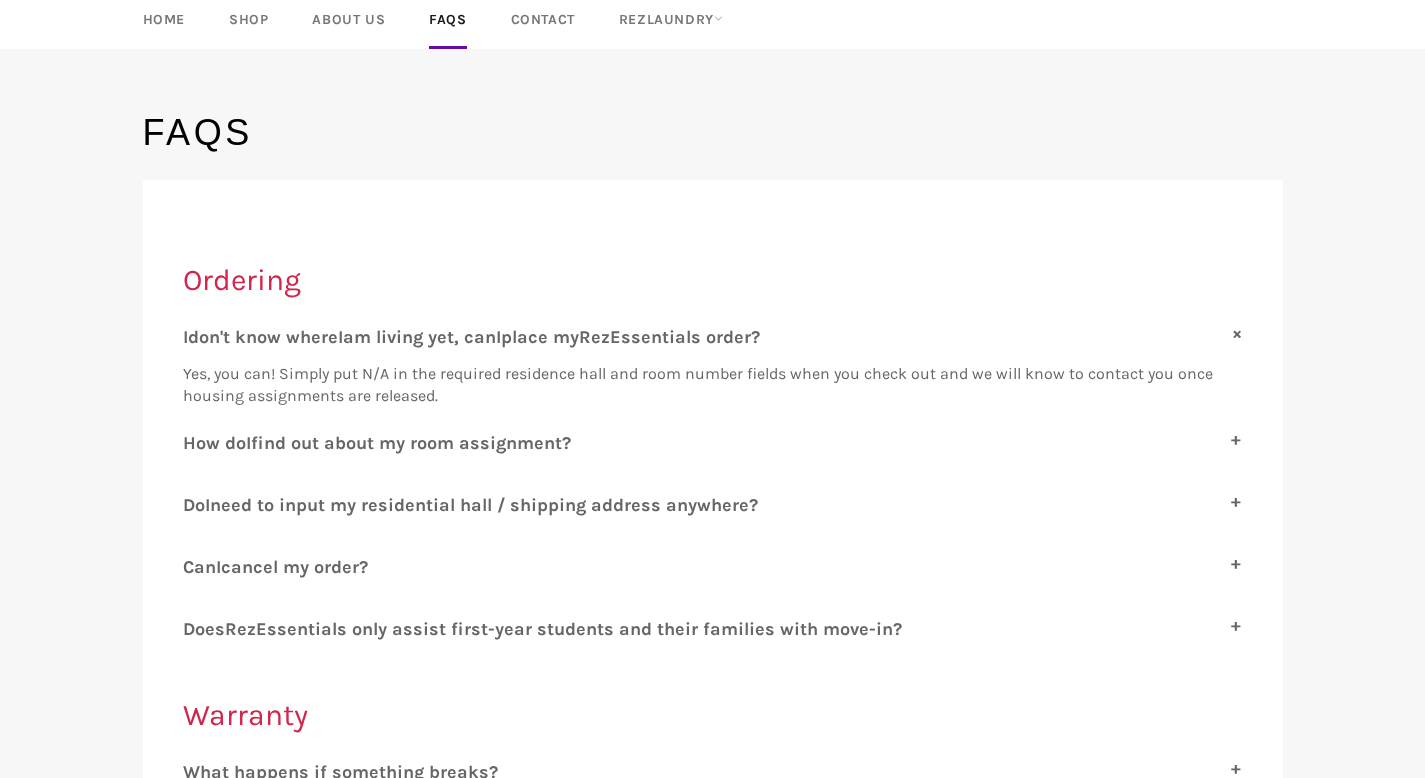 click on "am living yet, can" at bounding box center [419, 337] 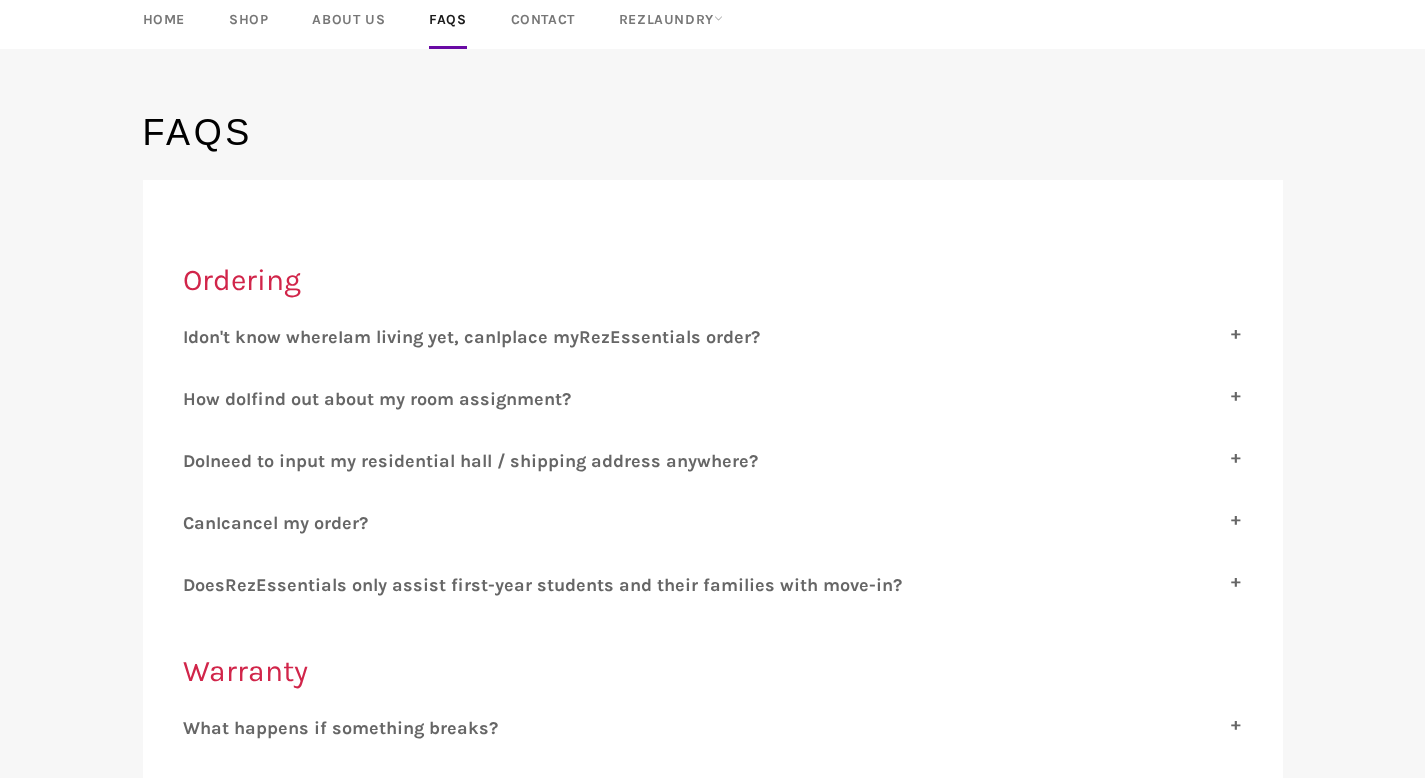 click on "I  don't know where  I  am living yet, can  I  place my  R ez E ssentials order?
Yes, you can! Simply put N/A in the required residence hall and room number fields when you check out and we will know to contact you once housing assignments are released." at bounding box center (713, 344) 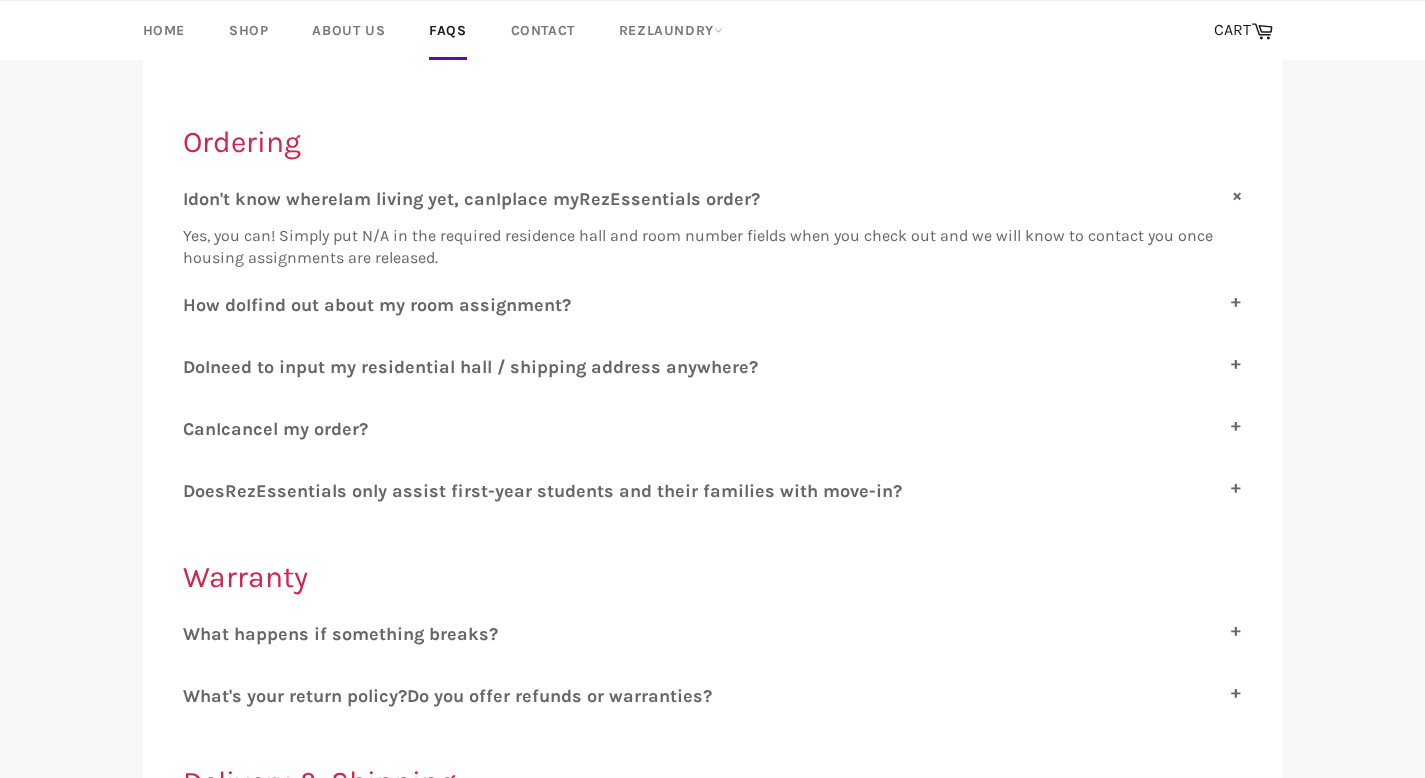 scroll, scrollTop: 271, scrollLeft: 0, axis: vertical 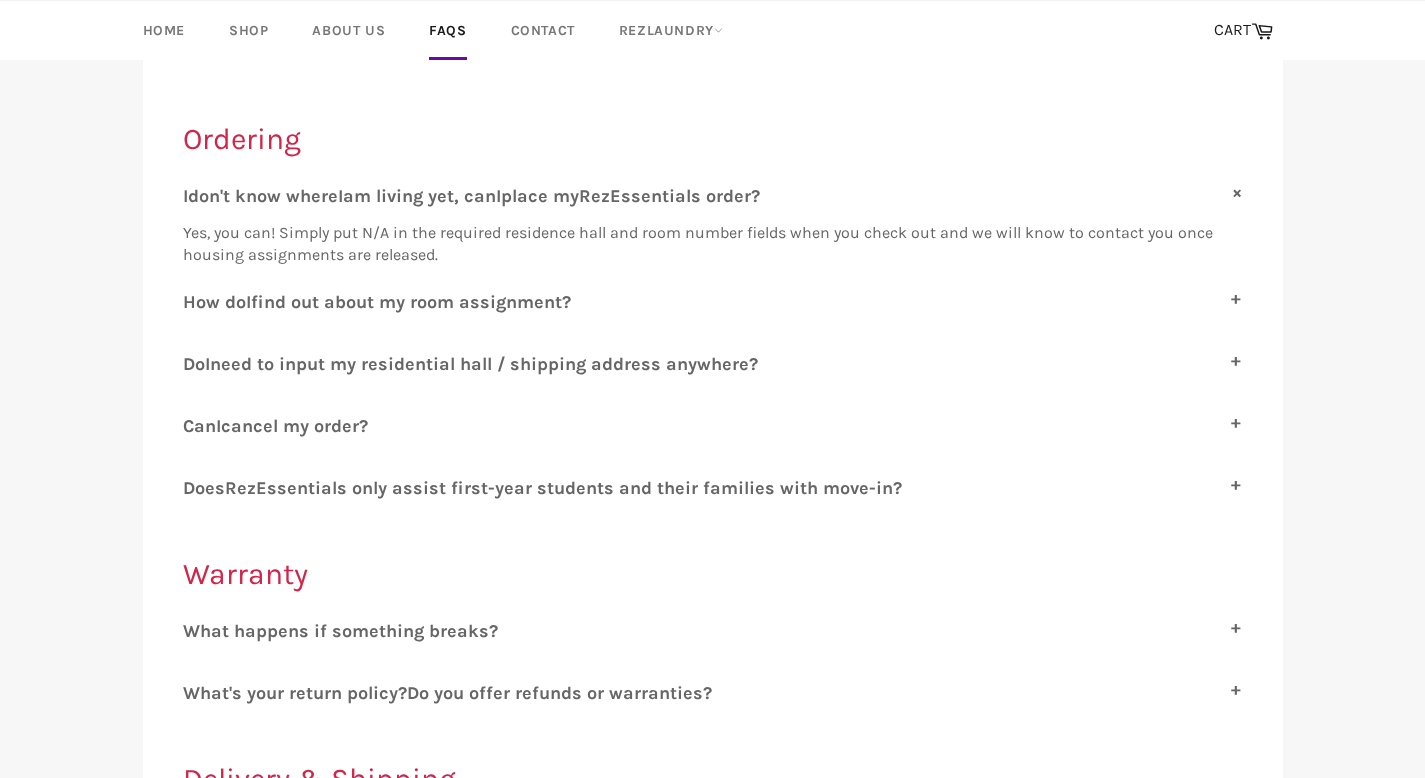 click on "am living yet, can" at bounding box center [419, 196] 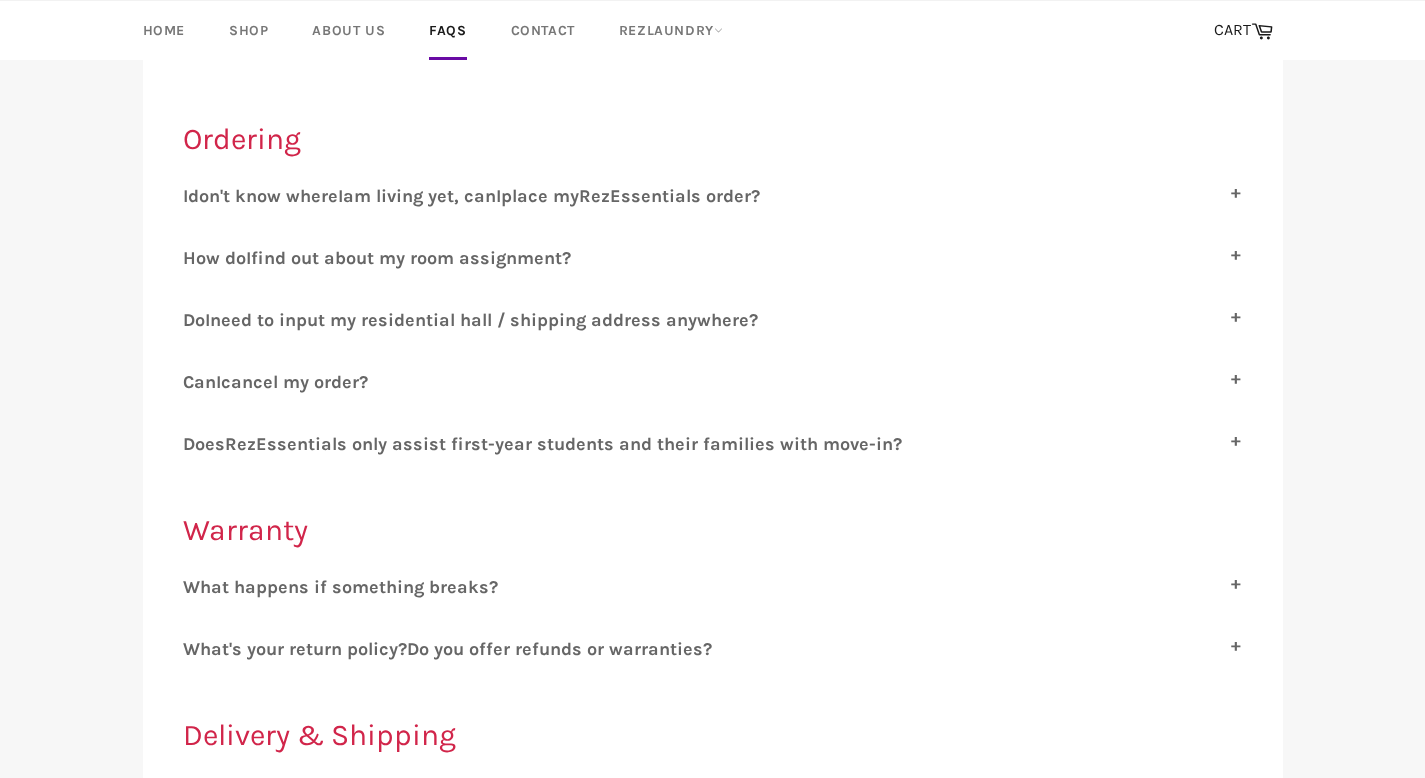 click on "find out about my room assignment?" at bounding box center (411, 258) 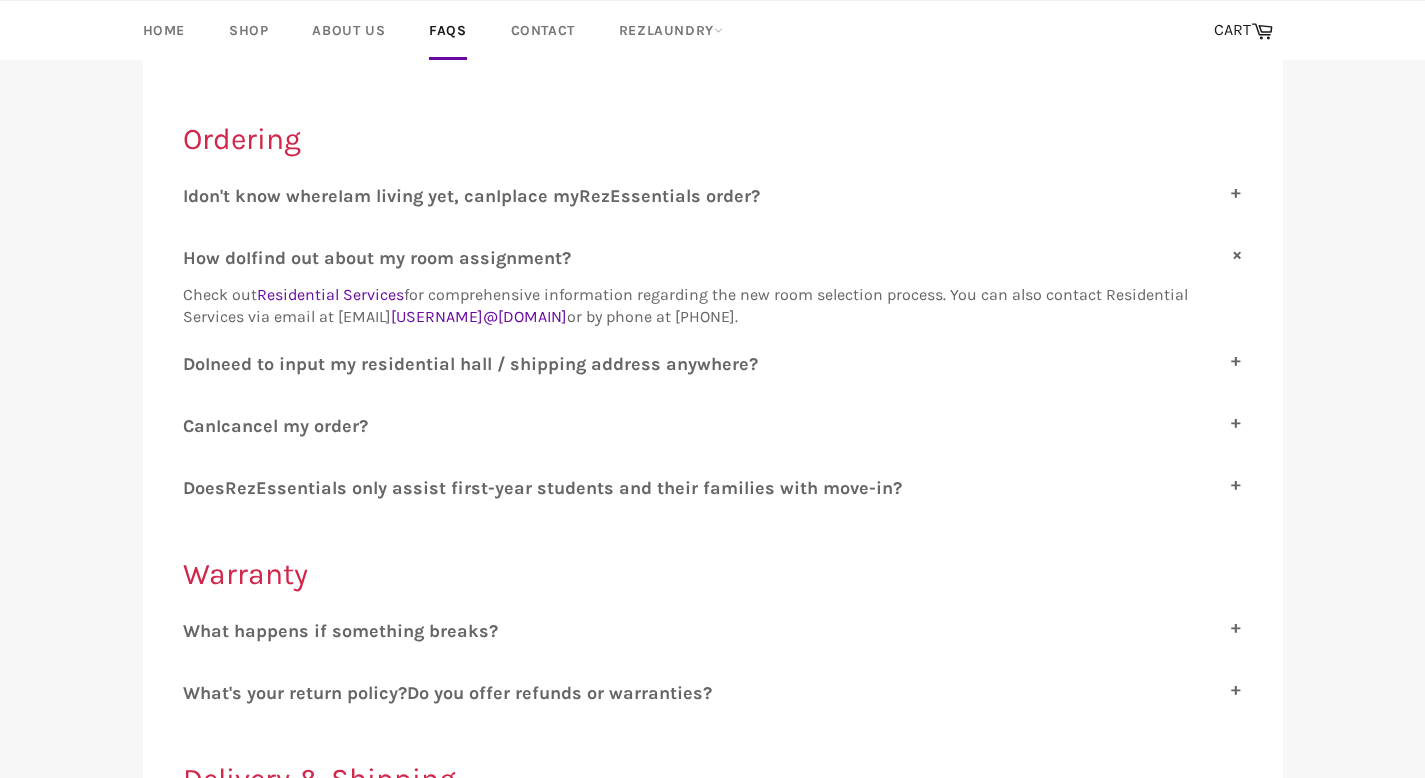 click on "Ordering
I  don't know where  I  am living yet, can  I  place my  R ez E ssentials order?
Yes, you can! Simply put N/A in the required residence hall and room number fields when you check out and we will know to contact you once housing assignments are released.
H ow do  I  find out about my room assignment?
Check out  Residential Services  for comprehensive information regarding the new room selection process. You can also contact Residential Services via email at  freshman-housing@northwestern.edu  or by phone at 847-467-4663.
D o  I  need to input my residential hall / shipping address anywhere?
Nope! Our system will automatically generate the address of the residential hall that you specified on the checkout page. This will ensure that your products arrive in the correct place!
C an  I  cancel my order?
D oes  R ez E ssentials only assist first-year students and their families with move-in?
Warranty
W" at bounding box center [713, 1234] 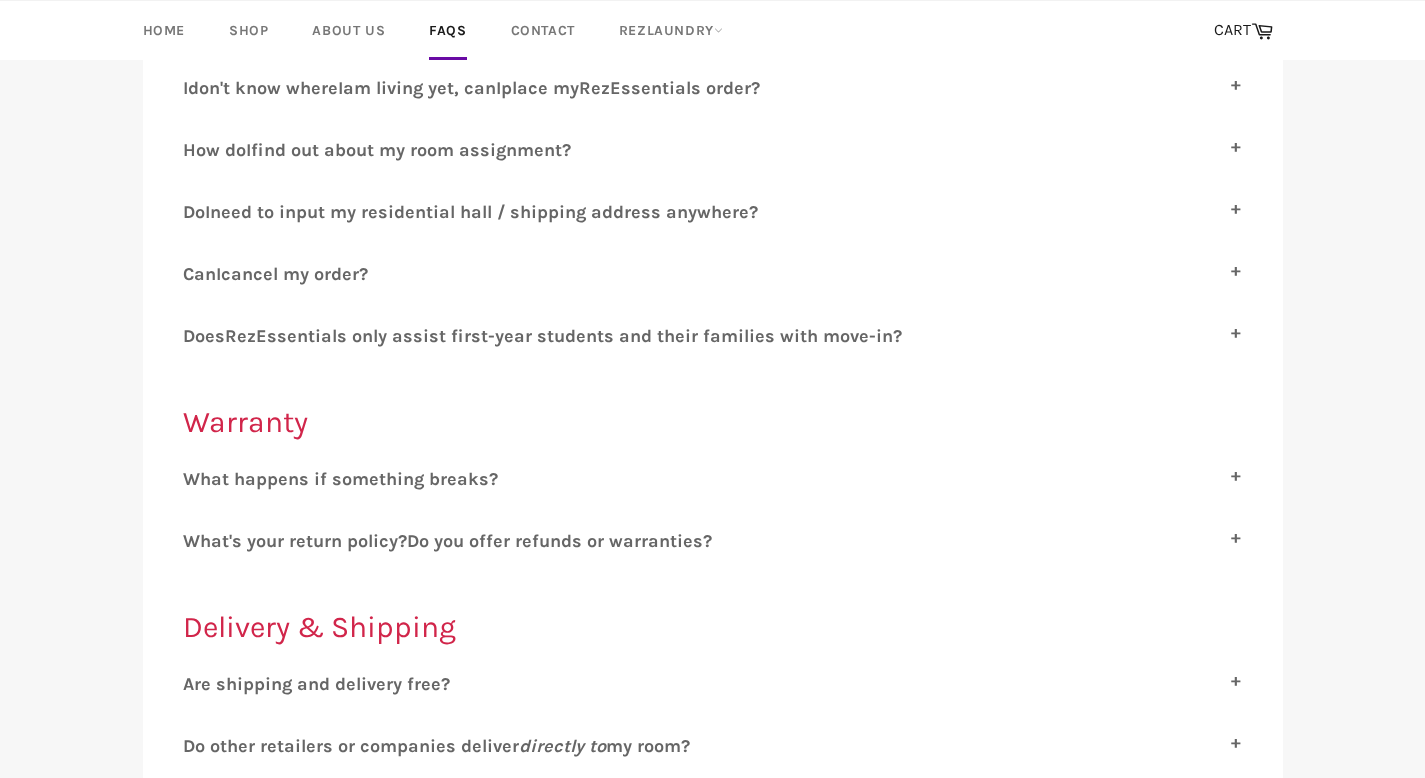 scroll, scrollTop: 387, scrollLeft: 0, axis: vertical 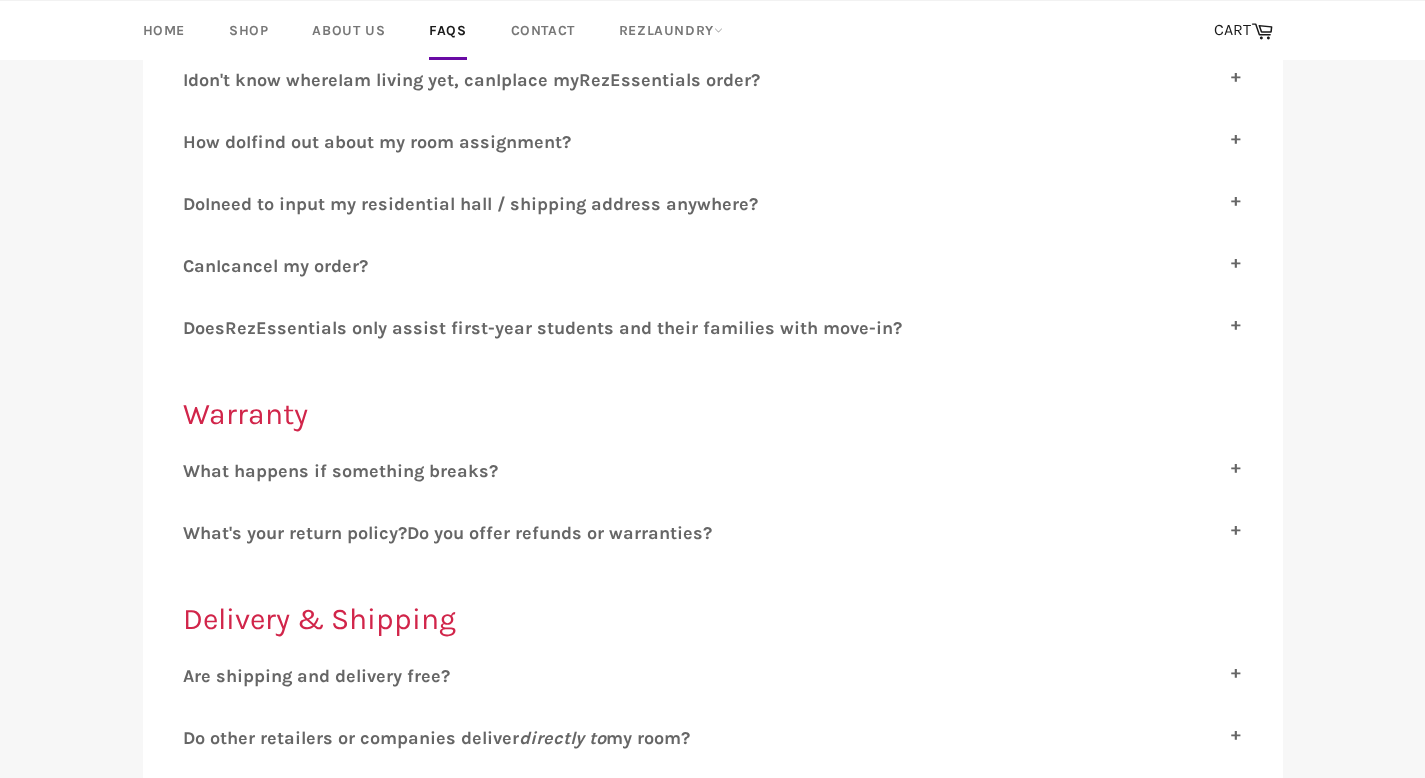 click on "D o  I  need to input my residential hall / shipping address anywhere?
Nope! Our system will automatically generate the address of the residential hall that you specified on the checkout page. This will ensure that your products arrive in the correct place!" at bounding box center (713, 211) 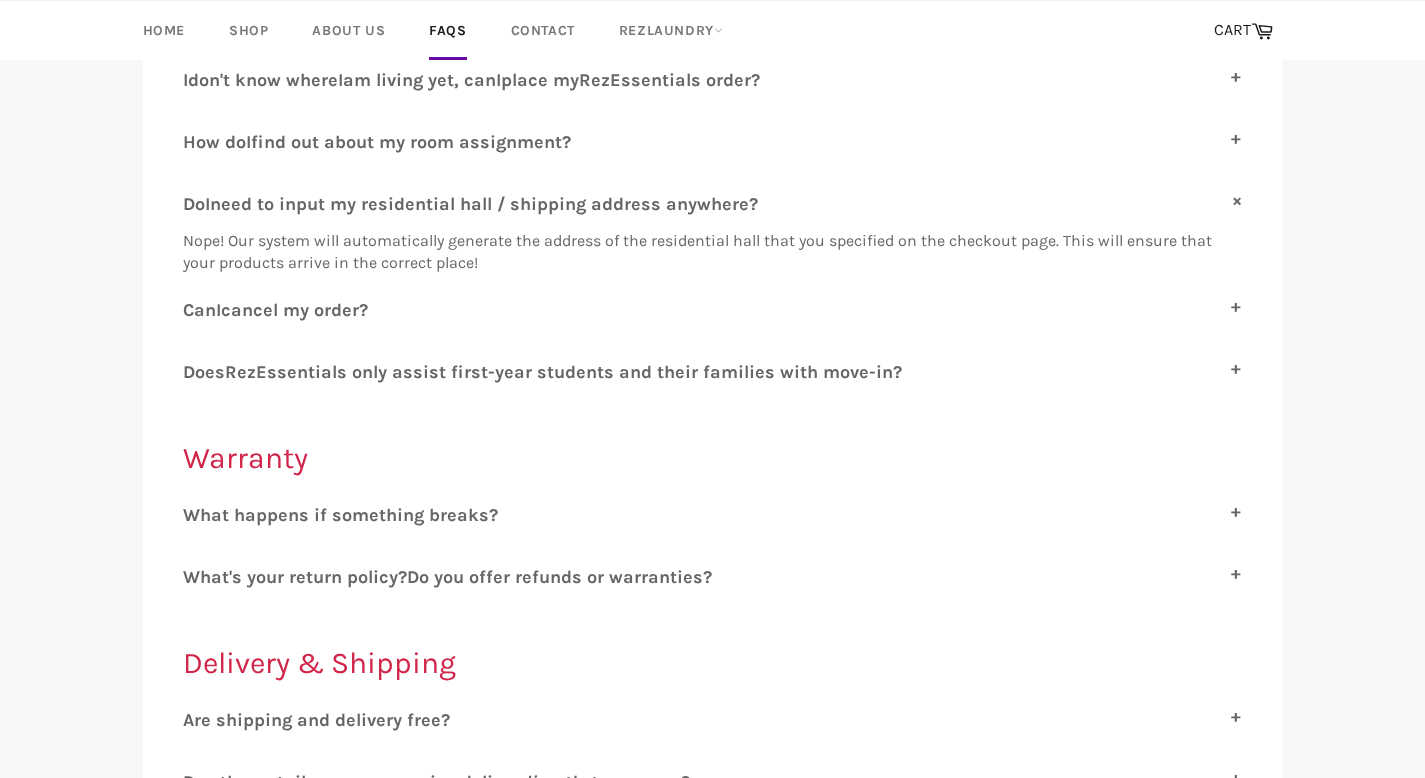 click on "need to input my residential hall / shipping address anywhere?" at bounding box center (484, 204) 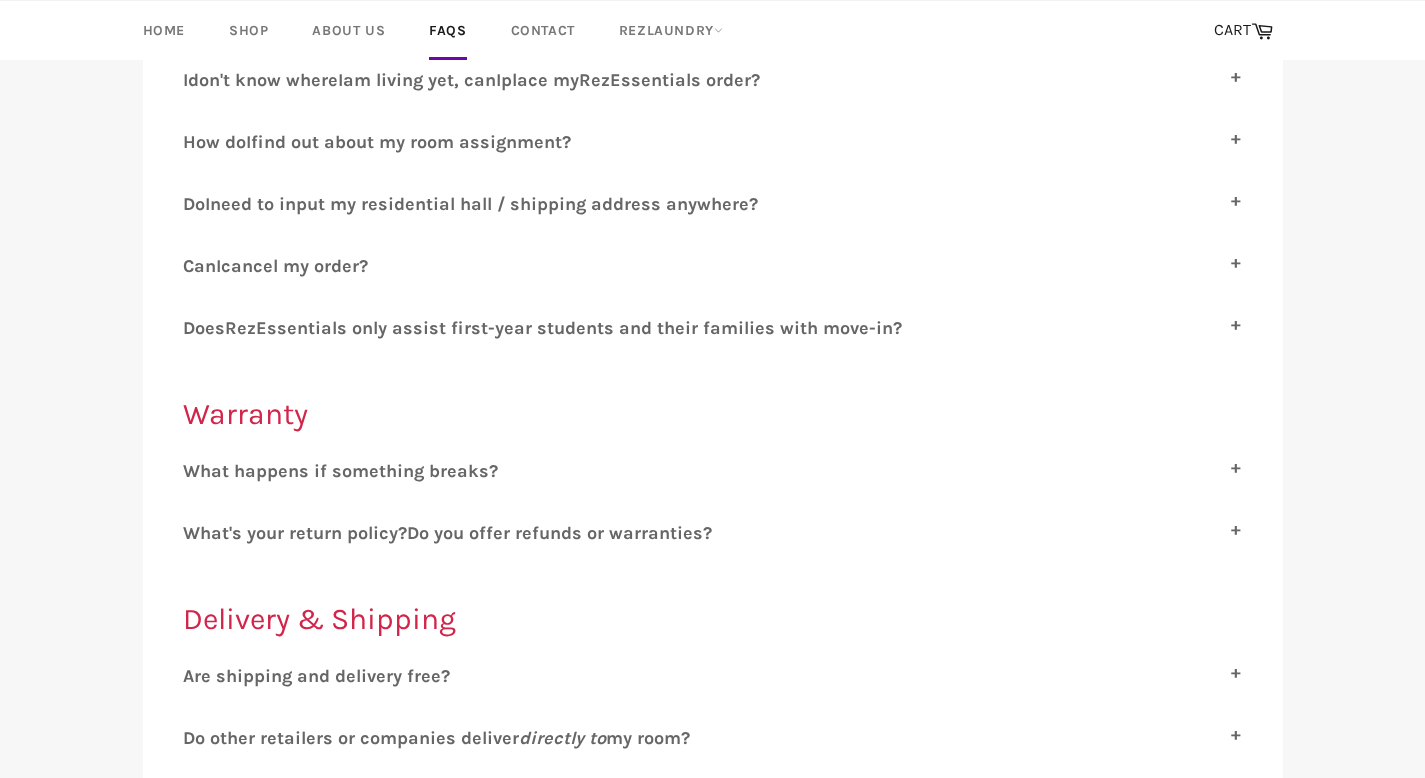 click on "cancel my order?" at bounding box center (294, 266) 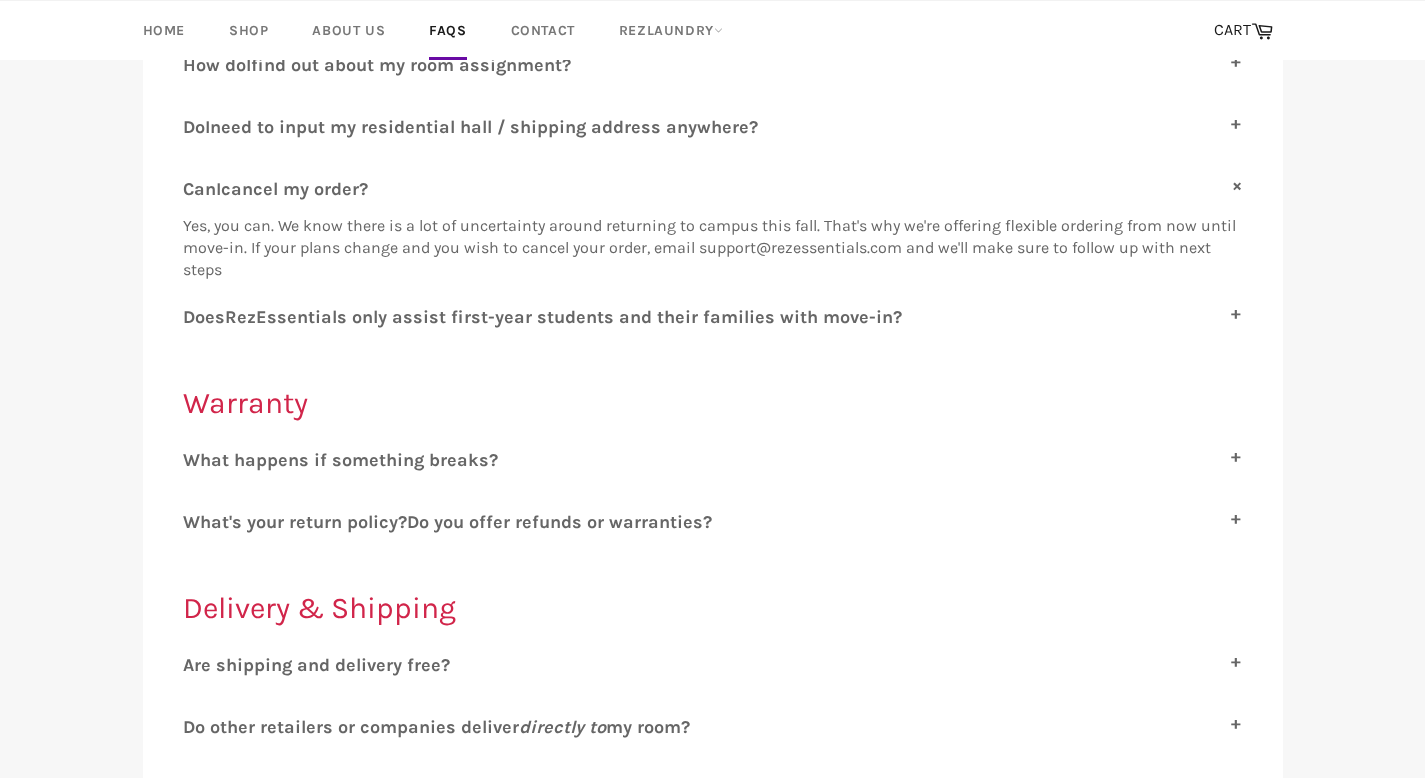 scroll, scrollTop: 466, scrollLeft: 0, axis: vertical 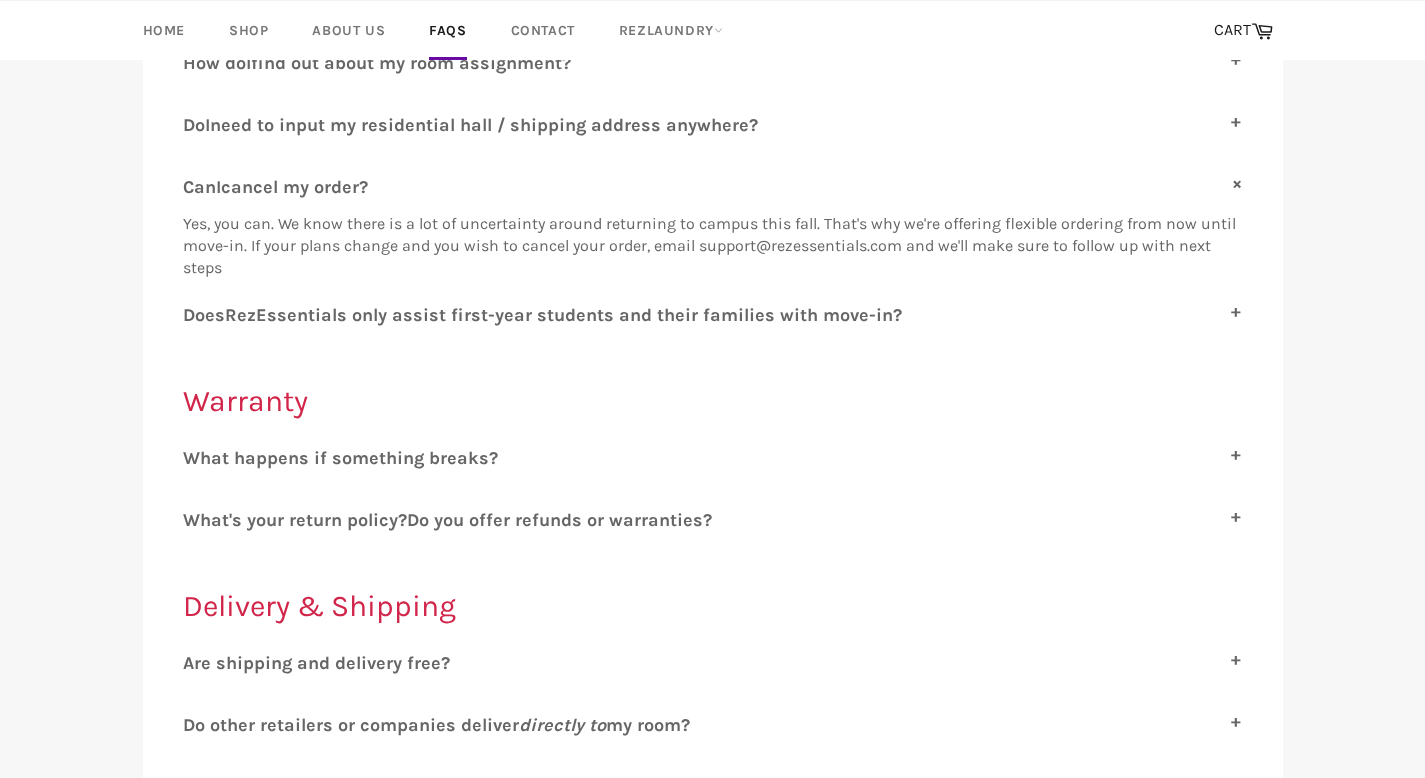 click on "ssentials only assist first-year students and their families with move-in?" at bounding box center [584, 315] 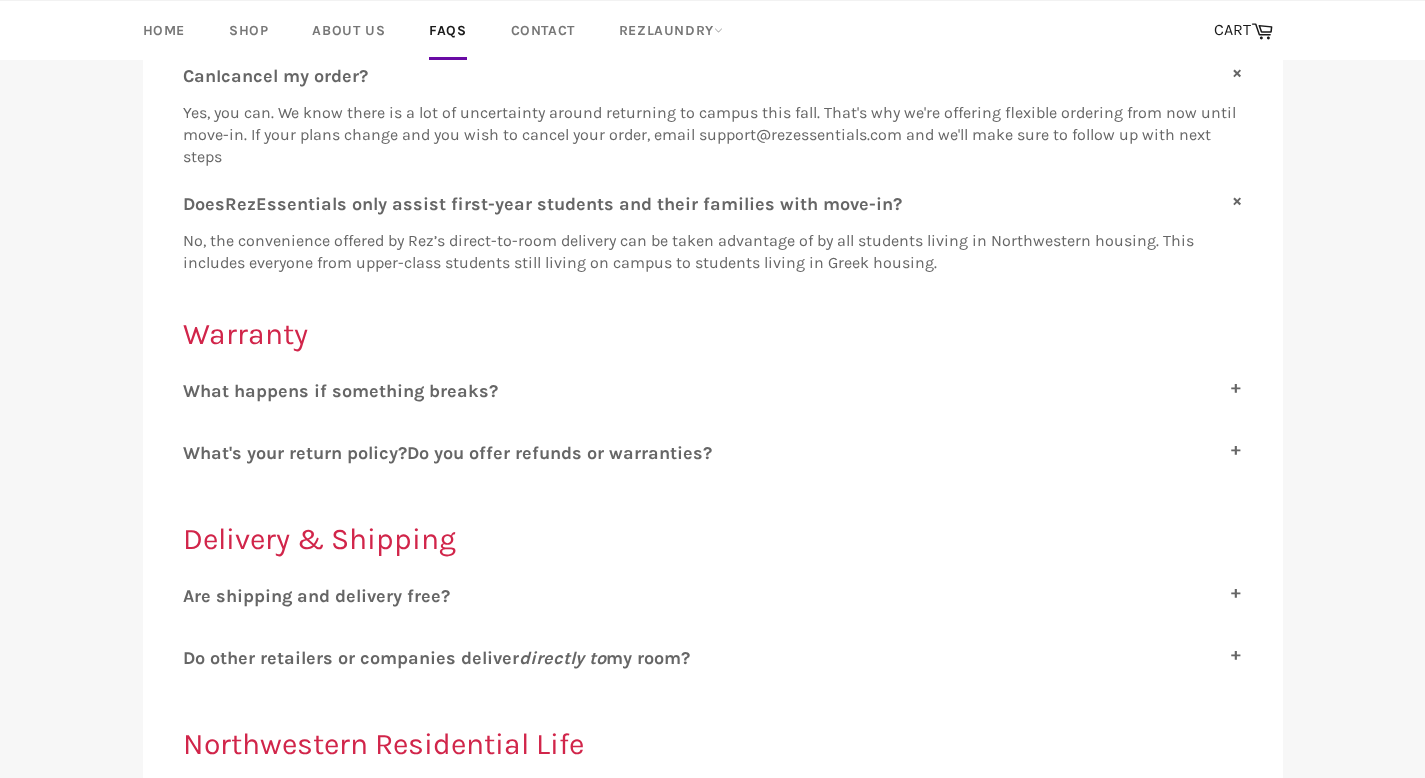 scroll, scrollTop: 578, scrollLeft: 0, axis: vertical 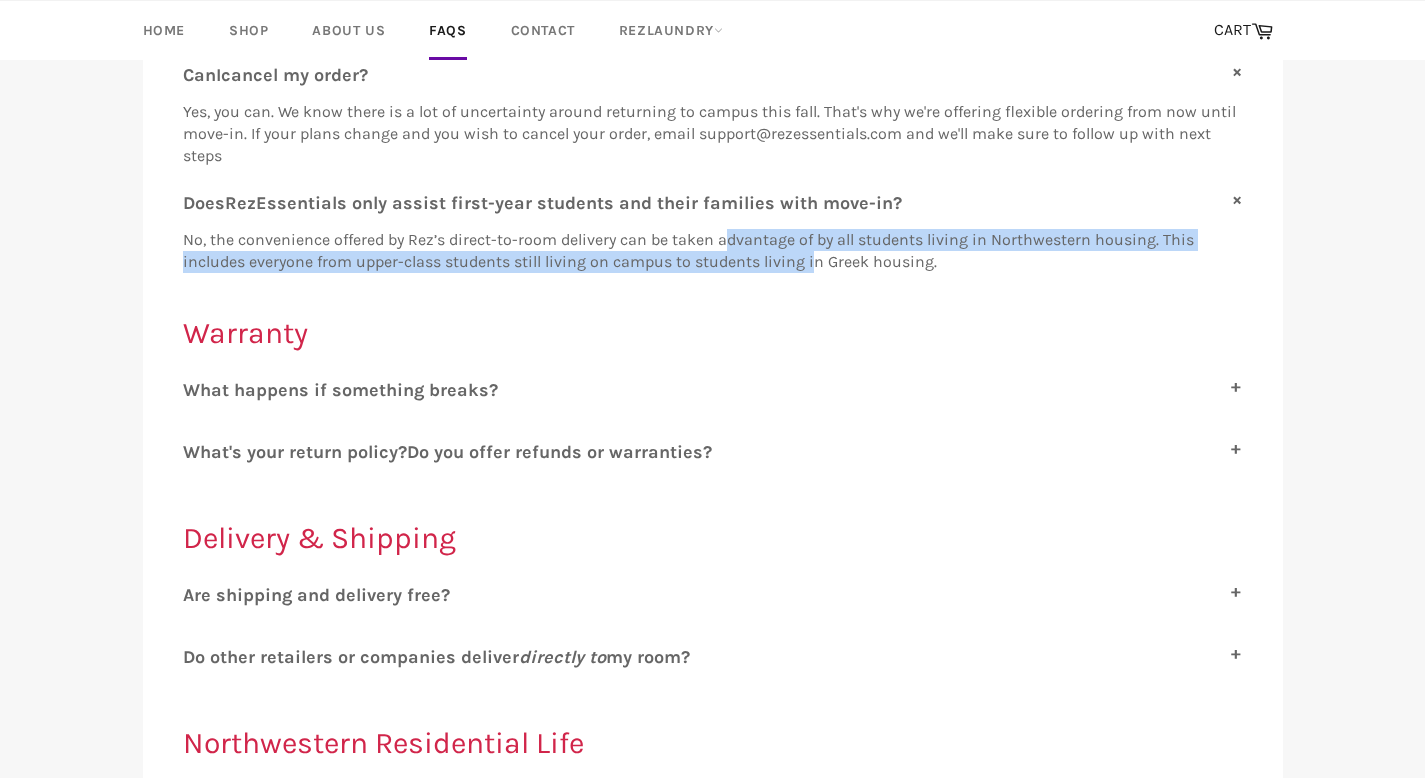 drag, startPoint x: 729, startPoint y: 245, endPoint x: 820, endPoint y: 266, distance: 93.39165 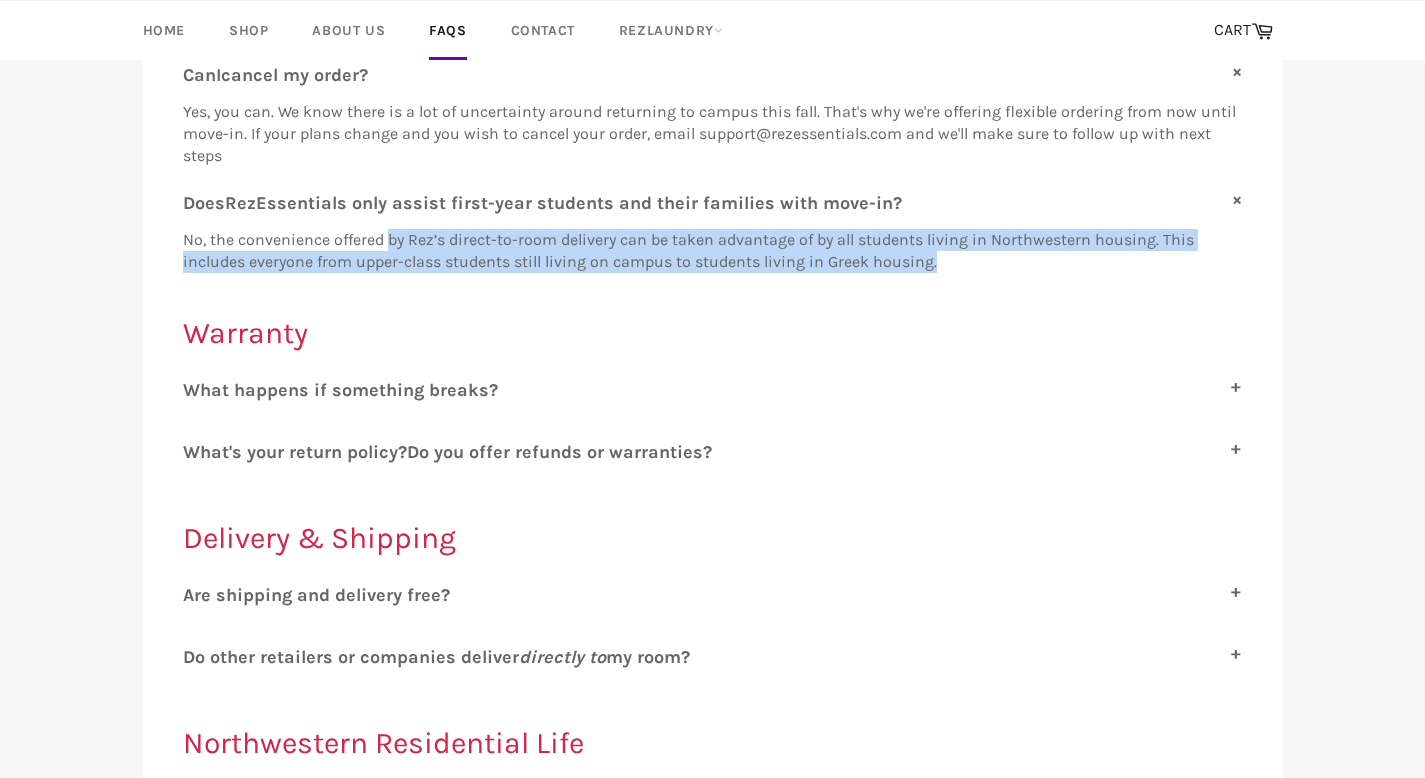 drag, startPoint x: 978, startPoint y: 258, endPoint x: 390, endPoint y: 230, distance: 588.66626 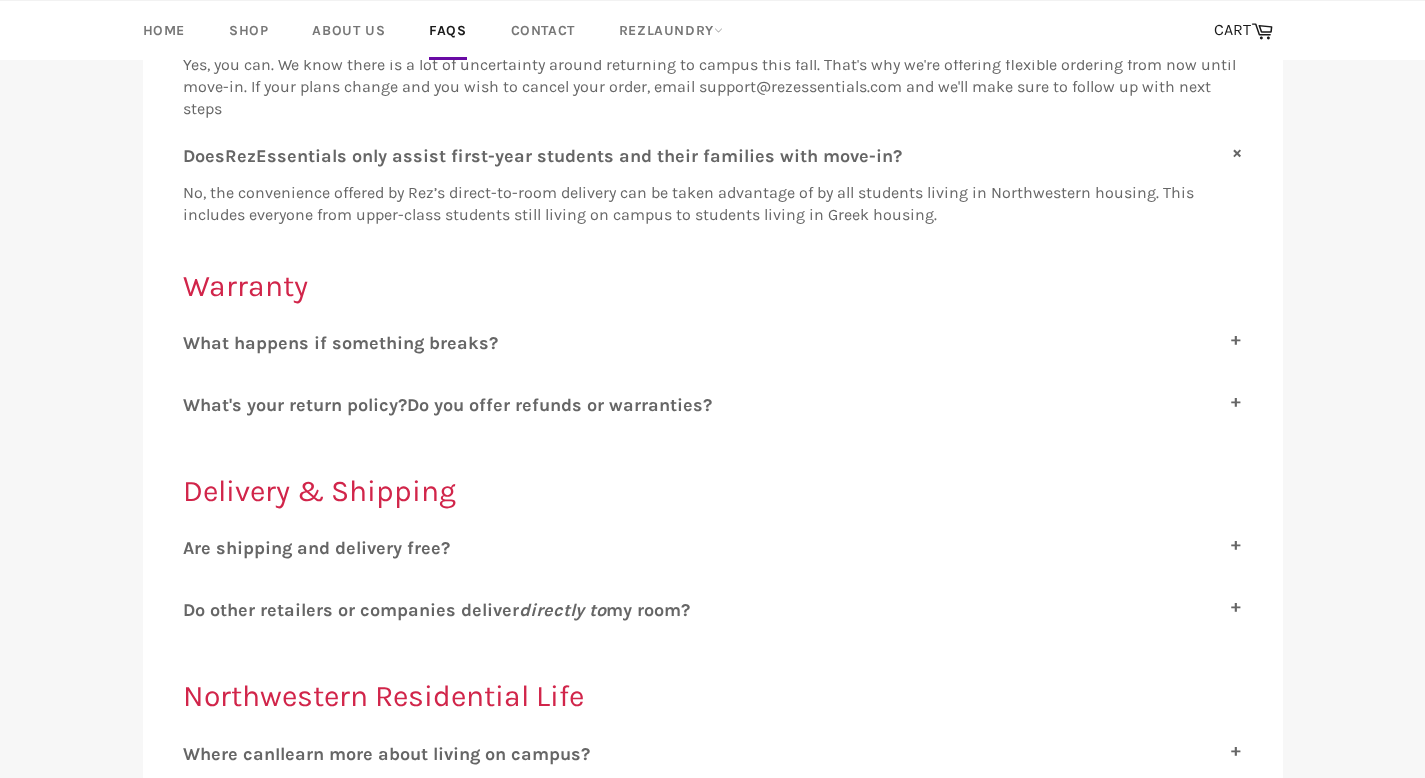 scroll, scrollTop: 636, scrollLeft: 0, axis: vertical 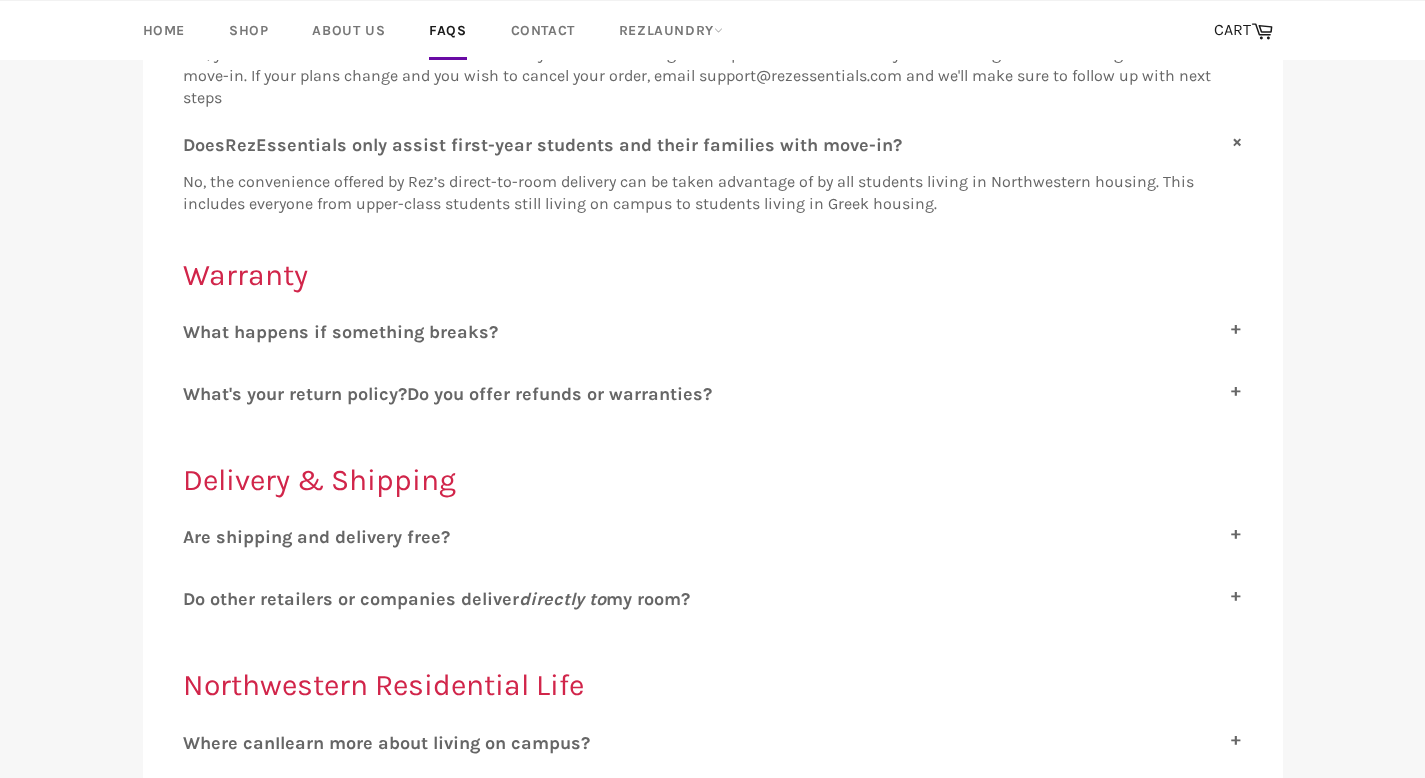 click on "hat happens if something breaks?" at bounding box center (349, 332) 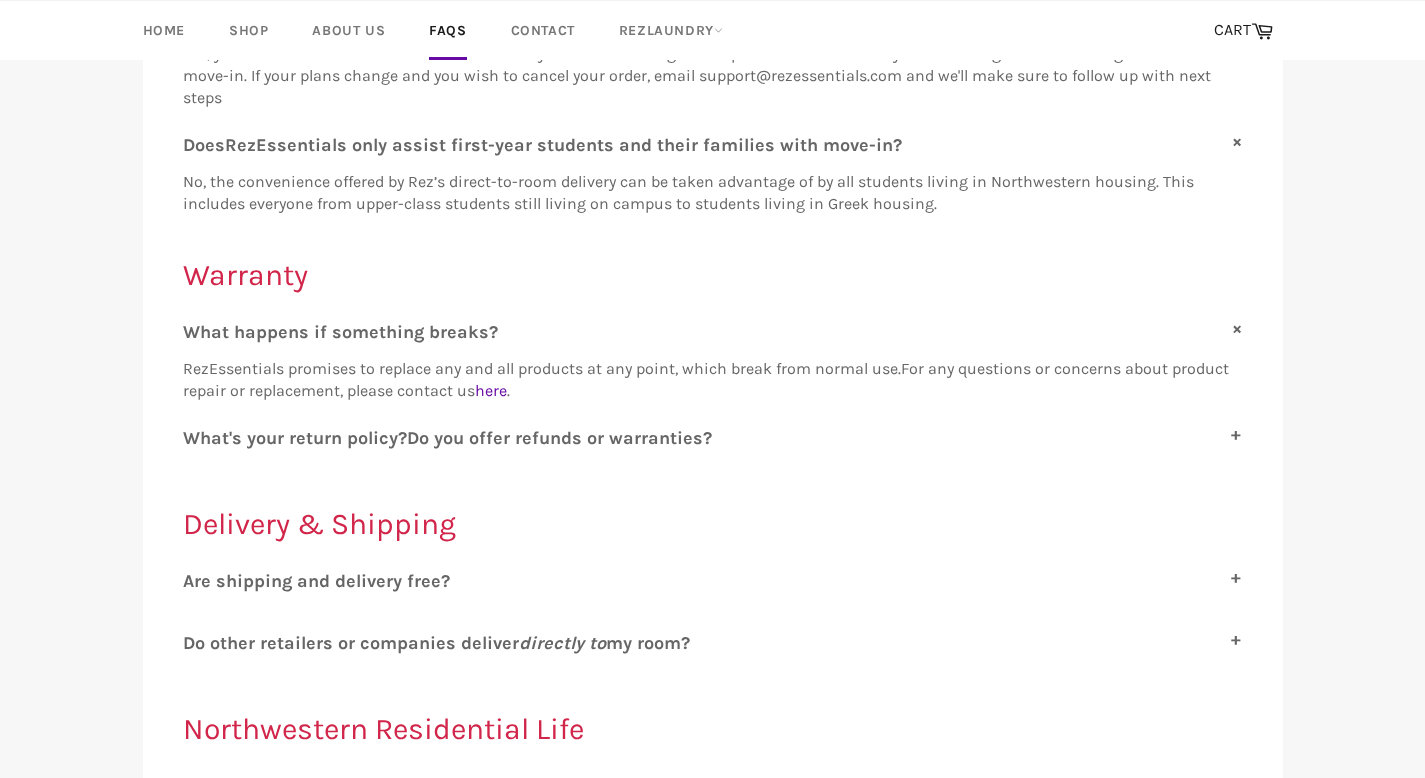 click on "hat happens if something breaks?" at bounding box center [349, 332] 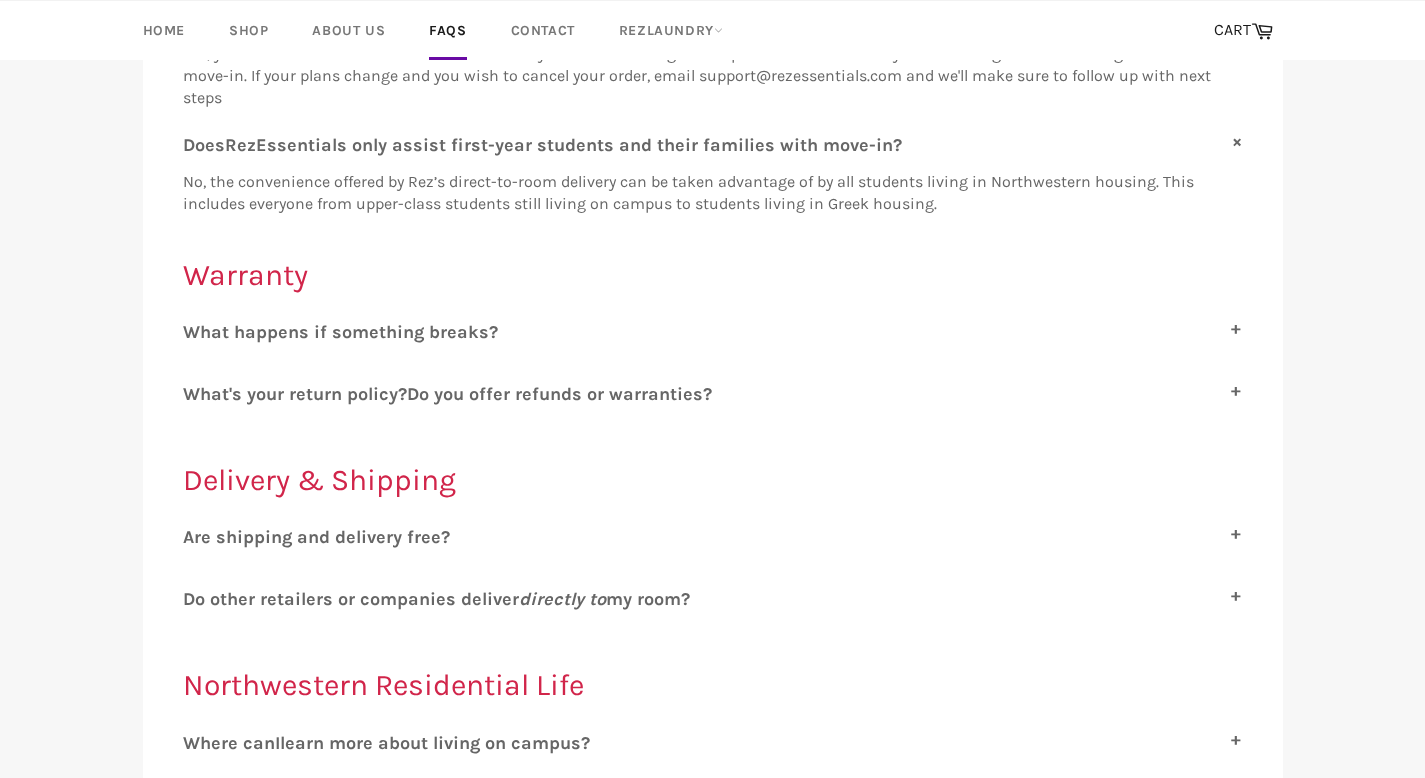 click on "hat's your return policy?" at bounding box center [303, 394] 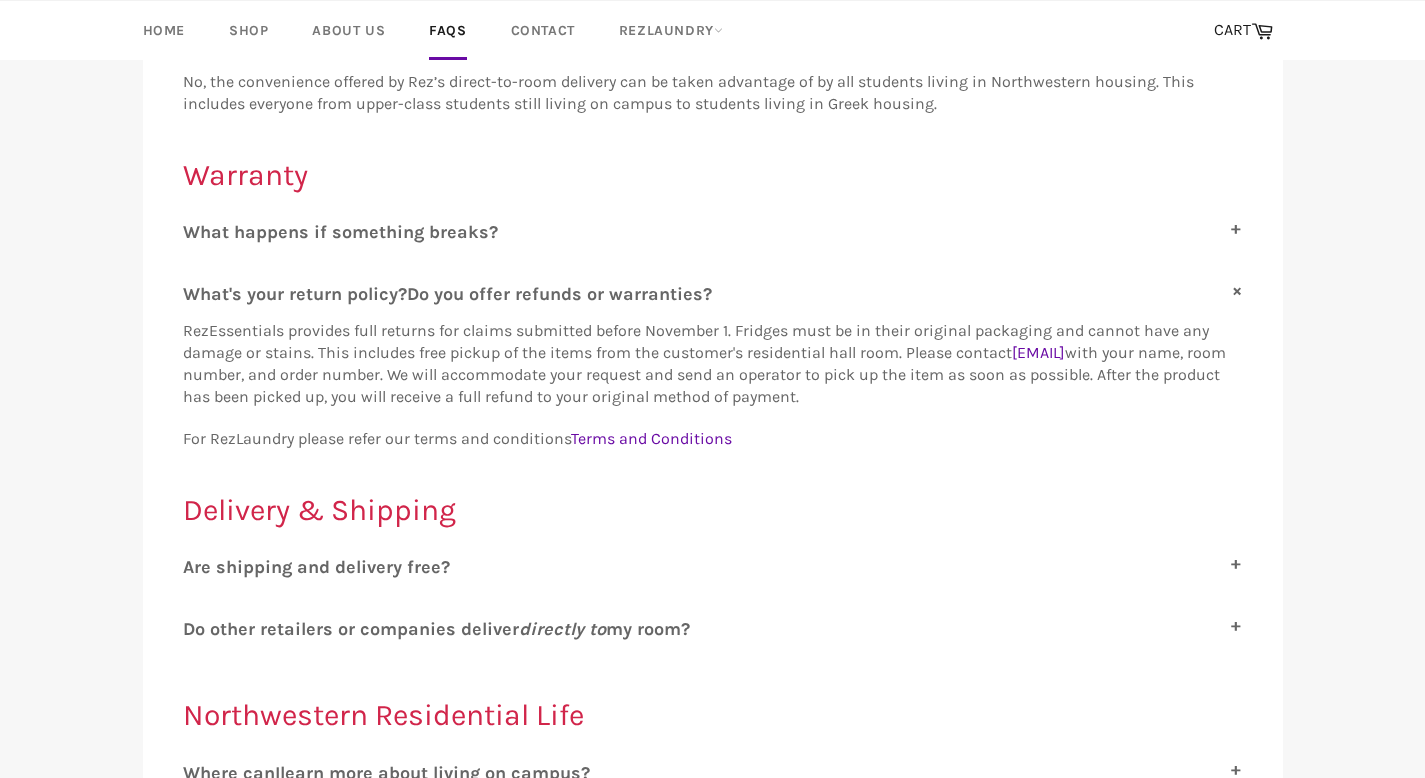 scroll, scrollTop: 743, scrollLeft: 0, axis: vertical 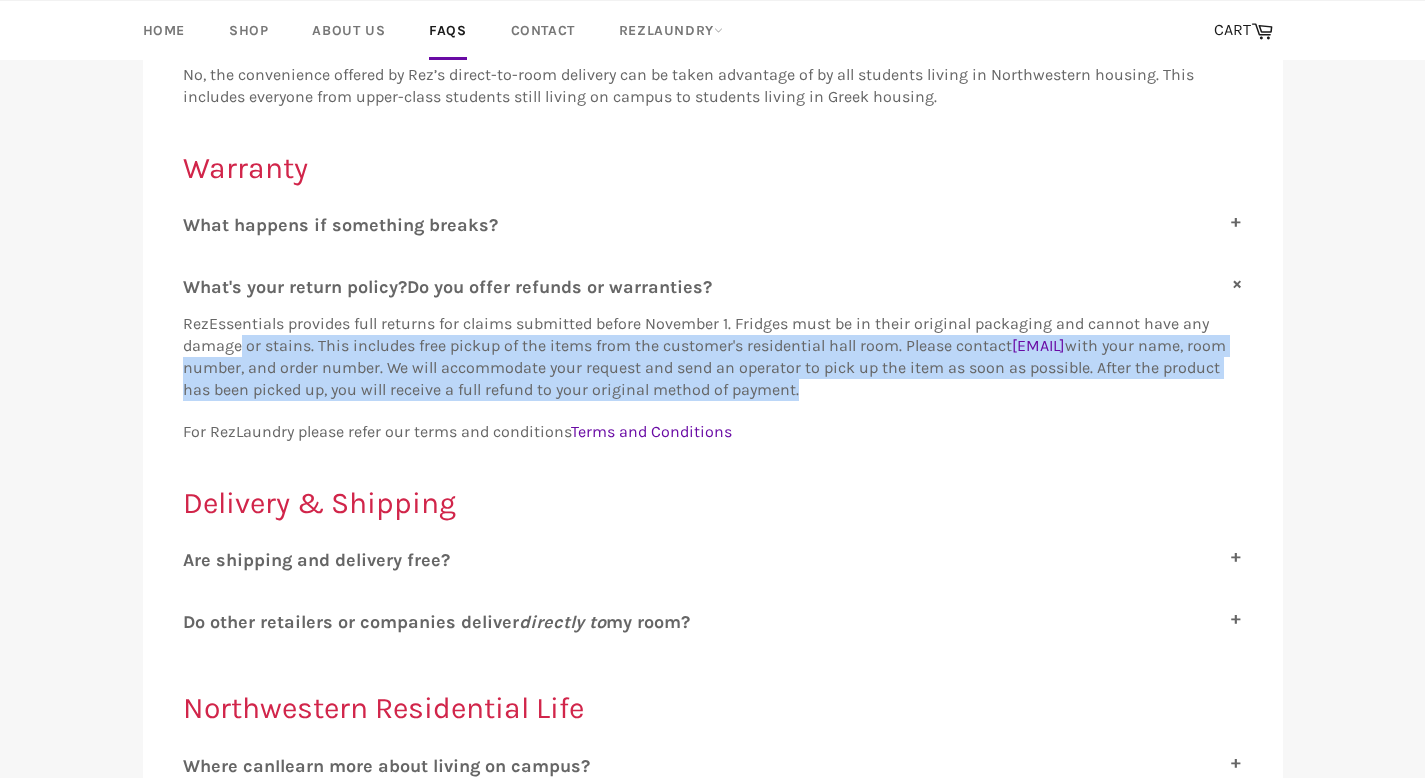 drag, startPoint x: 239, startPoint y: 336, endPoint x: 243, endPoint y: 395, distance: 59.135437 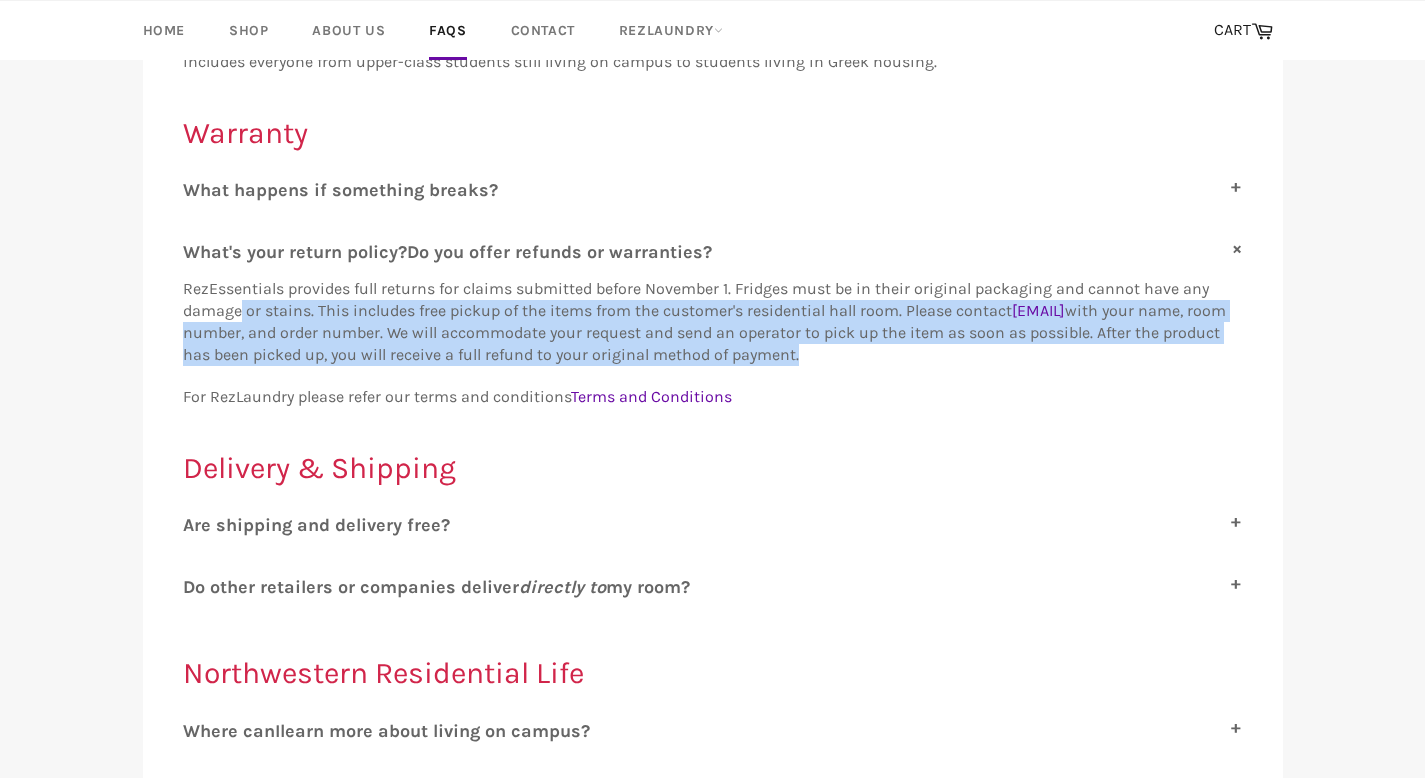 click on "RezEssentials provides full returns for claims submitted before November 1. Fridges must be in their original packaging and cannot have any damage or stains. This includes free pickup of the items from the customer's residential hall room. Please contact  support@rezessentials.com  with your name, room number, and order number. We will accommodate your request and send an operator to pick up the item as soon as possible. After the product has been picked up, you will receive a full refund to your original method of payment." at bounding box center [704, 321] 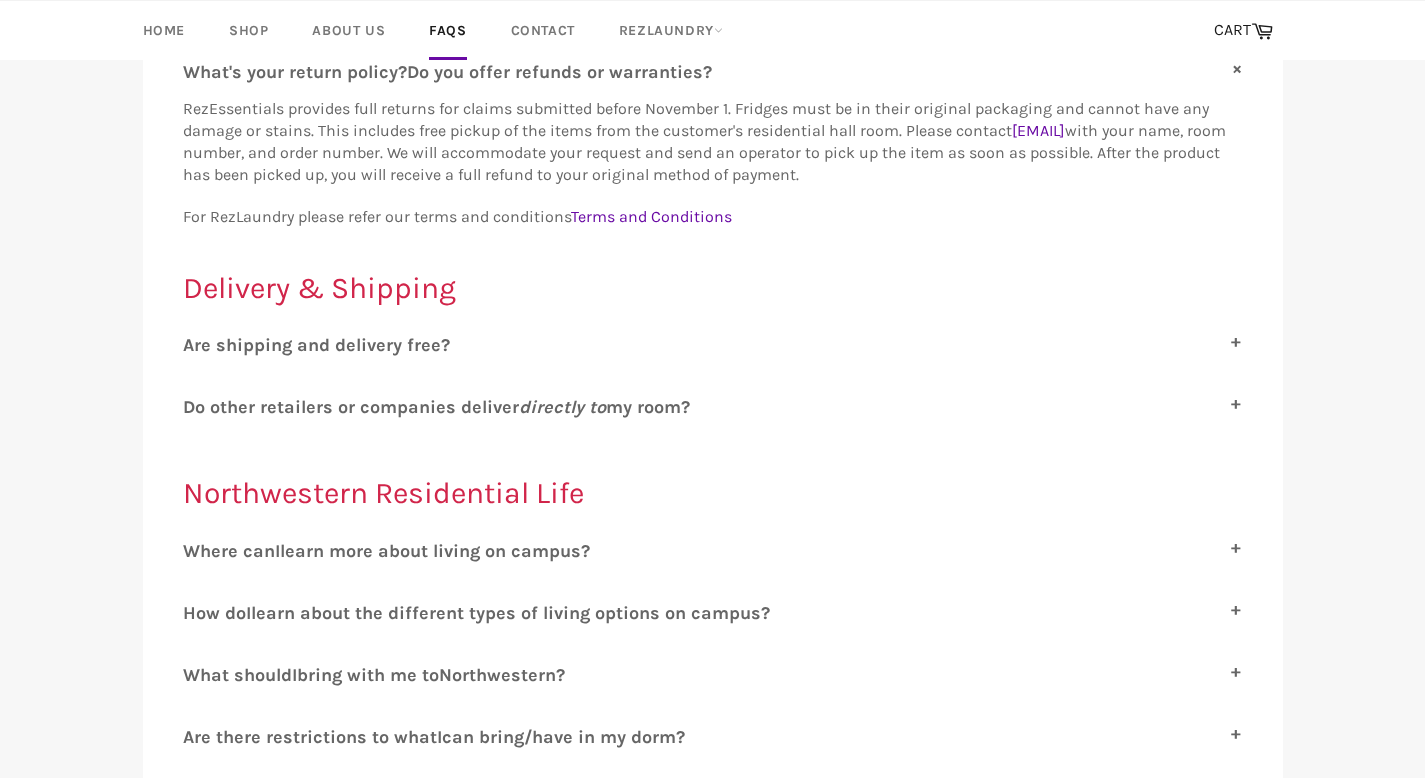 scroll, scrollTop: 1005, scrollLeft: 0, axis: vertical 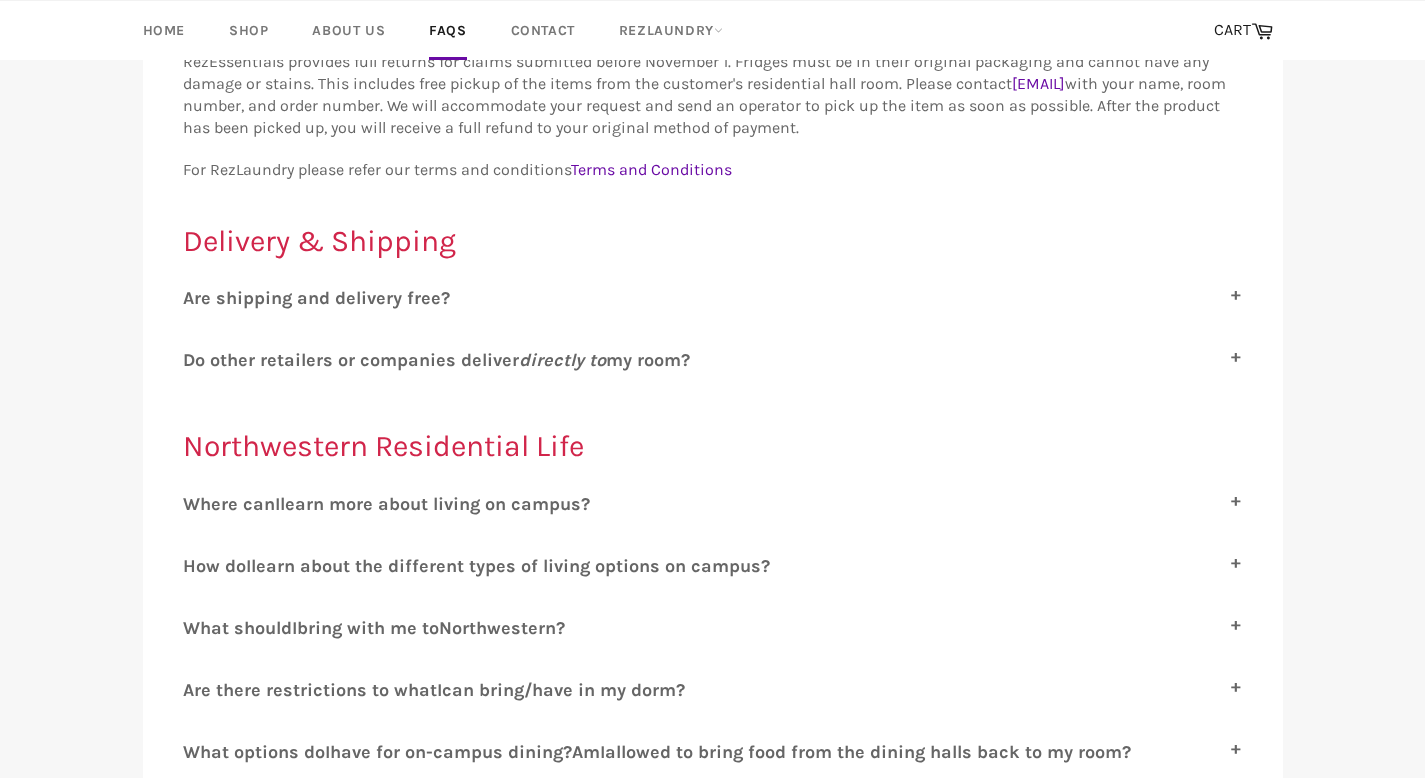 click on "re shipping and delivery free?" at bounding box center [322, 298] 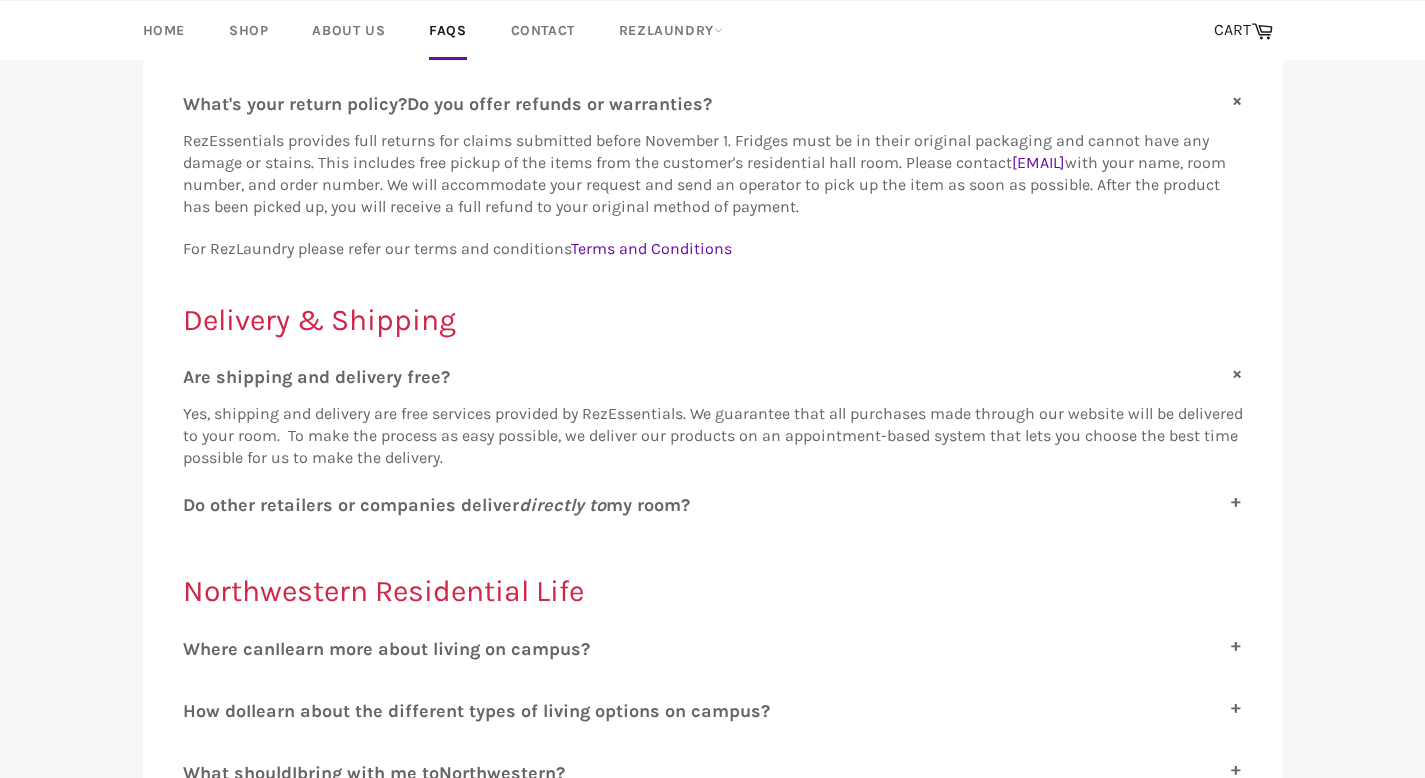 scroll, scrollTop: 921, scrollLeft: 0, axis: vertical 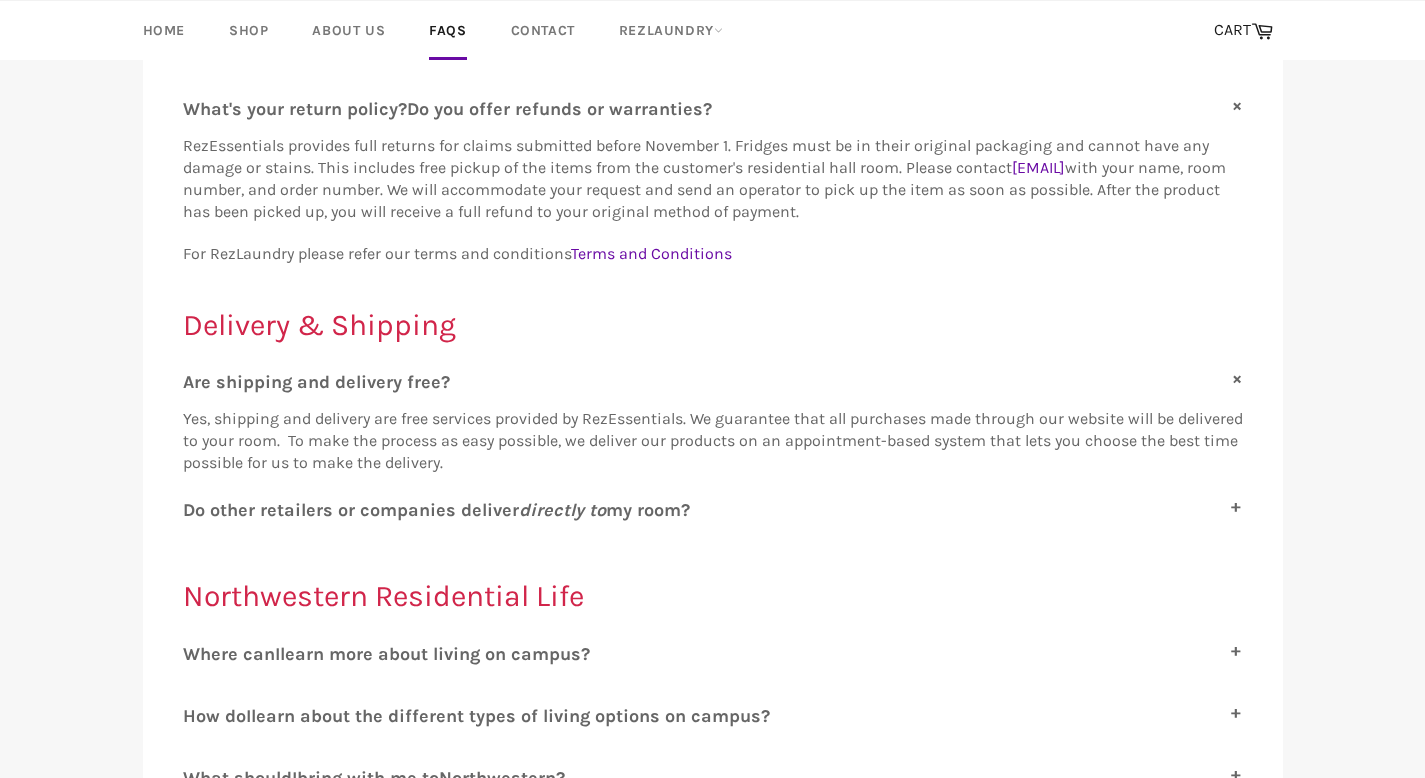 click on "o you offer refunds or warranties?" at bounding box center [565, 109] 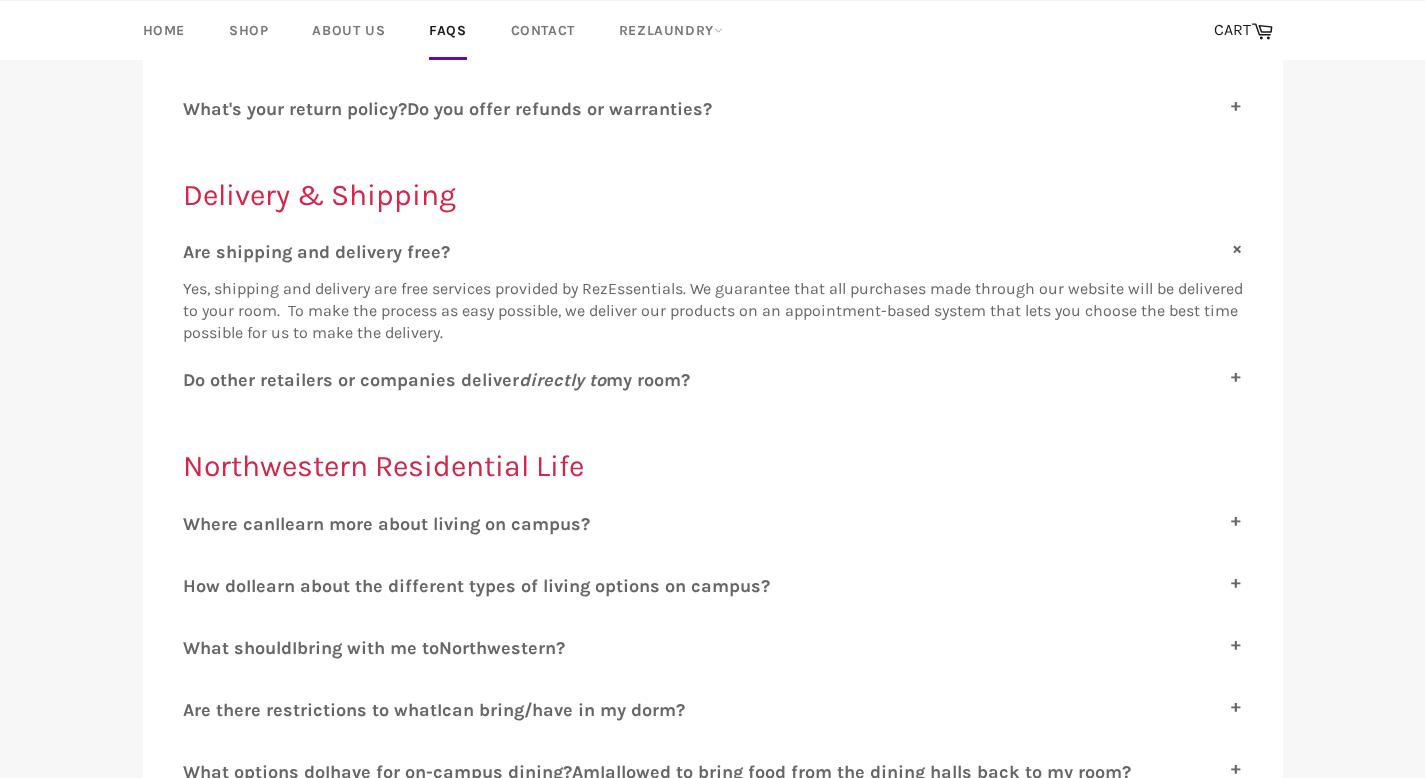 click on "re shipping and delivery free?" at bounding box center [322, 252] 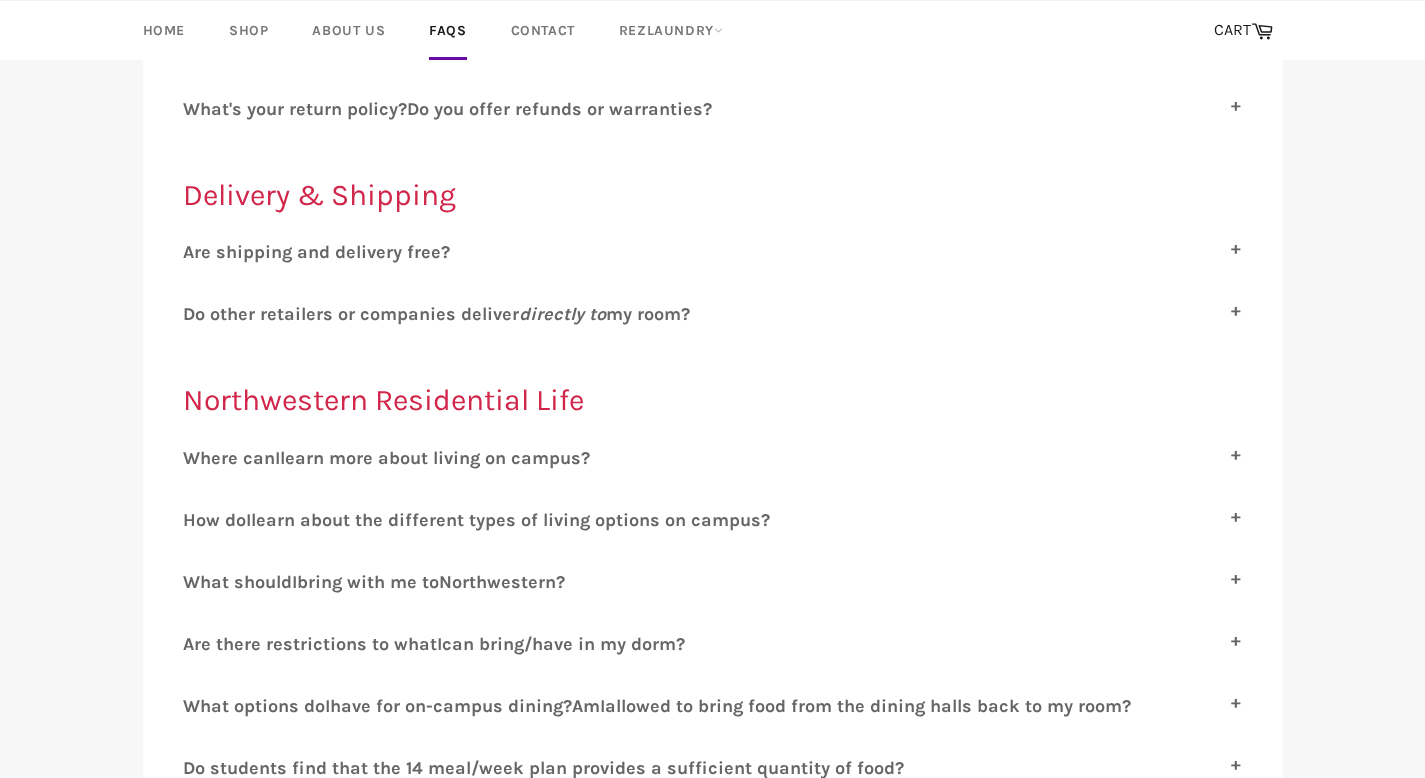 click on "re shipping and delivery free?" at bounding box center (322, 252) 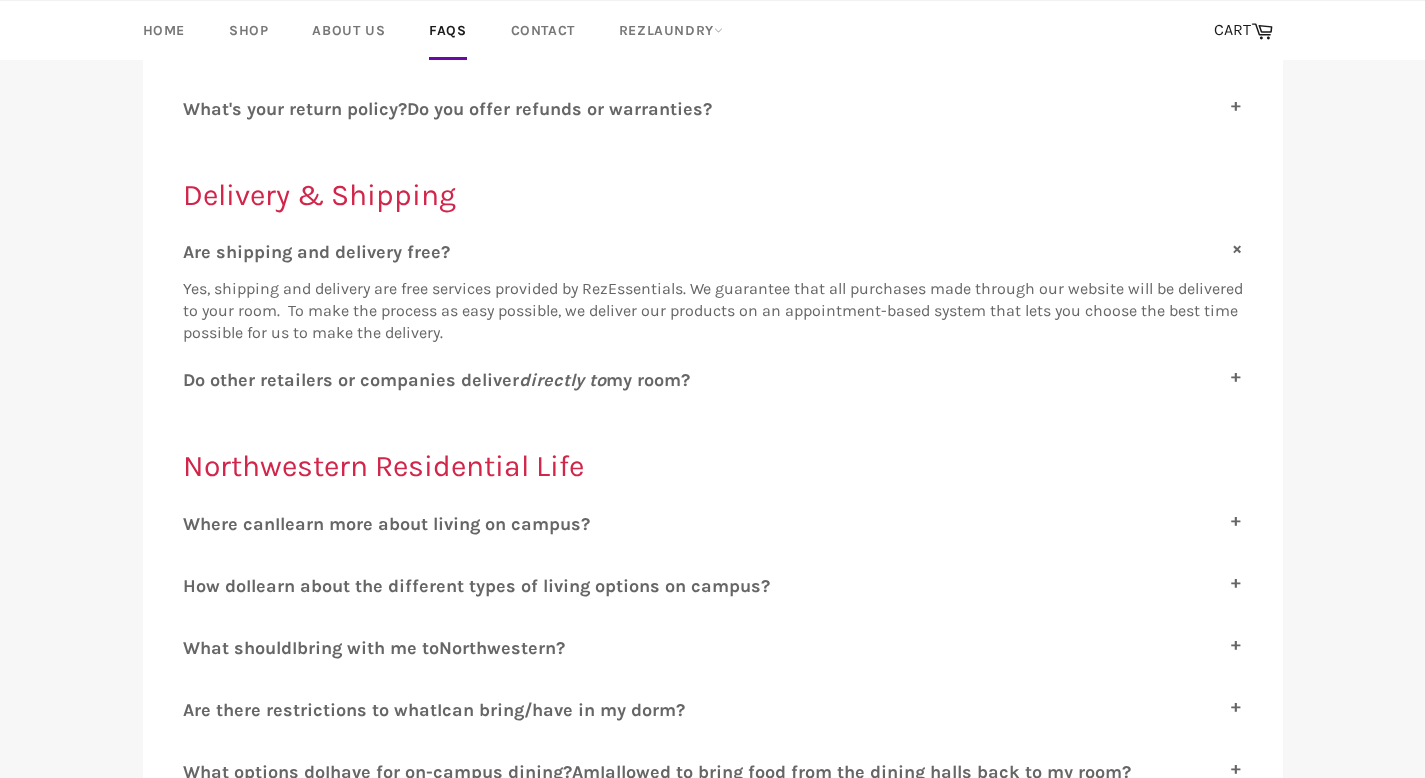 click on "re shipping and delivery free?" at bounding box center (322, 252) 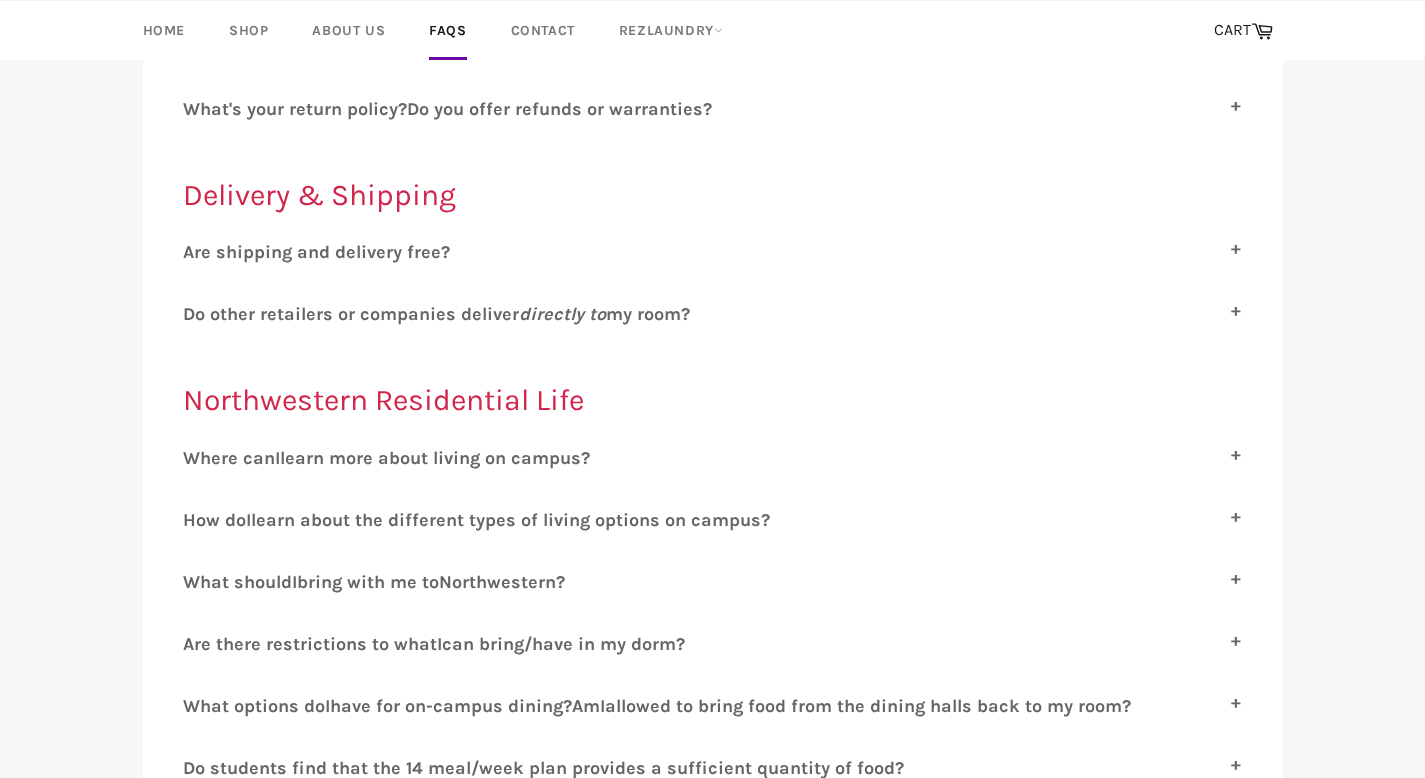 click on "o other retailers or companies deliver  directly to  my room?" at bounding box center (442, 314) 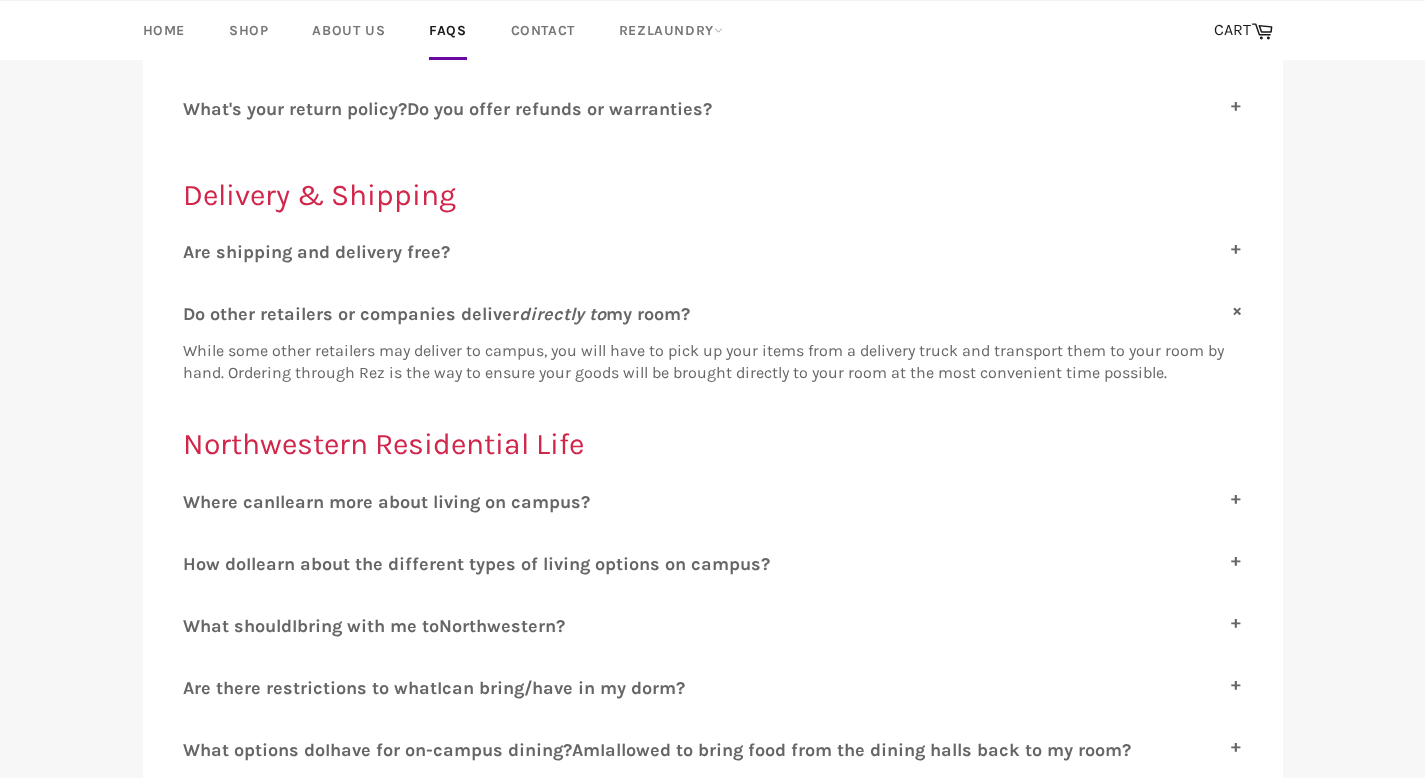 click on "o other retailers or companies deliver  directly to  my room?" at bounding box center (442, 314) 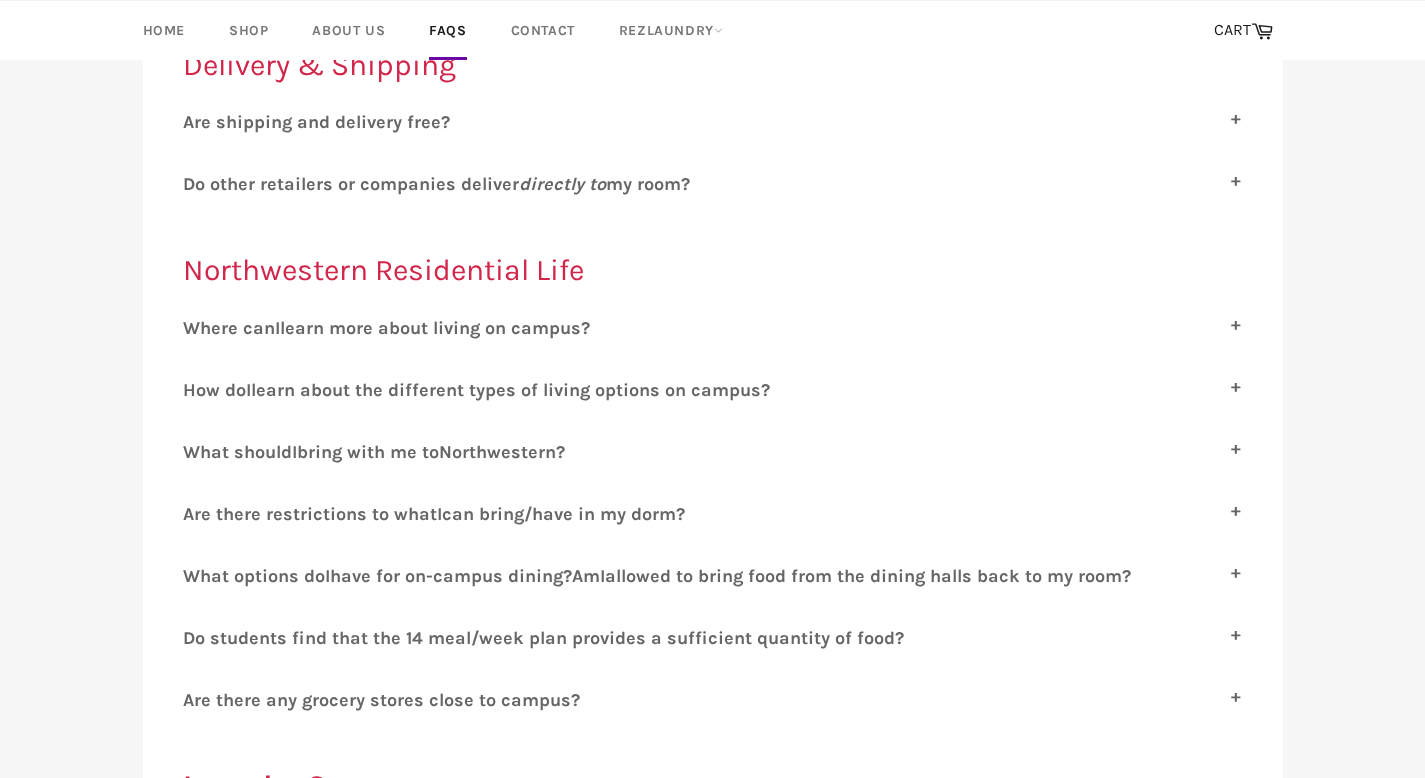 scroll, scrollTop: 1057, scrollLeft: 0, axis: vertical 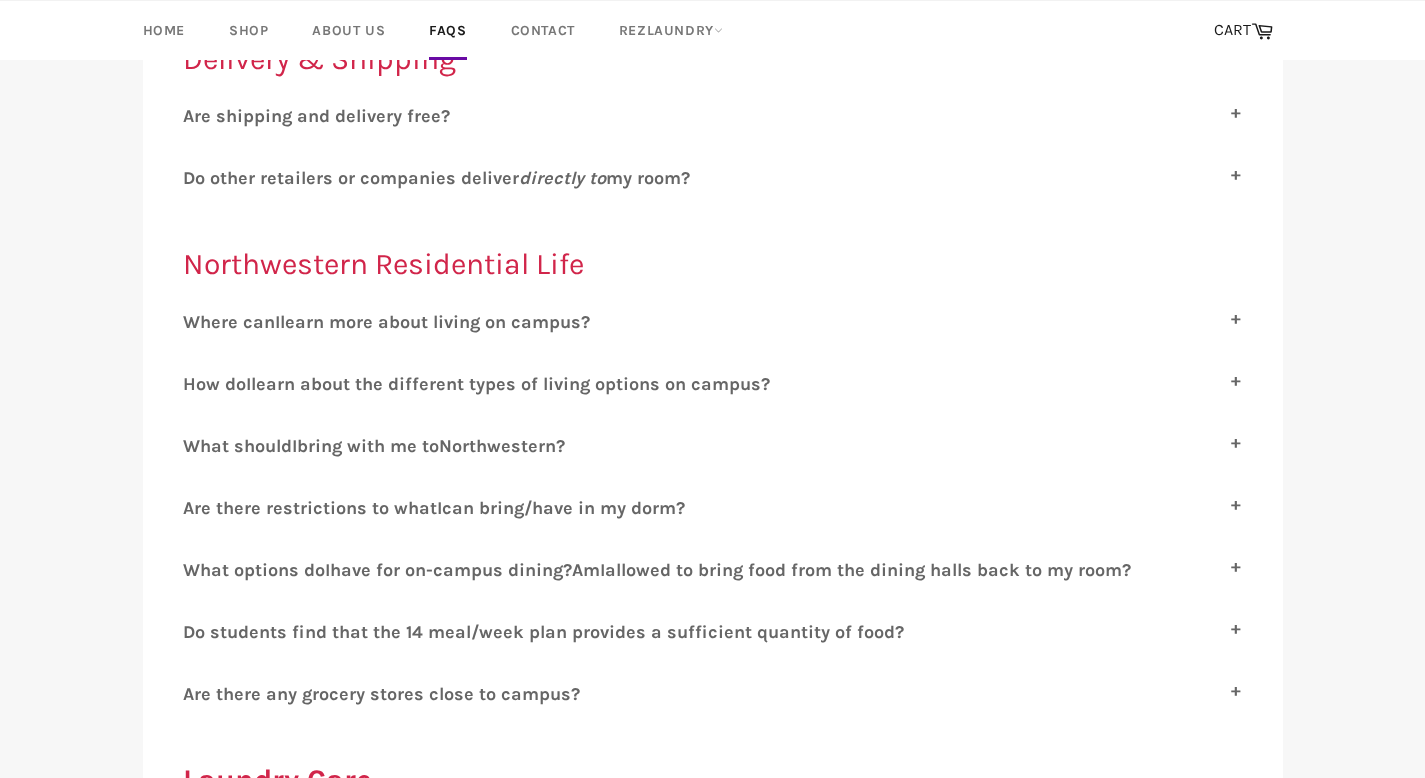 click on "learn more about living on campus?" at bounding box center (435, 322) 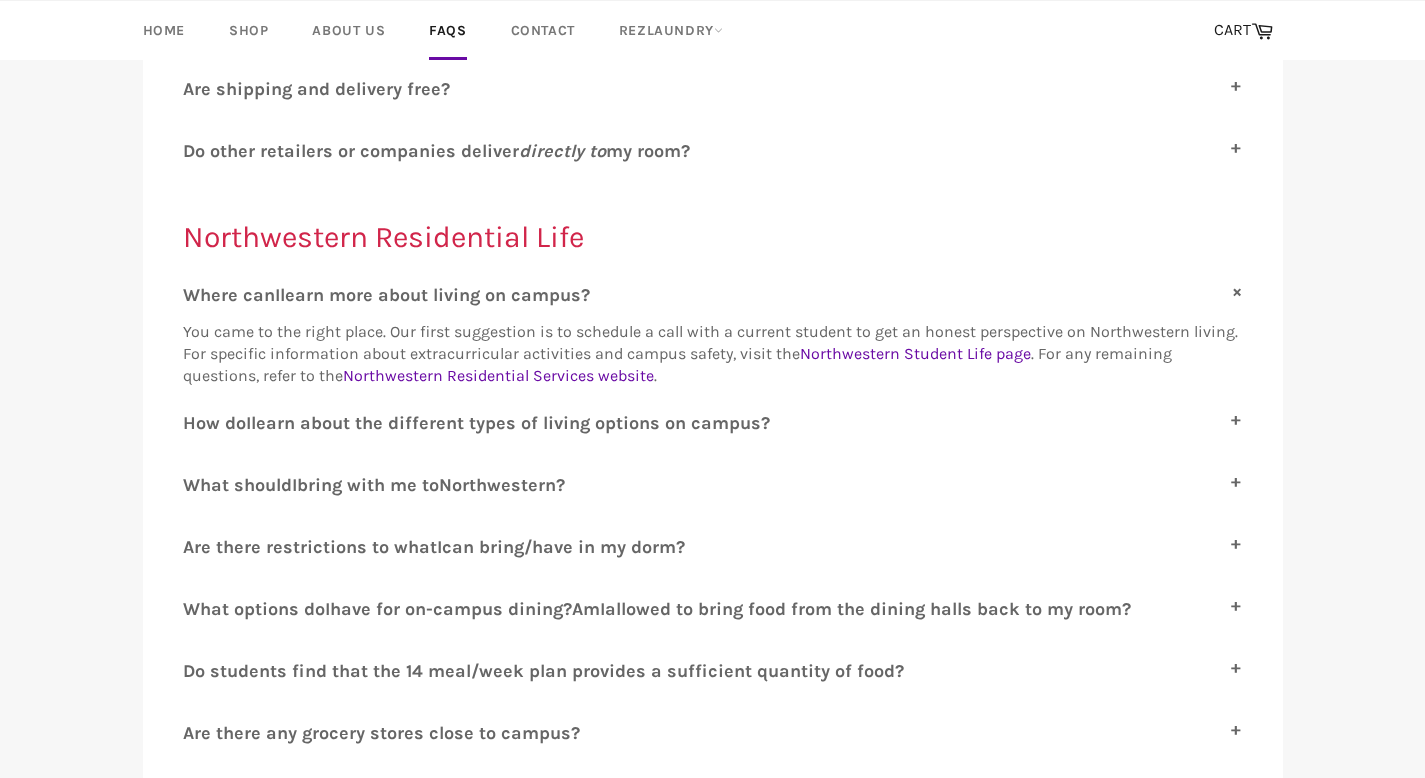 scroll, scrollTop: 1086, scrollLeft: 0, axis: vertical 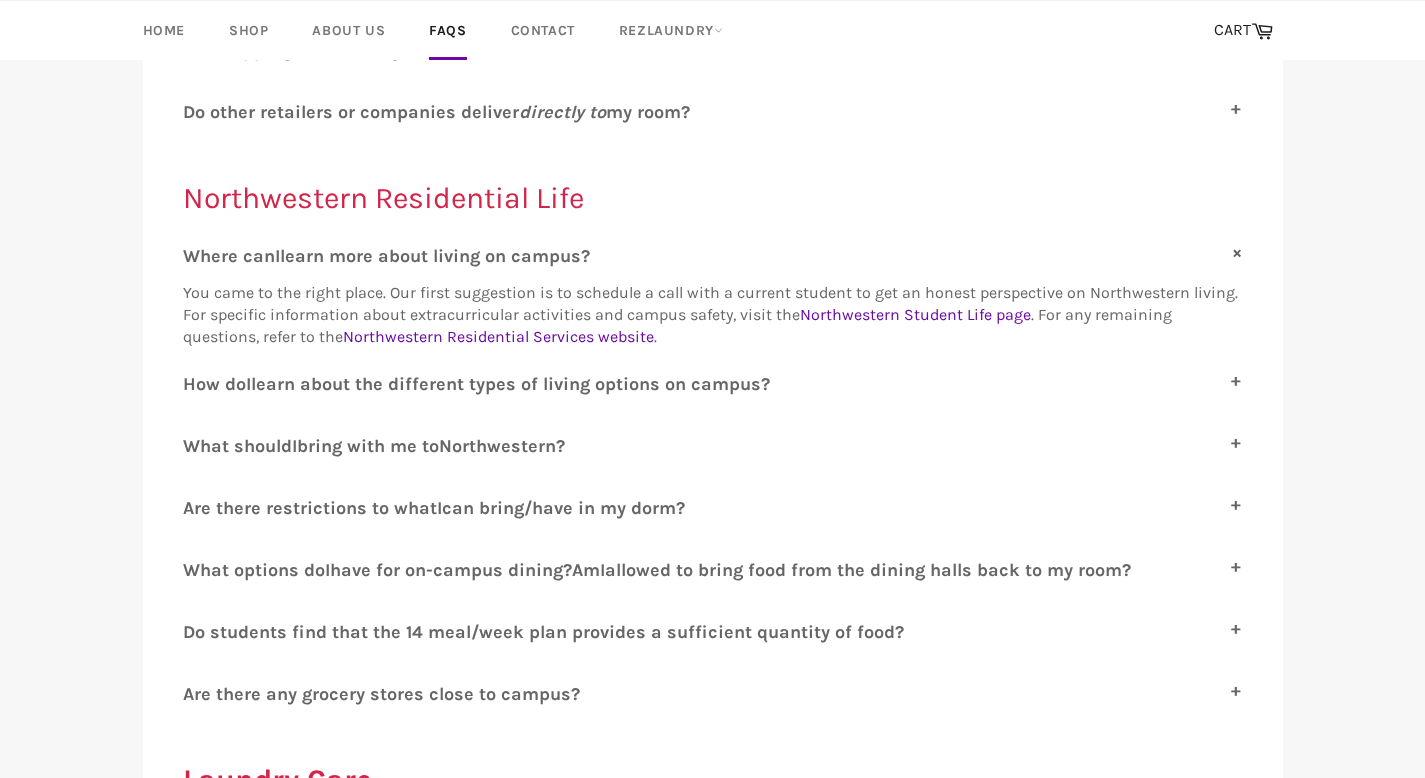 click on "W here can  I  learn more about living on campus?
You came to the right place. Our first suggestion is to schedule a call with a current student to get an honest perspective on Northwestern living. For specific information about extracurricular activities and campus safety, visit the  Northwestern Student Life page . For any remaining questions, refer to the  Northwestern Residential Services website ." at bounding box center (713, 296) 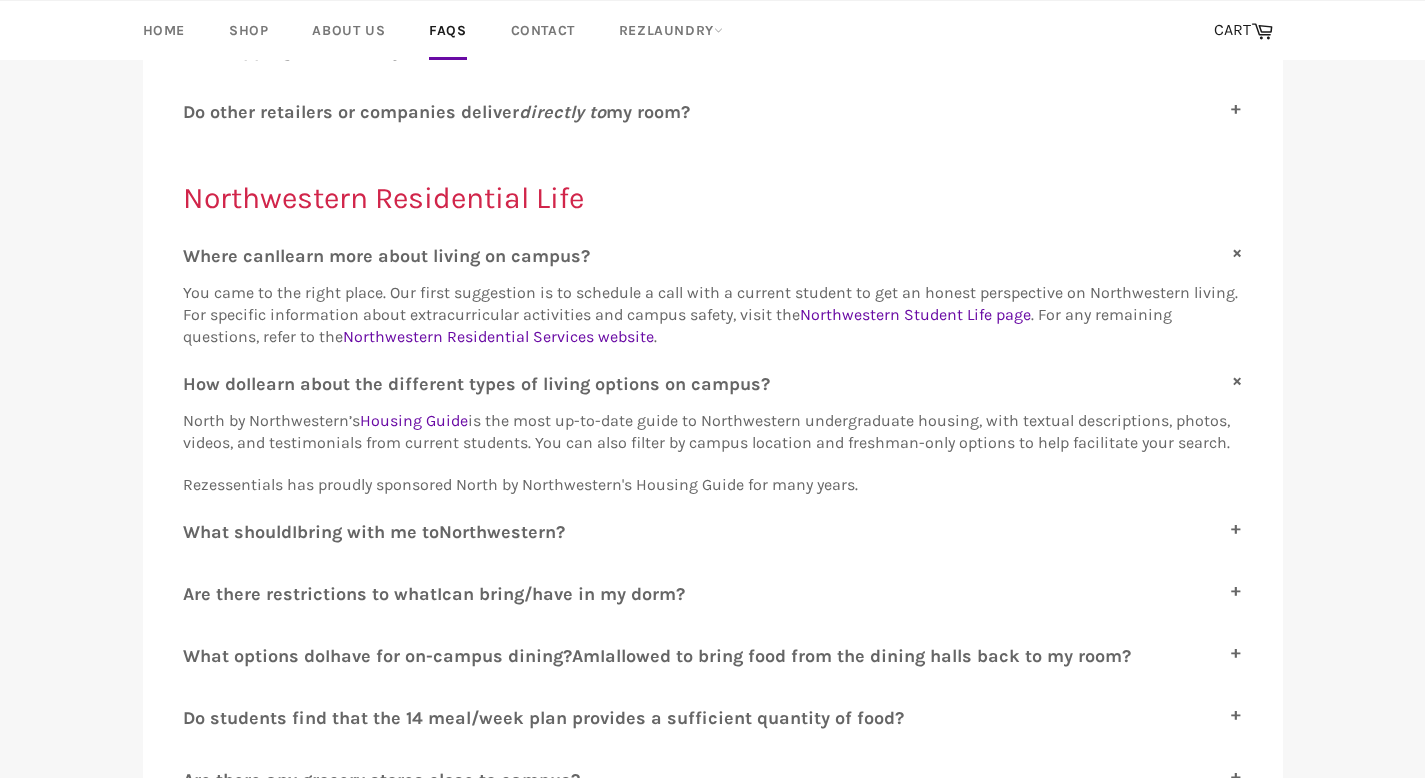 click on "learn about the different types of living options on campus?" at bounding box center [510, 384] 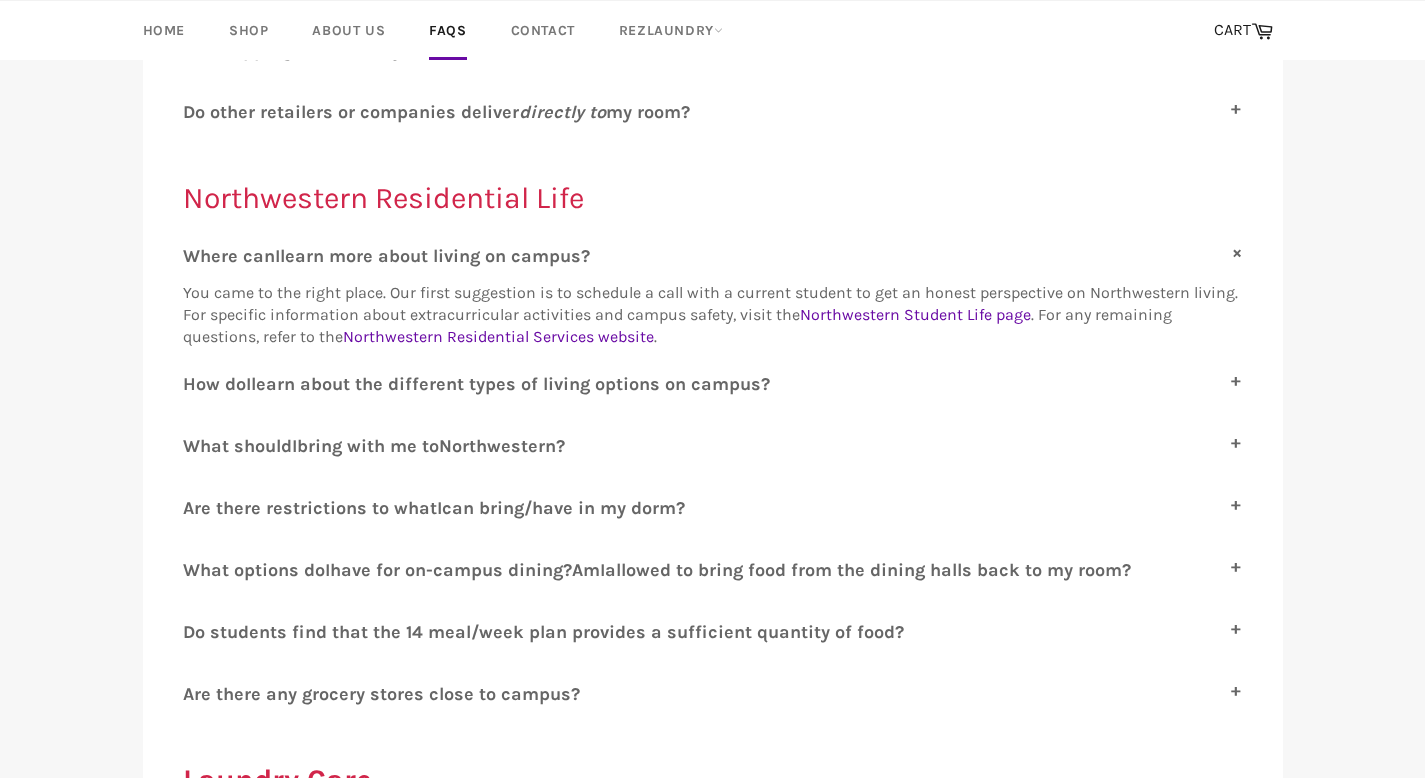 click on "bring with me to" at bounding box center [368, 446] 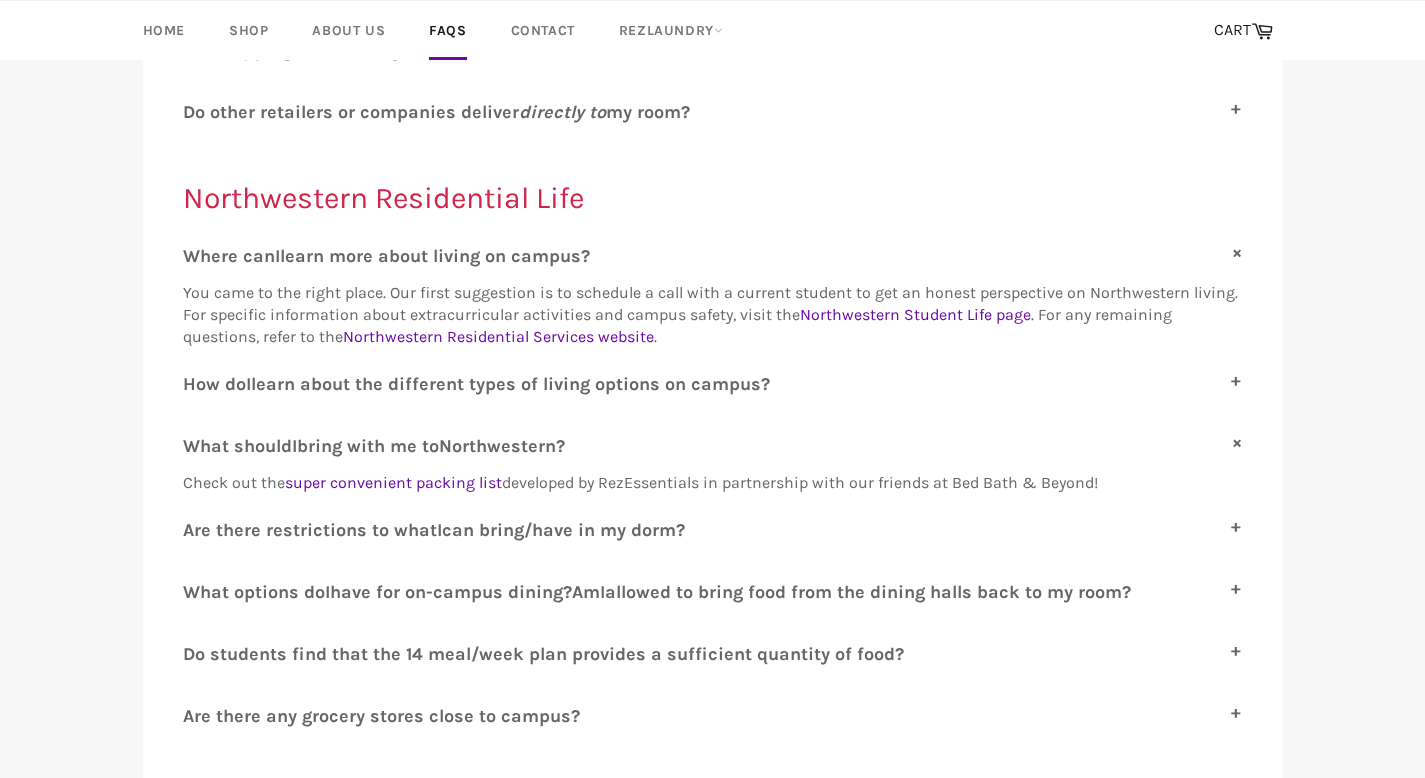 click on "bring with me to" at bounding box center [368, 446] 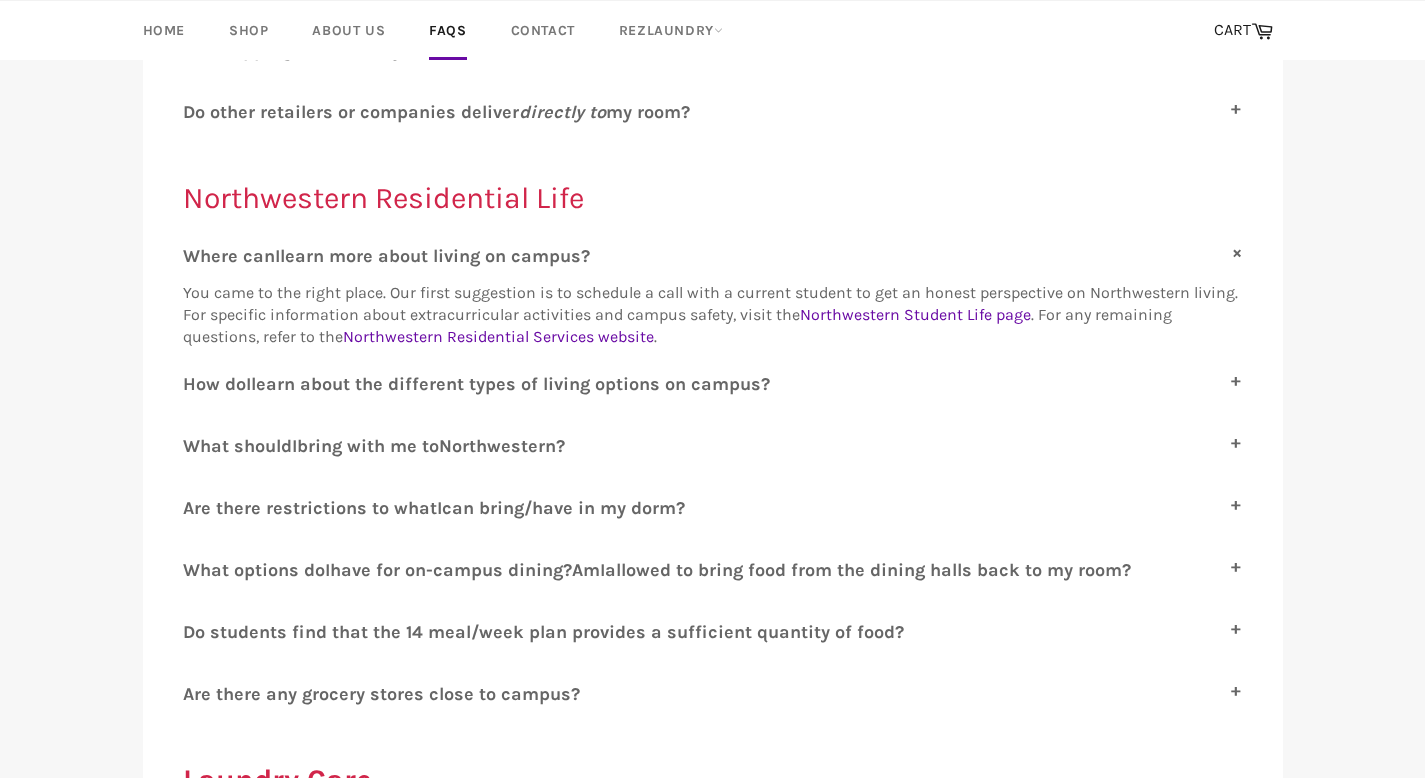 click on "learn more about living on campus?" at bounding box center (435, 256) 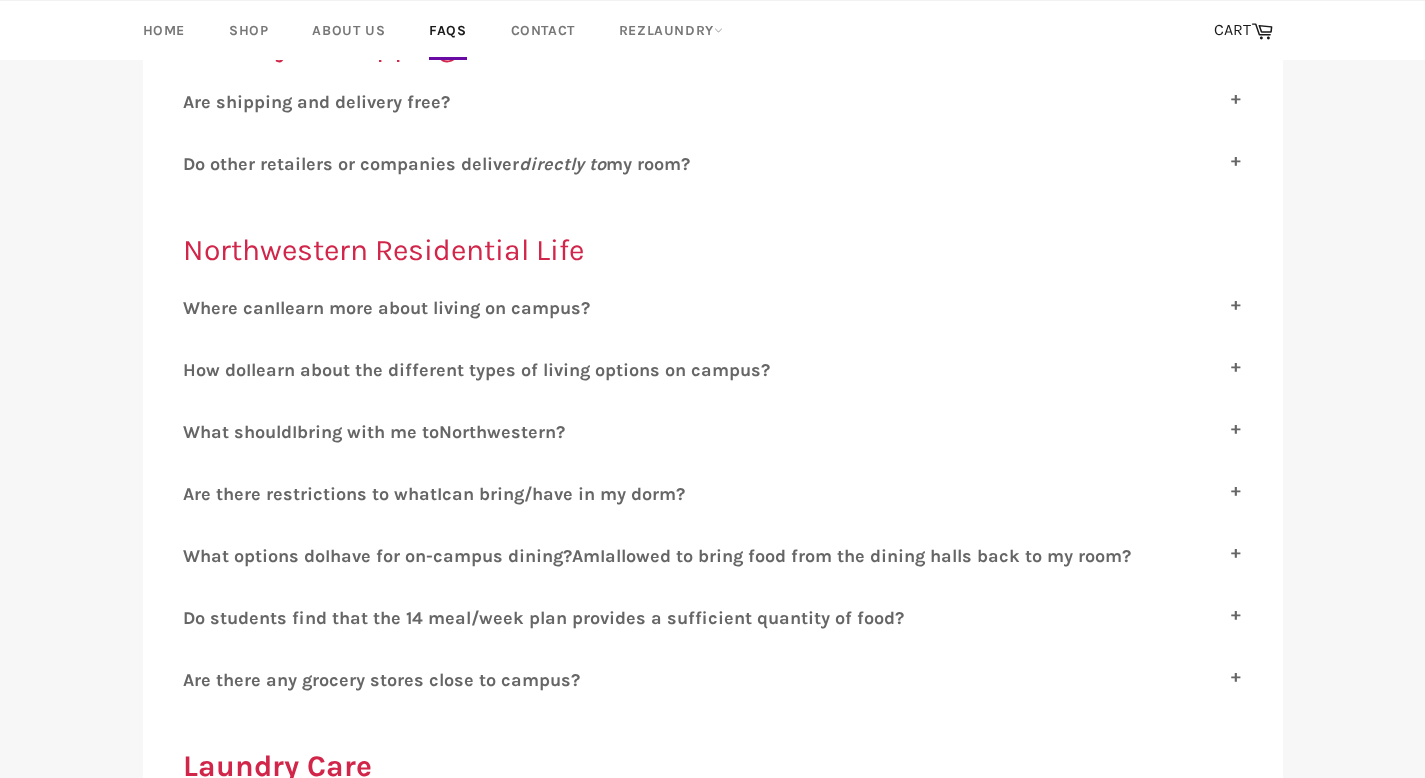 scroll, scrollTop: 1077, scrollLeft: 0, axis: vertical 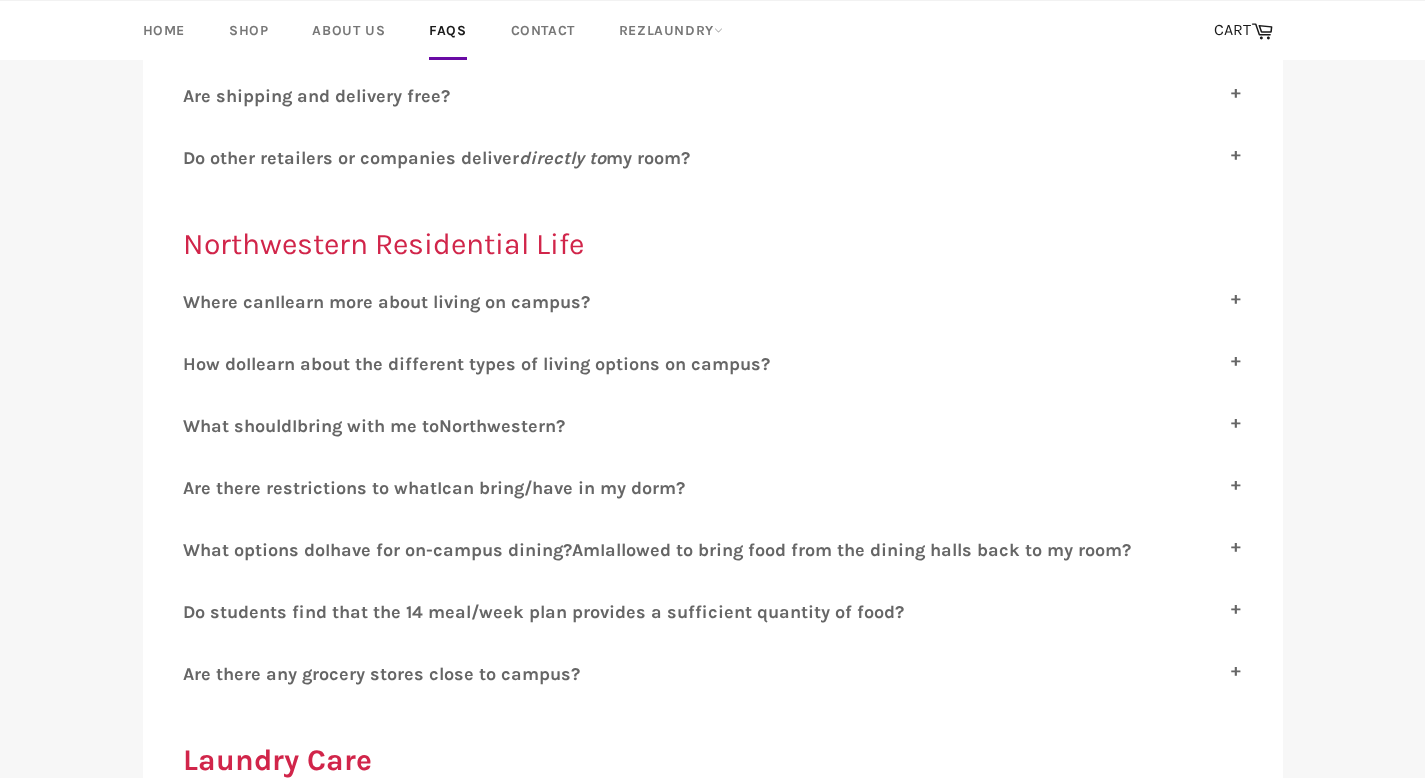 click on "have for on-campus dining?" at bounding box center [451, 550] 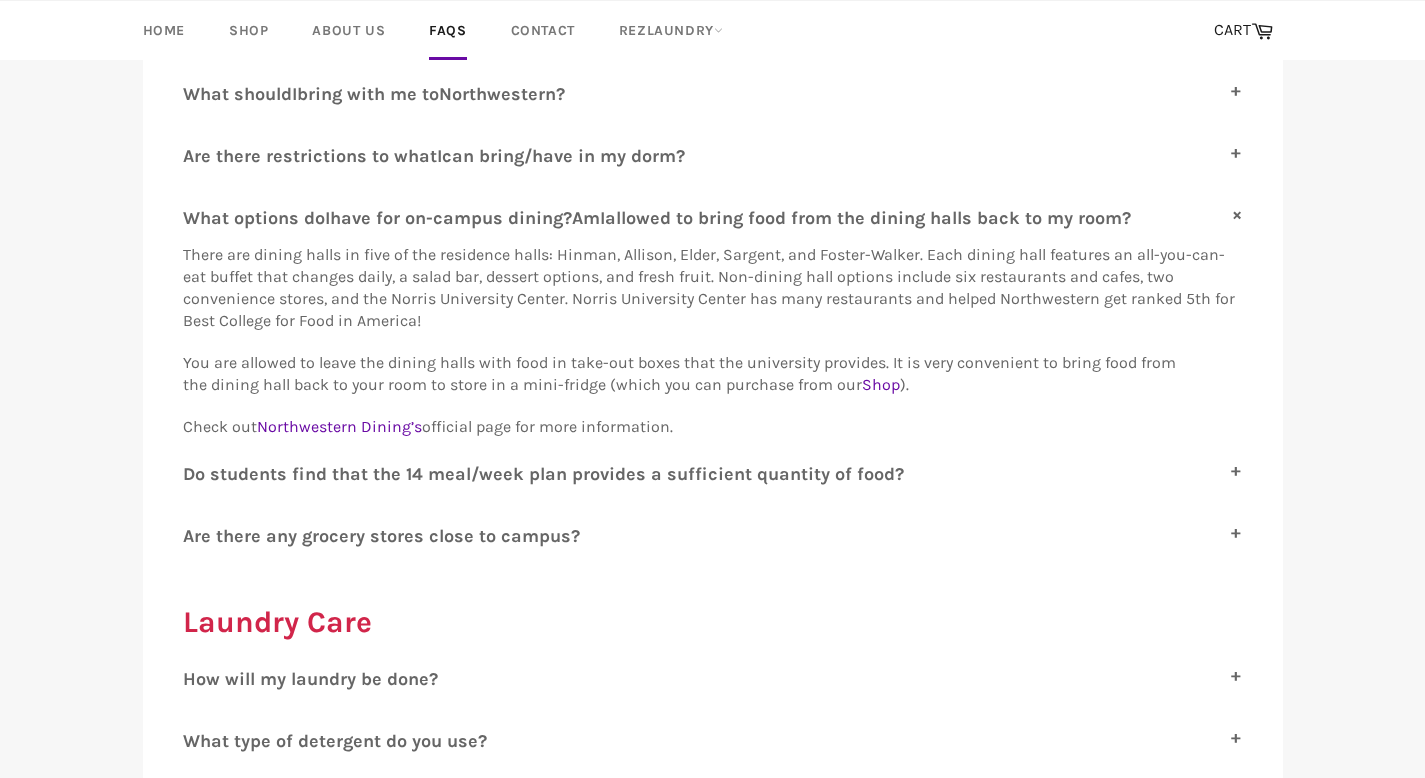 scroll, scrollTop: 1418, scrollLeft: 0, axis: vertical 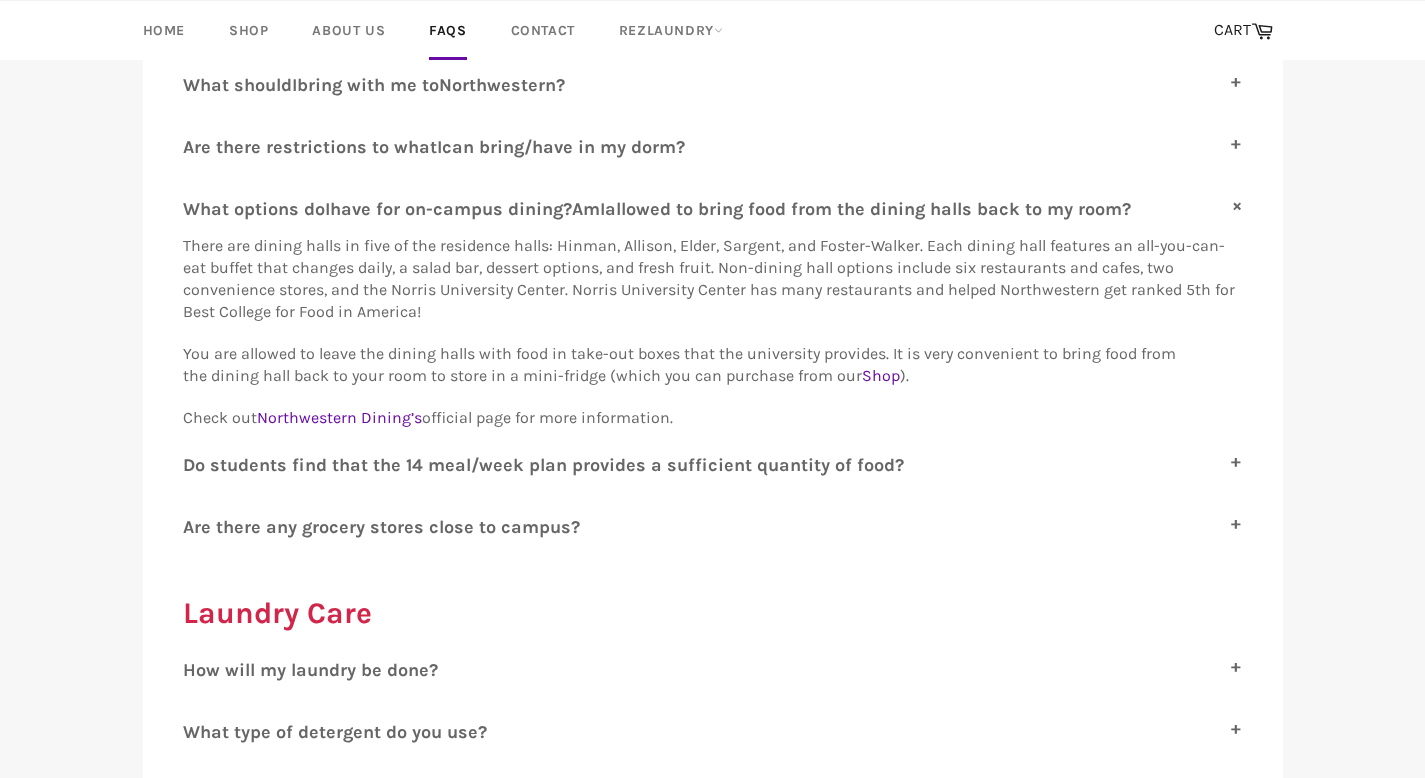 click on "have for on-campus dining?" at bounding box center [451, 209] 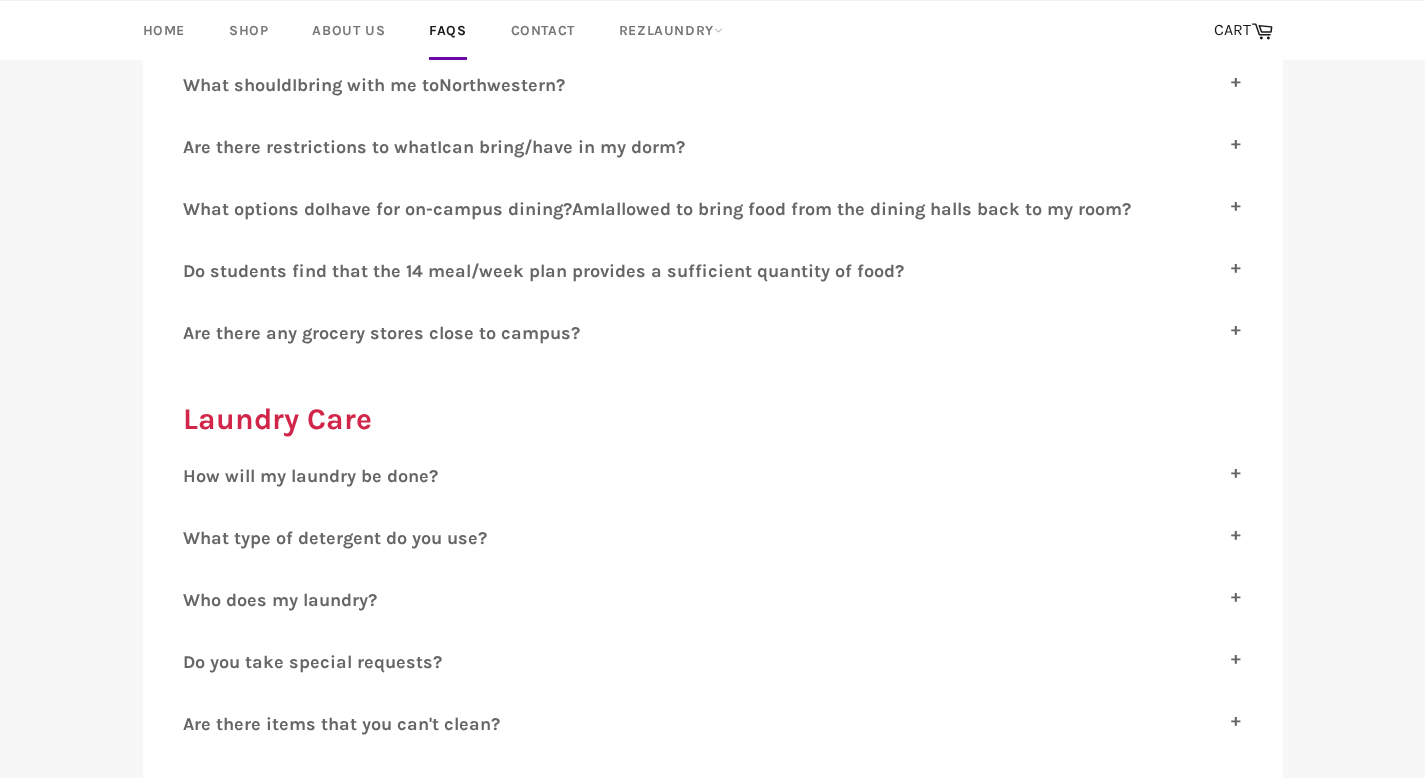 click on "o students find that the 14 meal/week plan provides a sufficient quantity of food?" at bounding box center [549, 271] 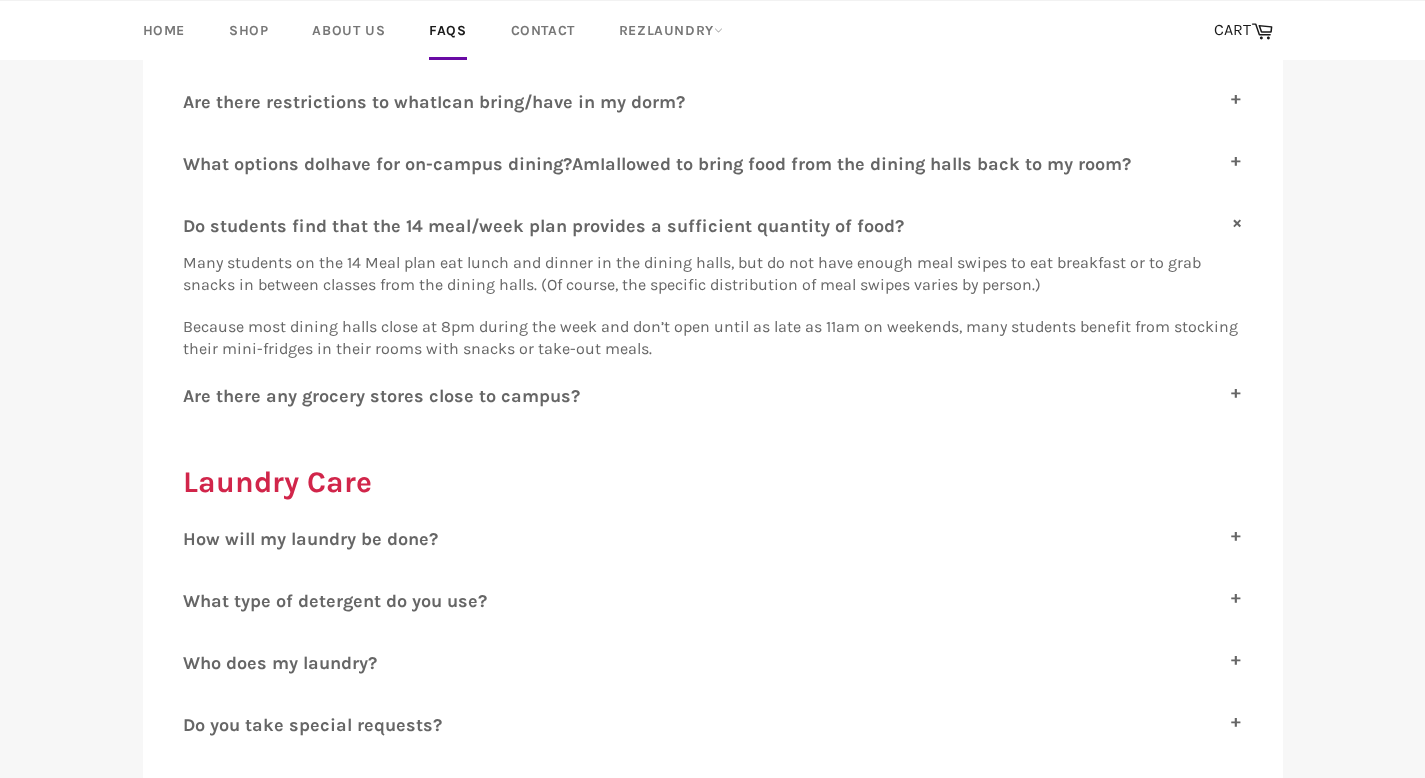 scroll, scrollTop: 1462, scrollLeft: 0, axis: vertical 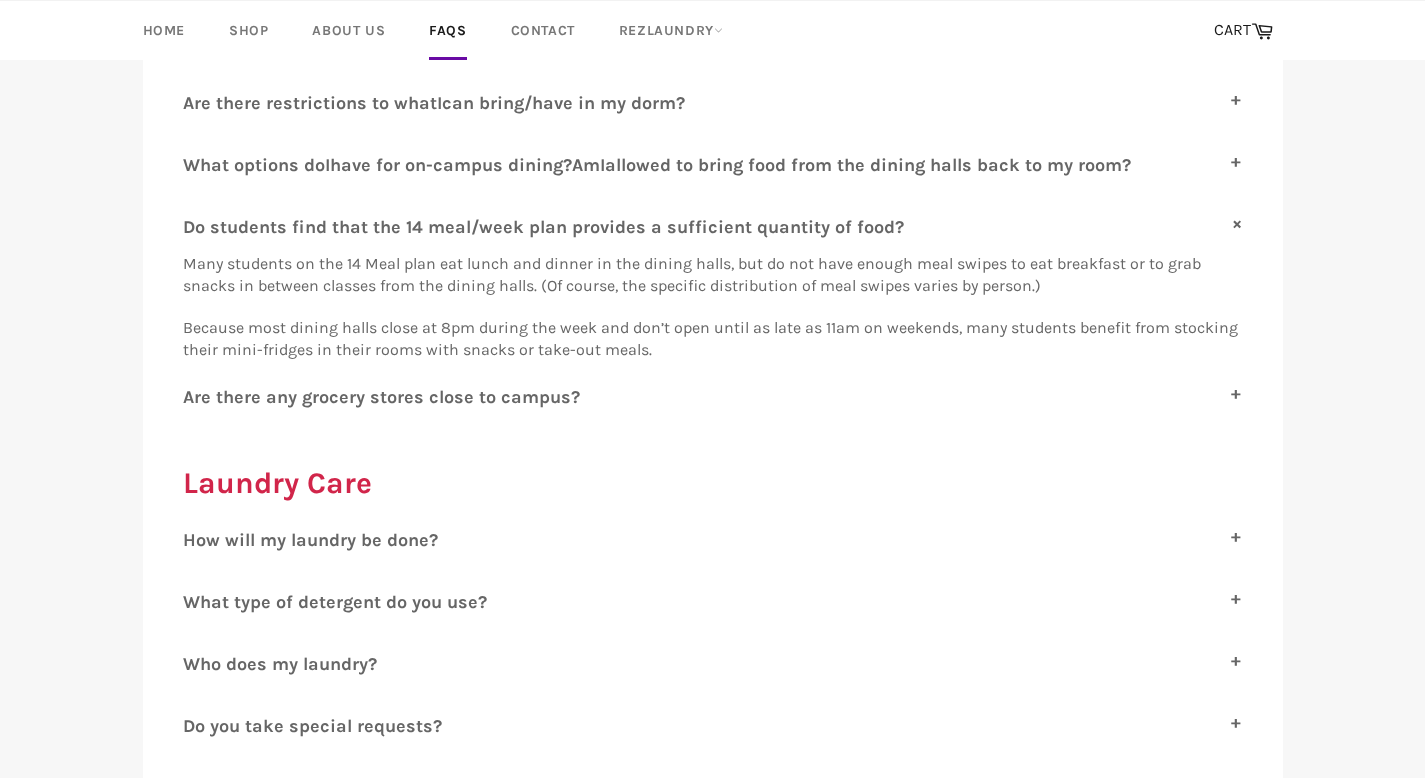 click on "o students find that the 14 meal/week plan provides a sufficient quantity of food?" at bounding box center [549, 227] 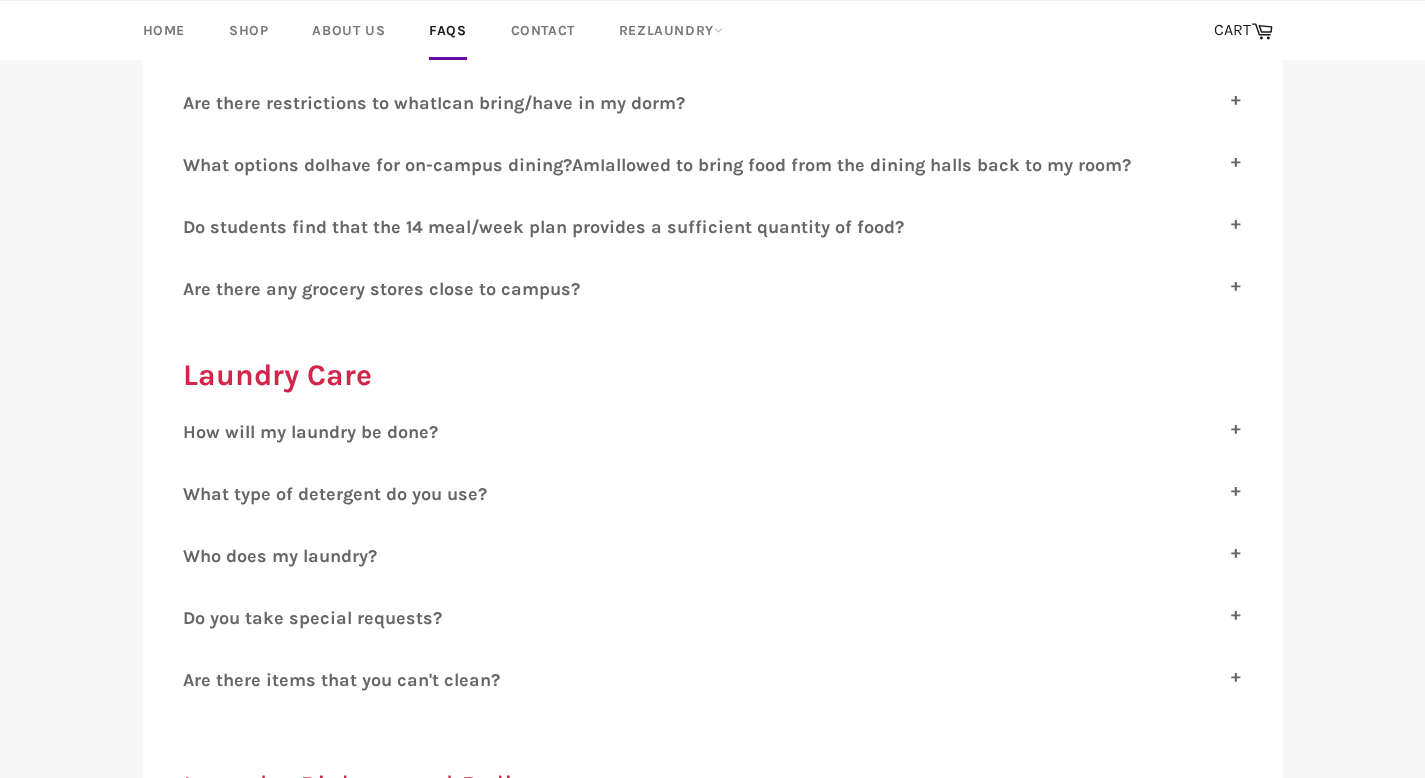 click on "re there any grocery stores close to campus?" at bounding box center (387, 289) 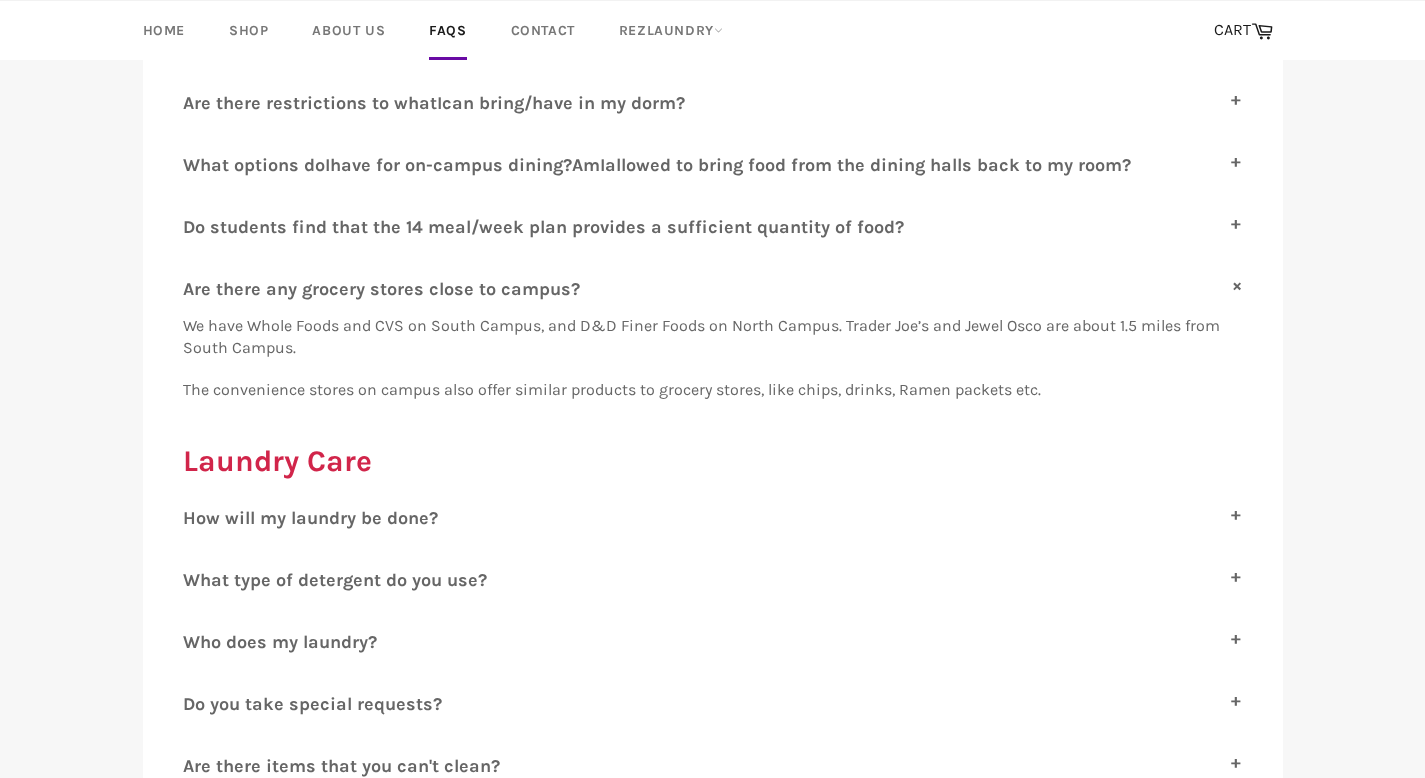 click on "re there any grocery stores close to campus?" at bounding box center (387, 289) 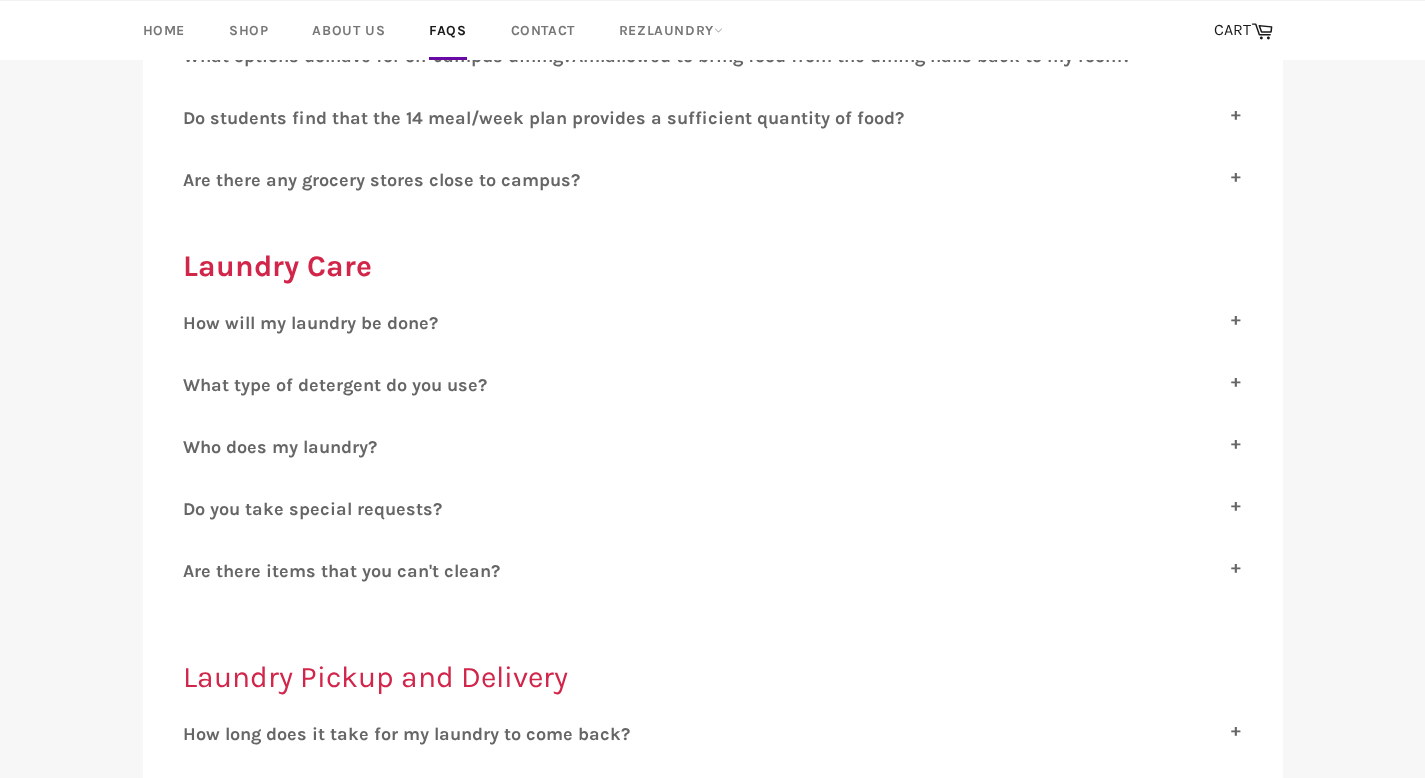 scroll, scrollTop: 1580, scrollLeft: 0, axis: vertical 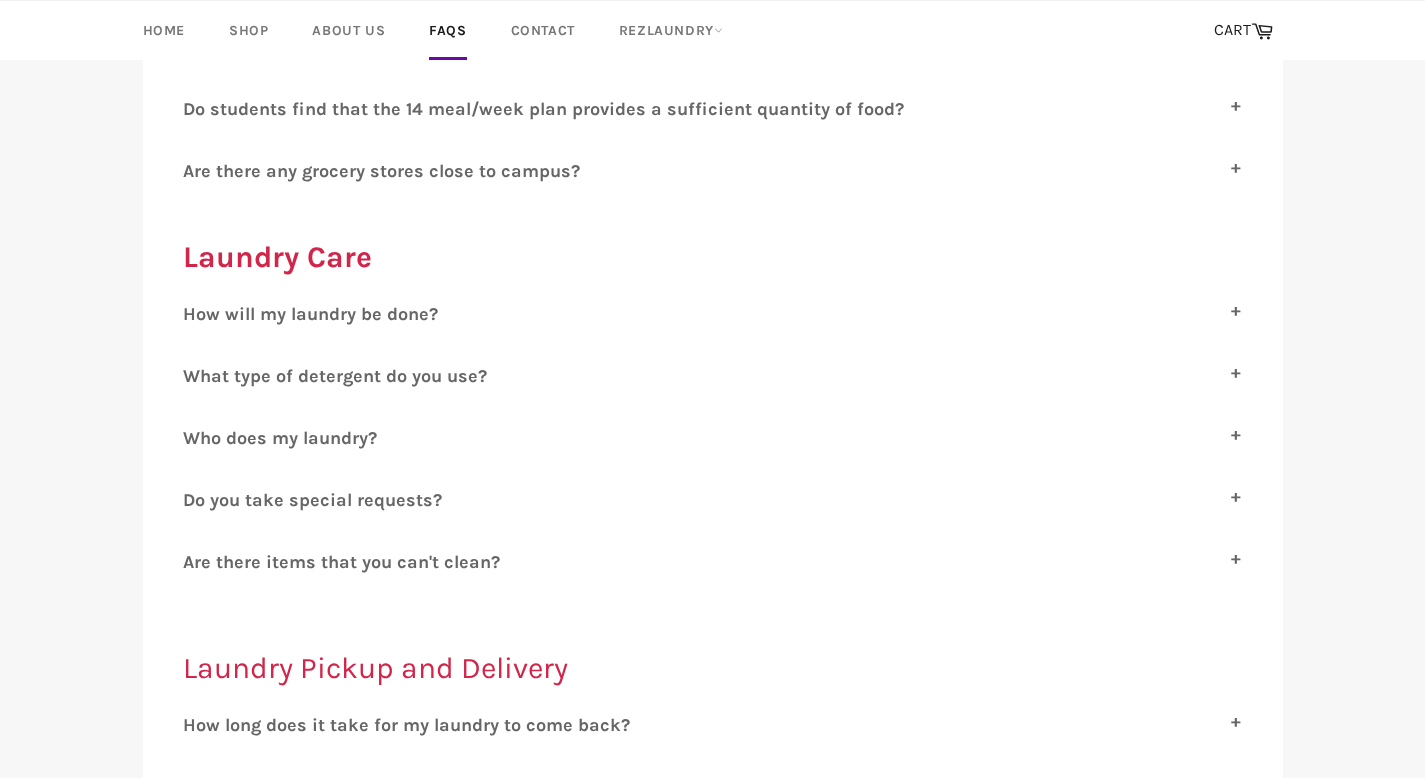 click on "Ordering
I  don't know where  I  am living yet, can  I  place my  R ez E ssentials order?
Yes, you can! Simply put N/A in the required residence hall and room number fields when you check out and we will know to contact you once housing assignments are released.
H ow do  I  find out about my room assignment?
Check out  Residential Services  for comprehensive information regarding the new room selection process. You can also contact Residential Services via email at  freshman-housing@northwestern.edu  or by phone at 847-467-4663.
D o  I  need to input my residential hall / shipping address anywhere?
Nope! Our system will automatically generate the address of the residential hall that you specified on the checkout page. This will ensure that your products arrive in the correct place!
C an  I  cancel my order?
D oes  R ez E ssentials only assist first-year students and their families with move-in?
Warranty
W" at bounding box center (713, -42) 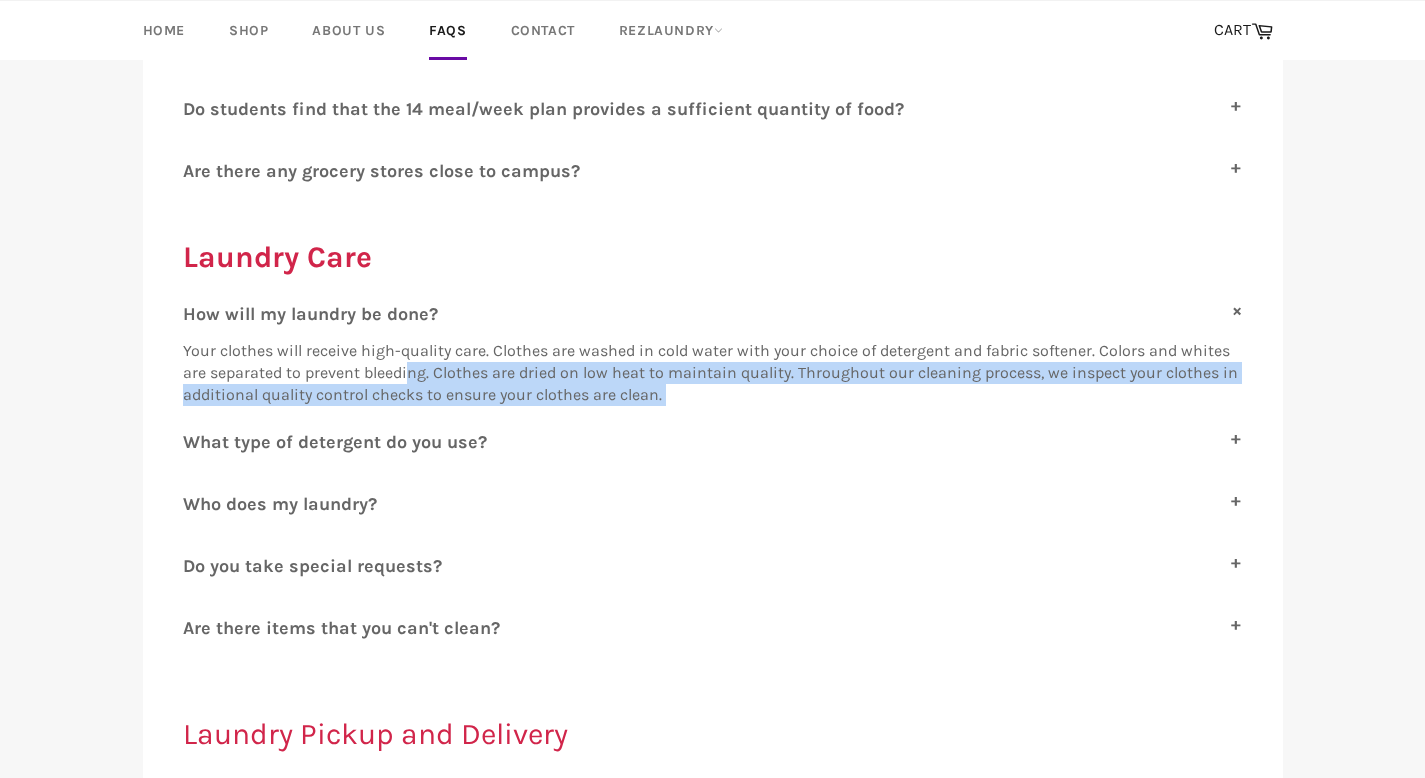 drag, startPoint x: 408, startPoint y: 358, endPoint x: 470, endPoint y: 396, distance: 72.718636 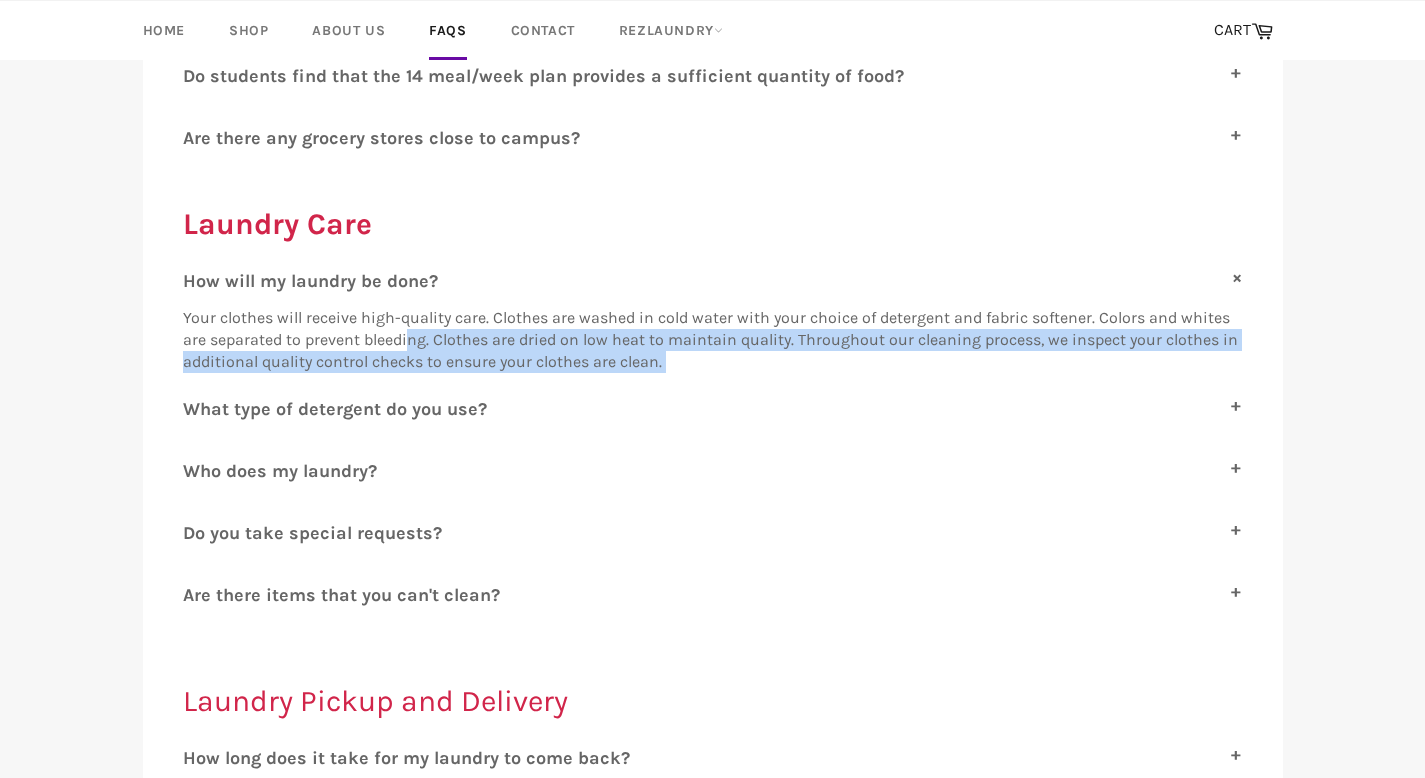 scroll, scrollTop: 1611, scrollLeft: 0, axis: vertical 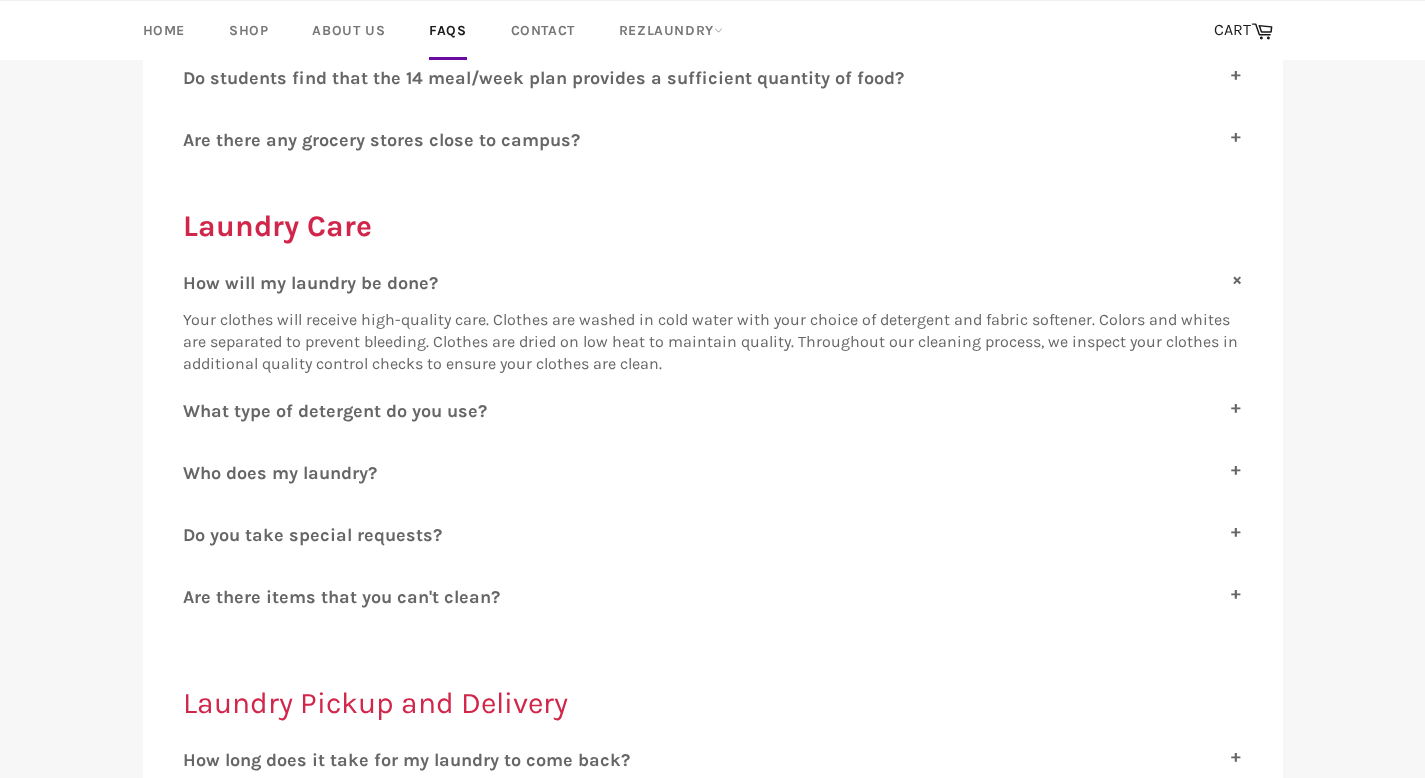 click on "ow will my laundry be done?" at bounding box center [317, 283] 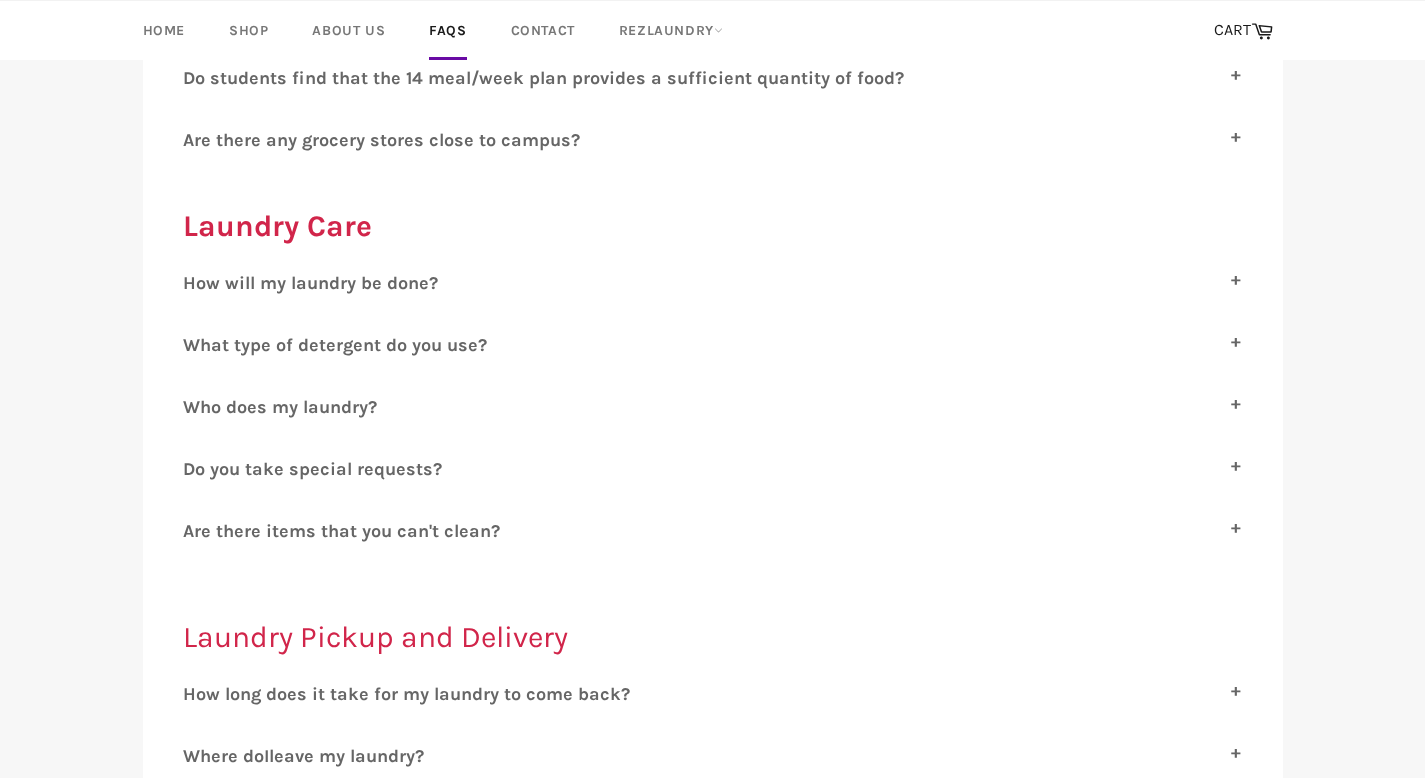click on "hat type of detergent do you use?" at bounding box center (343, 345) 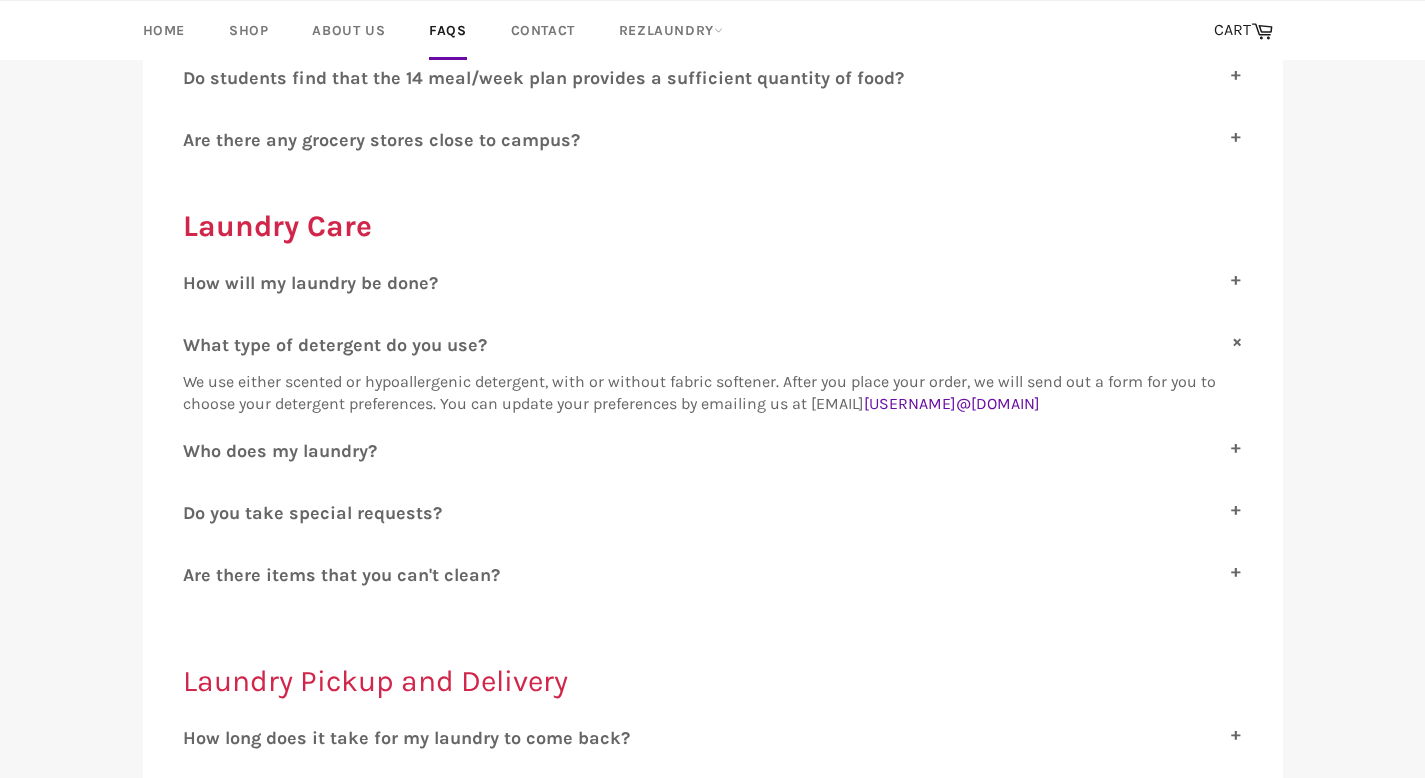 click on "hat type of detergent do you use?" at bounding box center [343, 345] 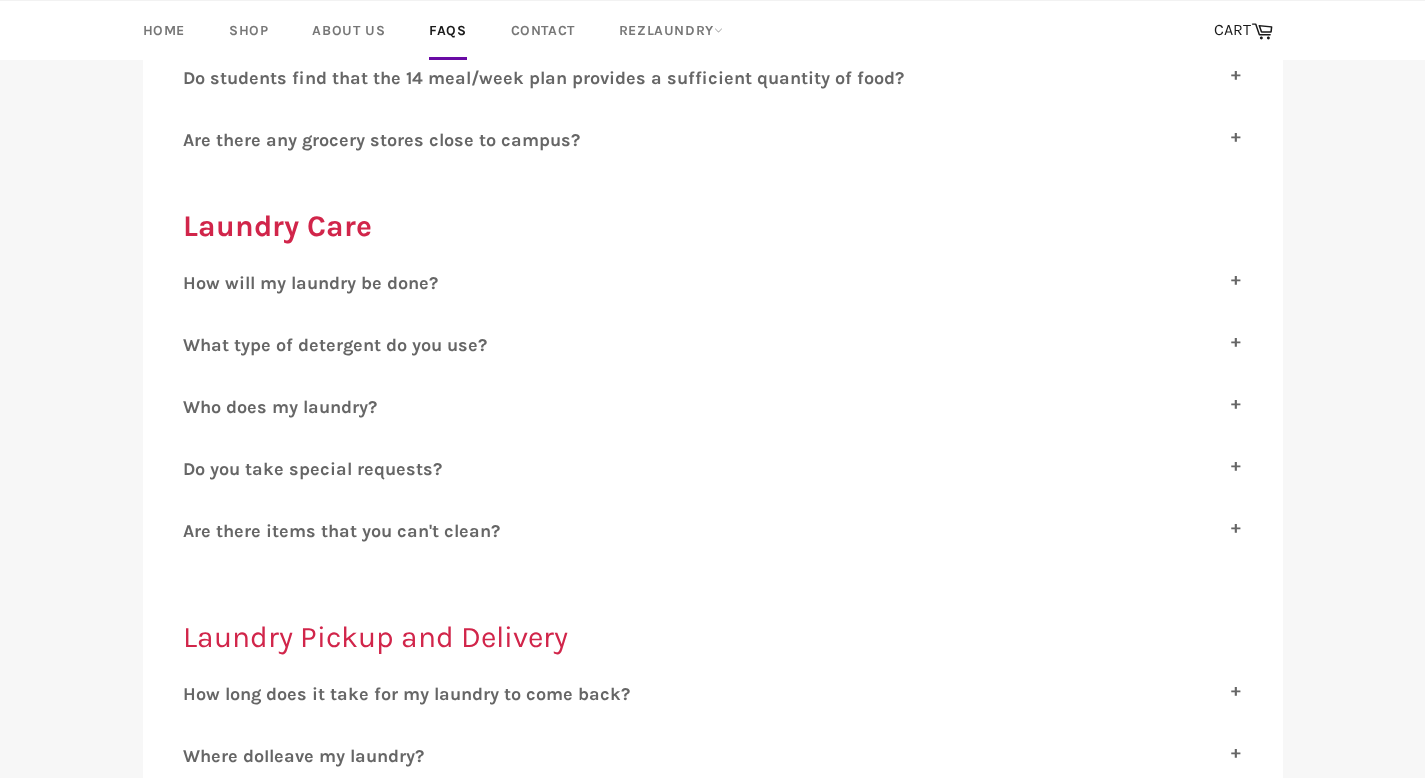 click on "ho does my laundry?" at bounding box center (288, 407) 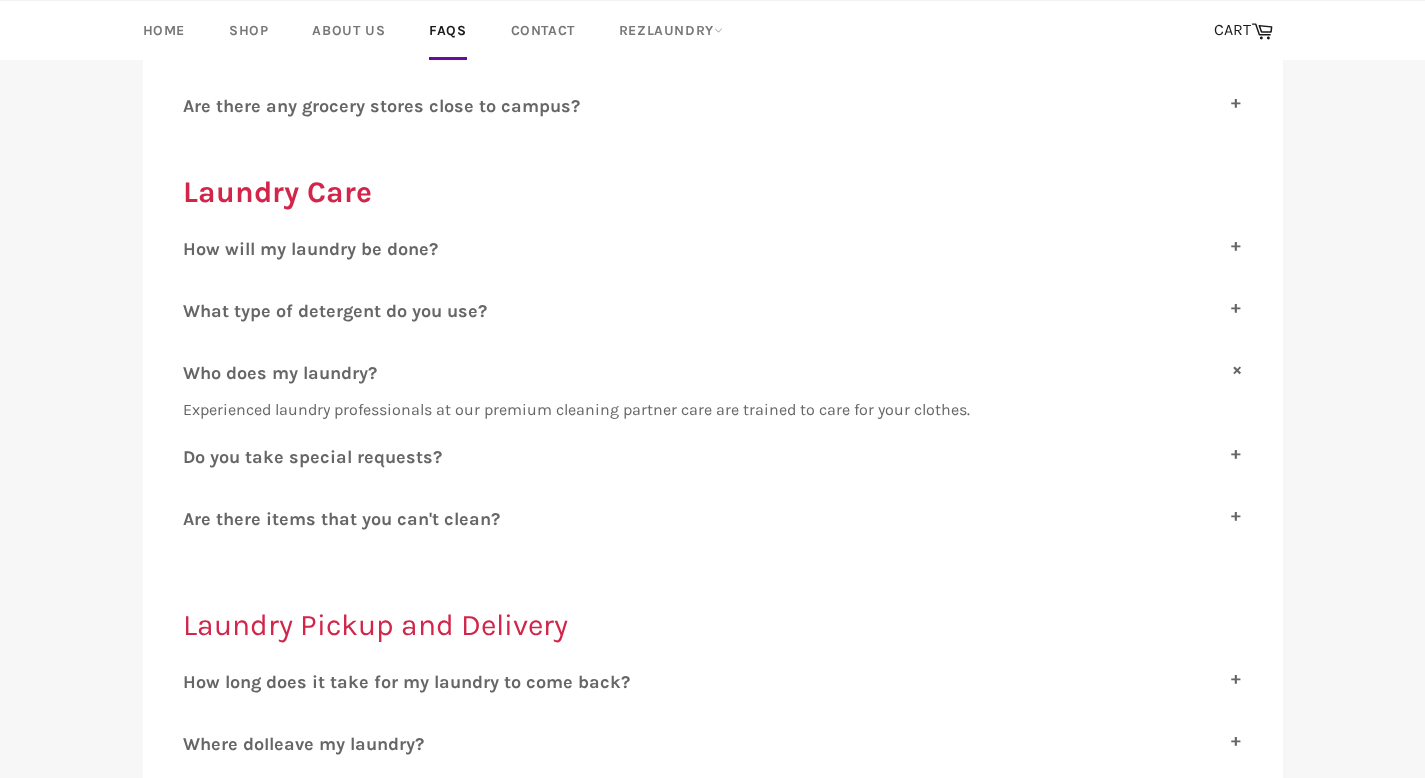 scroll, scrollTop: 1649, scrollLeft: 0, axis: vertical 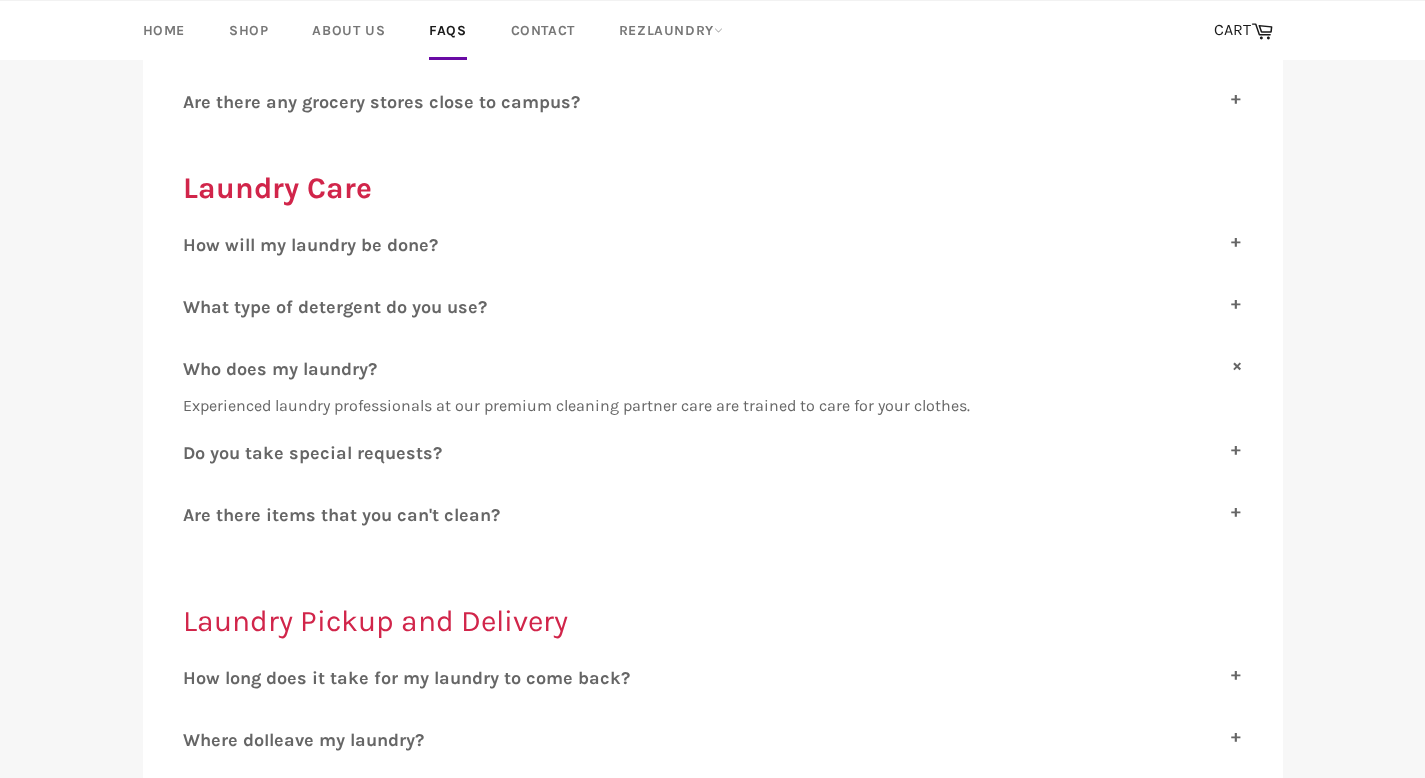 click on "ho does my laundry?" at bounding box center (288, 369) 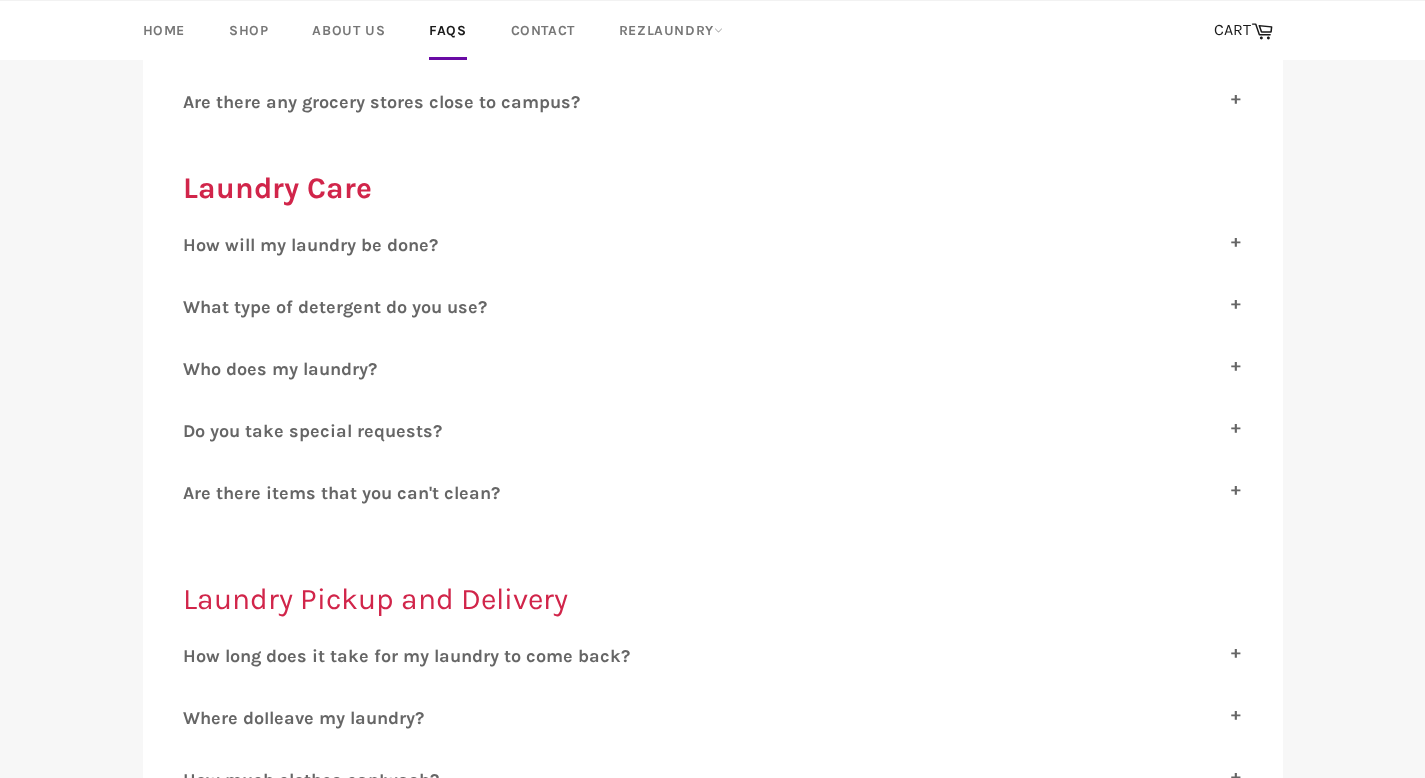 click on "o you take special requests?" at bounding box center (318, 431) 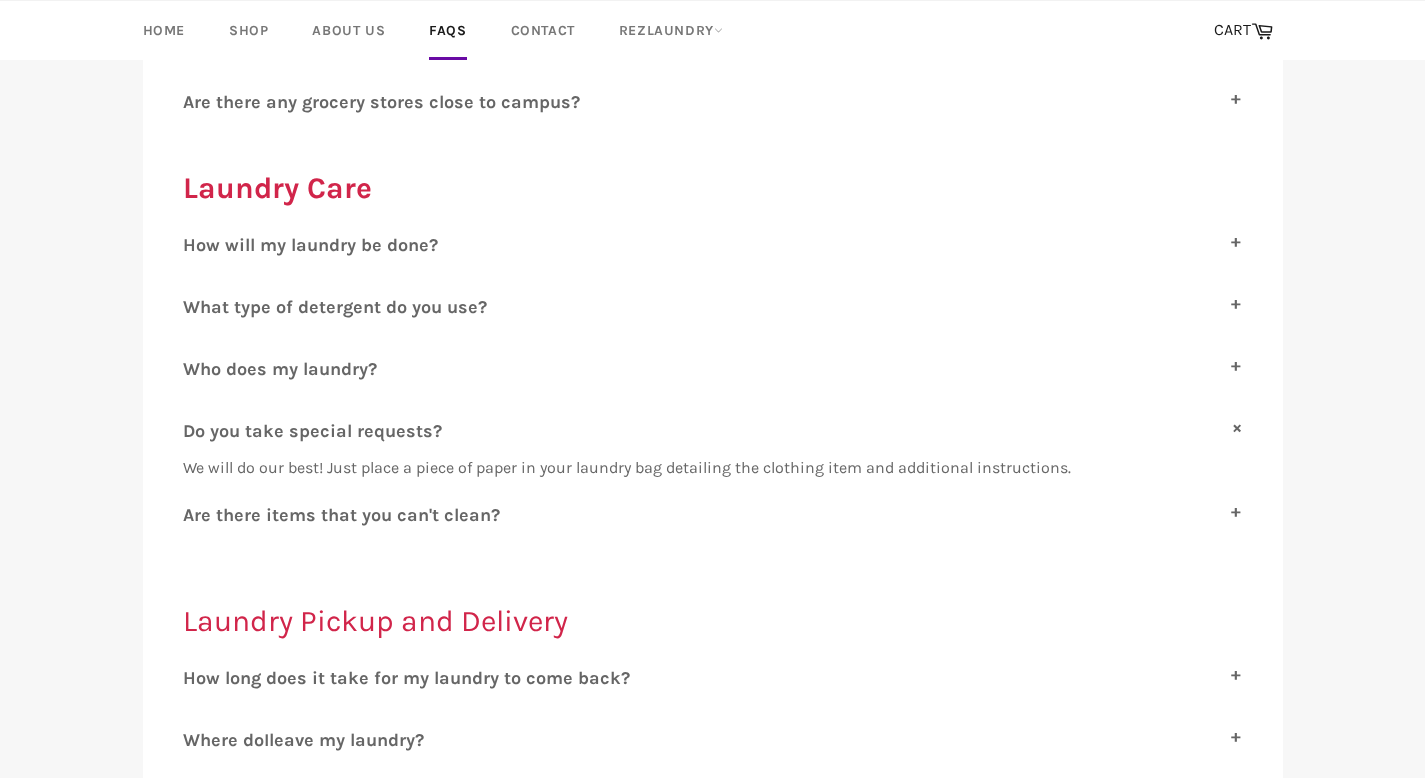 click on "o you take special requests?" at bounding box center [318, 431] 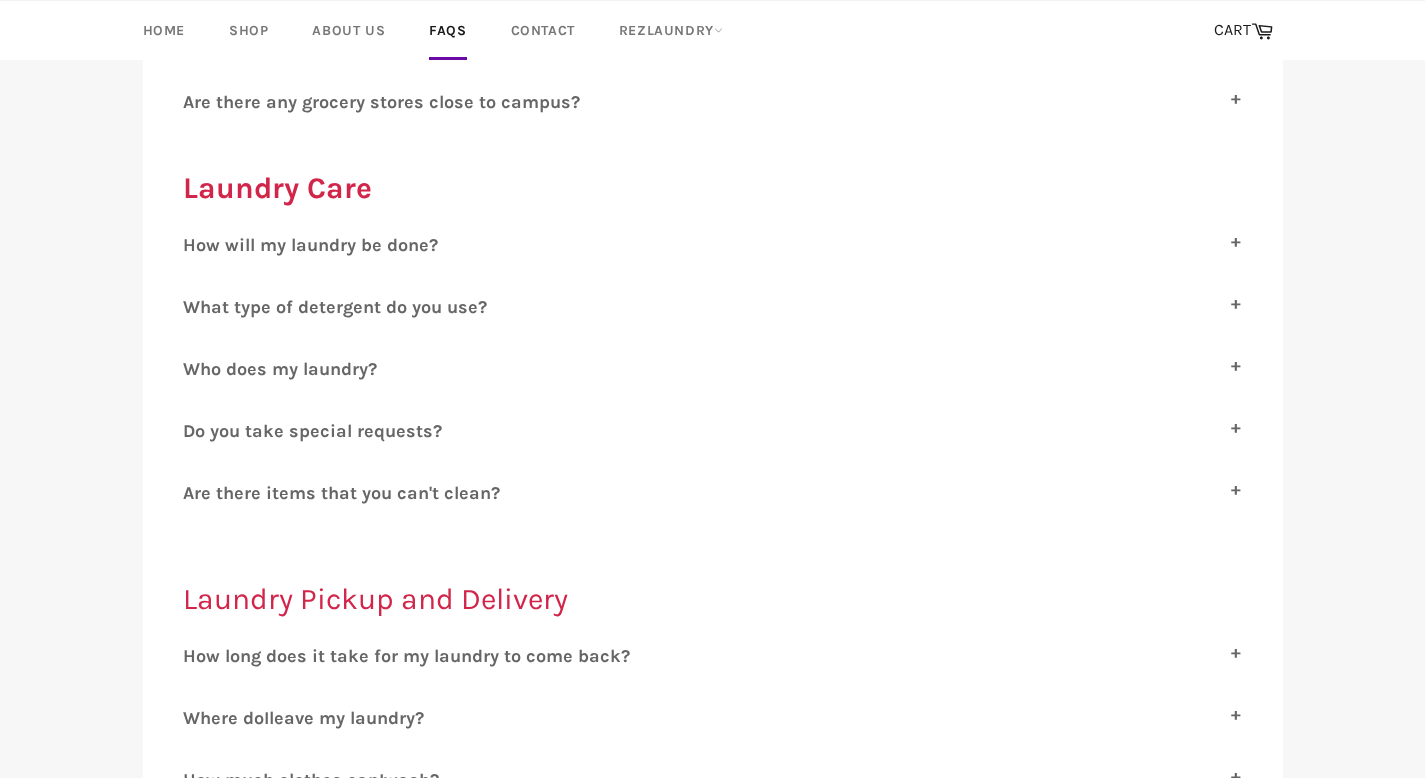 click on "ow will my laundry be done?" at bounding box center (317, 245) 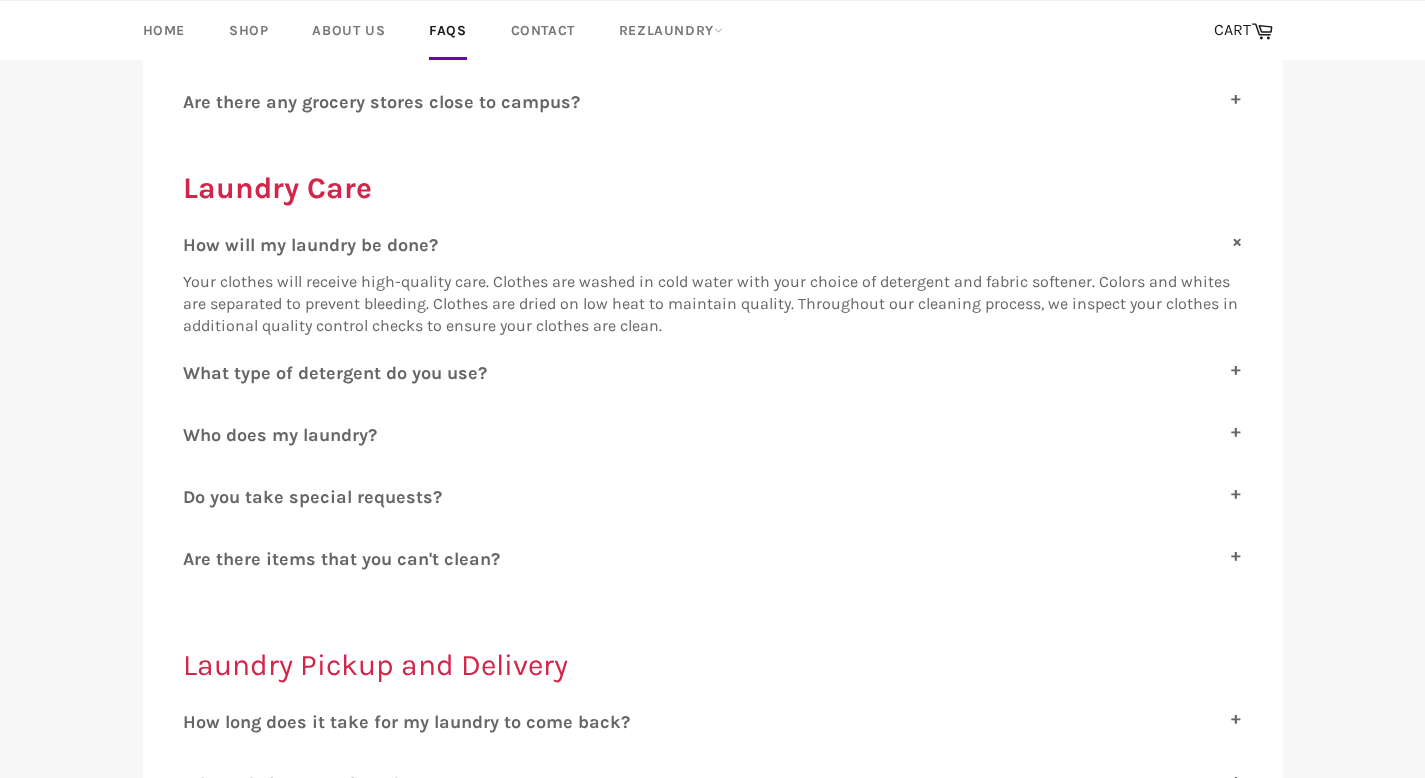 click on "ow will my laundry be done?" at bounding box center (317, 245) 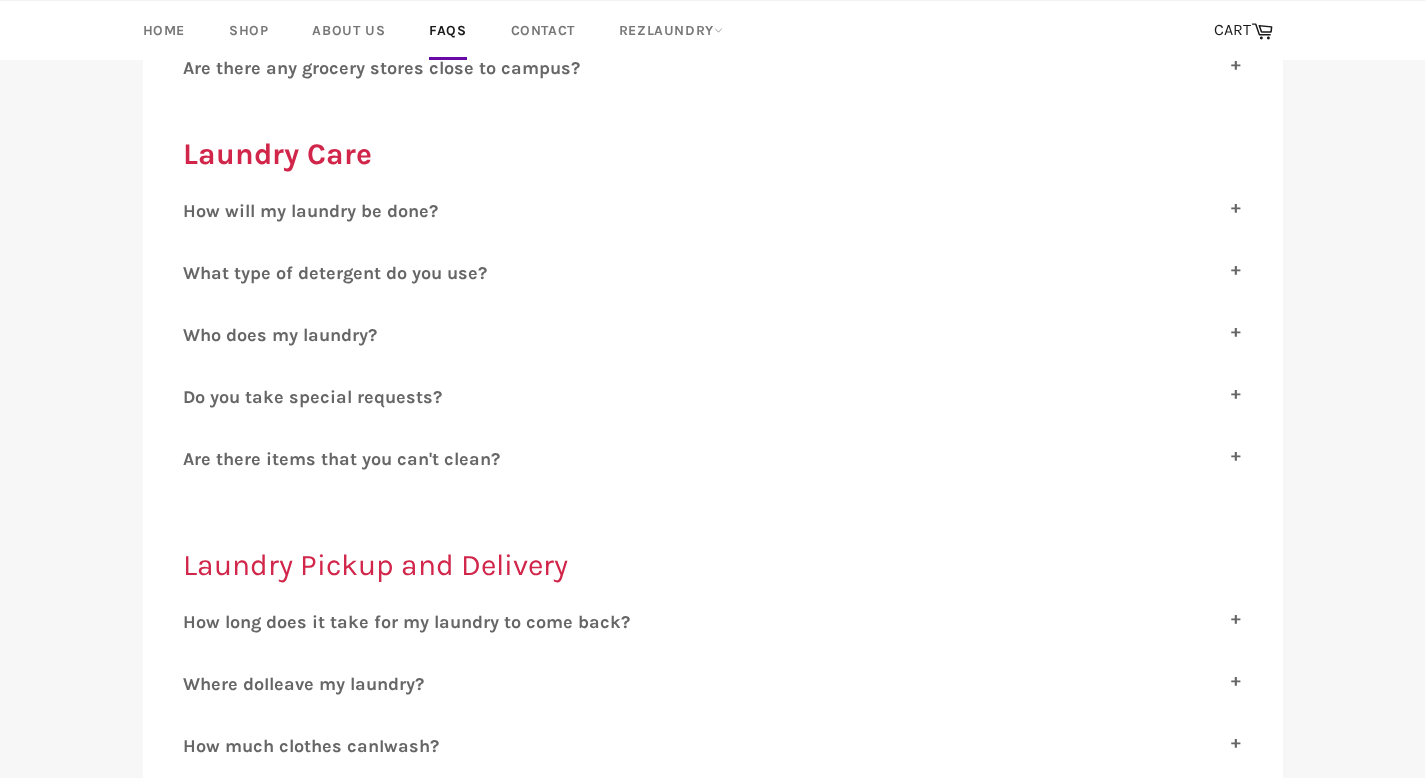 scroll, scrollTop: 1700, scrollLeft: 0, axis: vertical 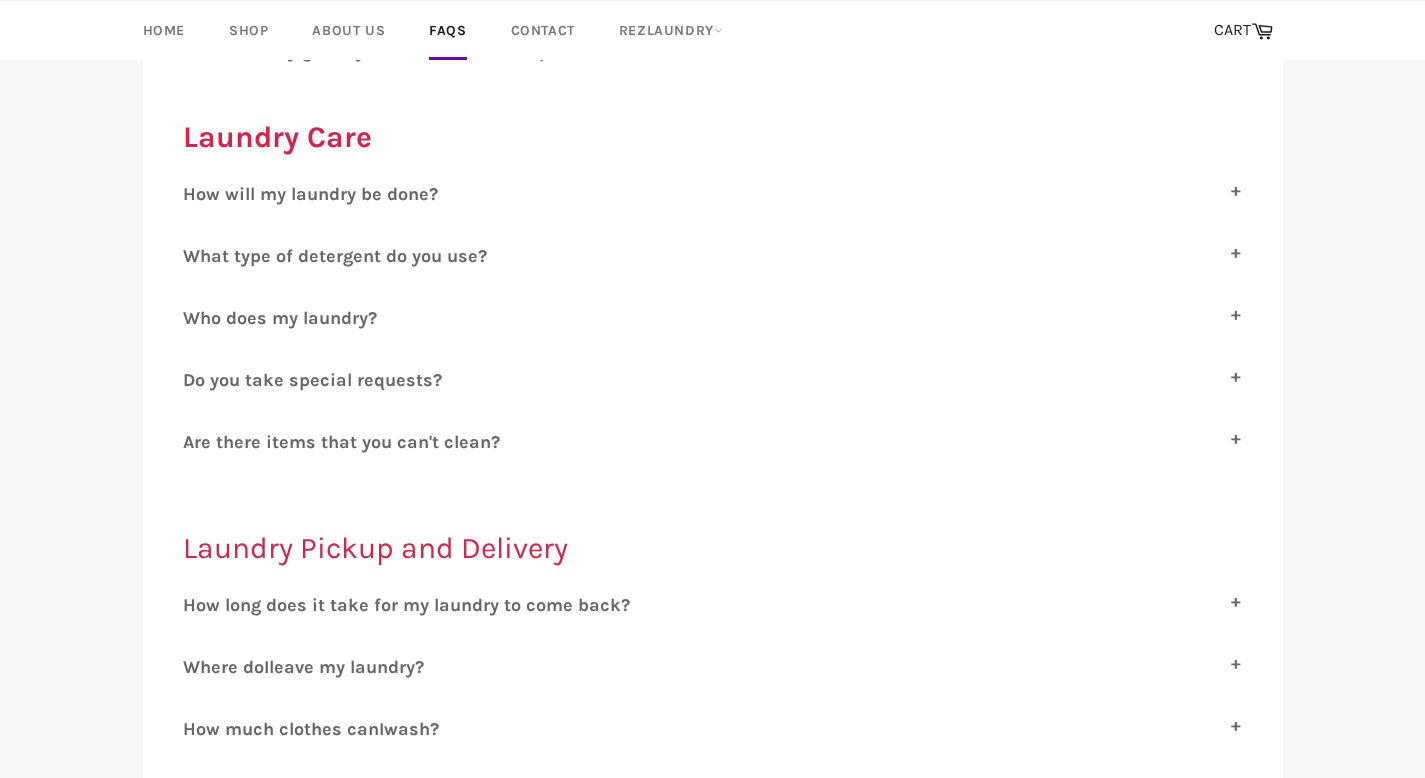 click on "W ho does my laundry?
Experienced laundry professionals at our premium cleaning partner care are trained to care for your clothes." at bounding box center (713, 325) 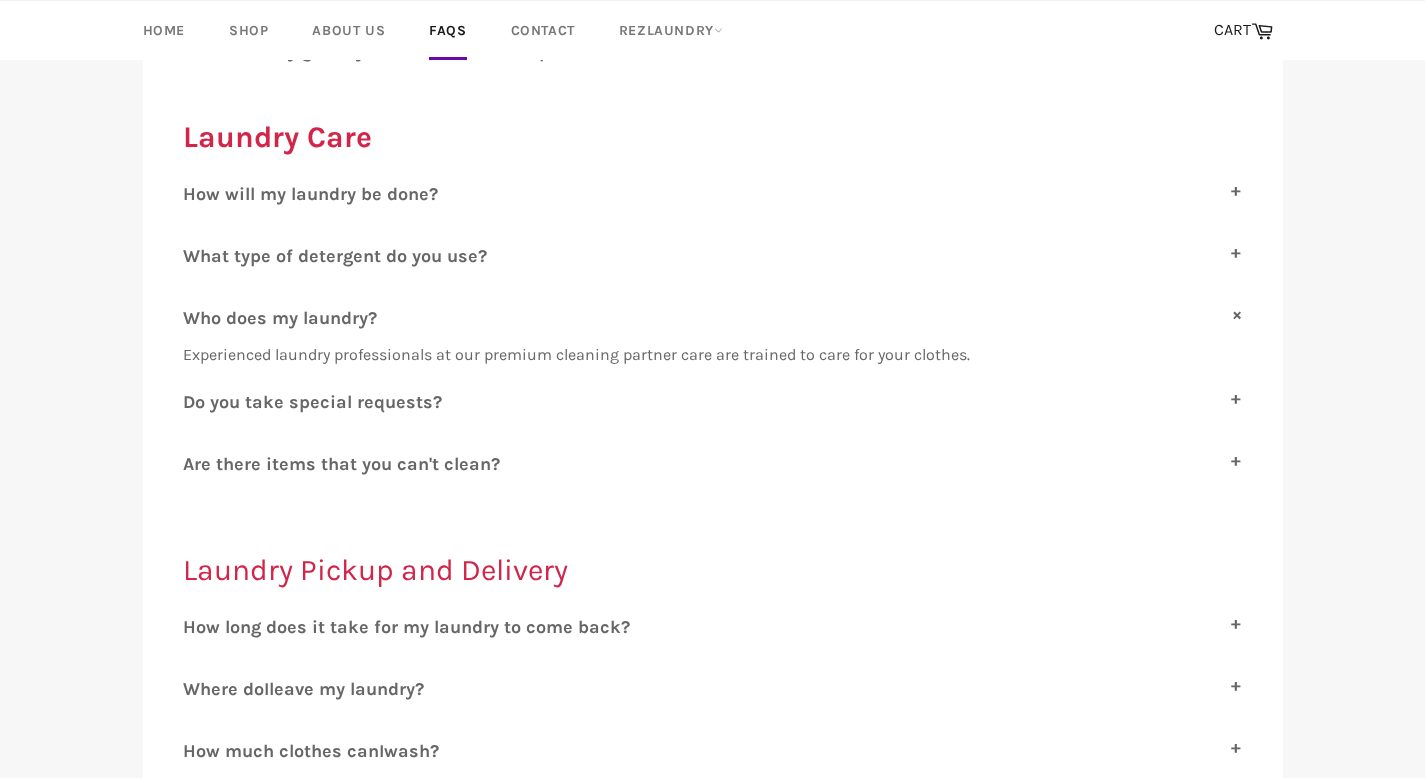 click on "W ho does my laundry?" at bounding box center [713, 318] 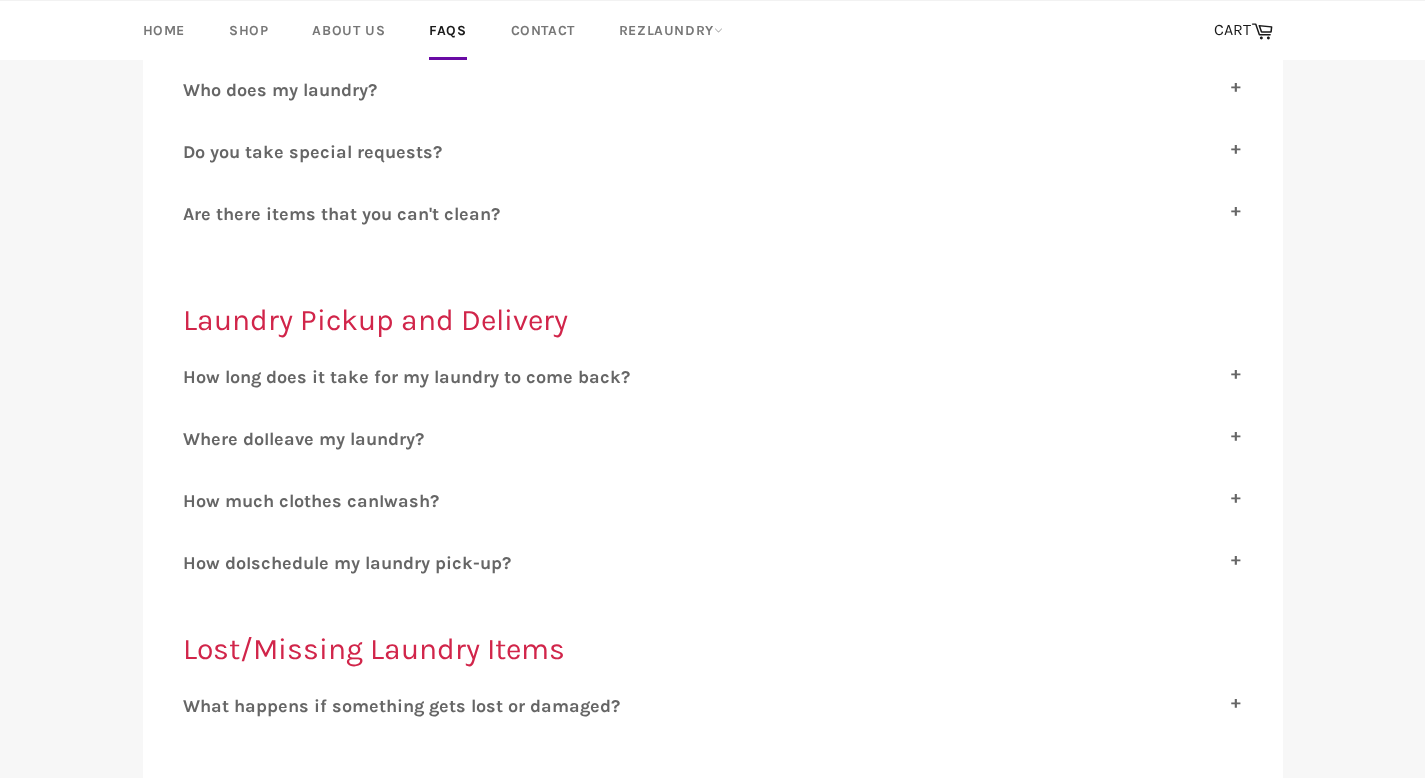 scroll, scrollTop: 1954, scrollLeft: 0, axis: vertical 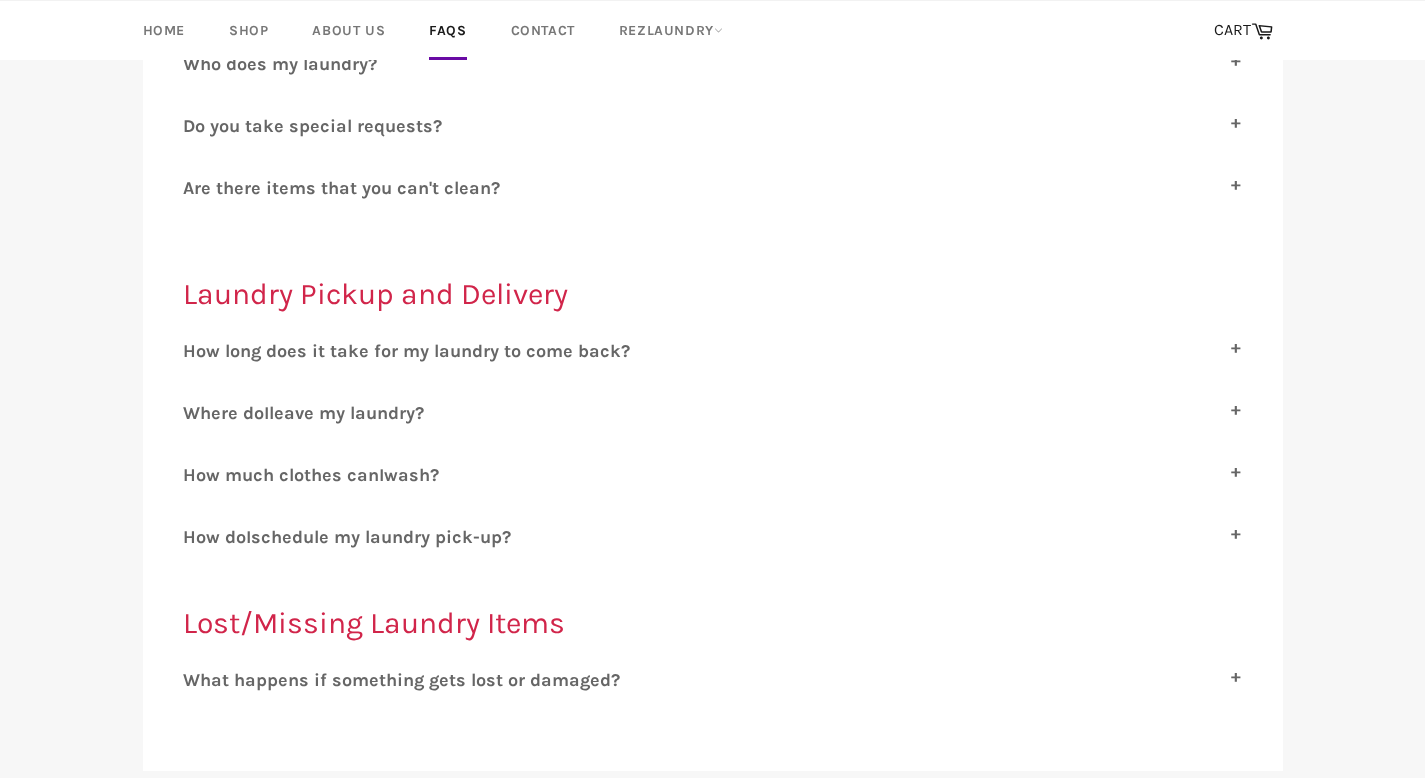 click on "ow long does it take for my laundry to come back?" at bounding box center [413, 351] 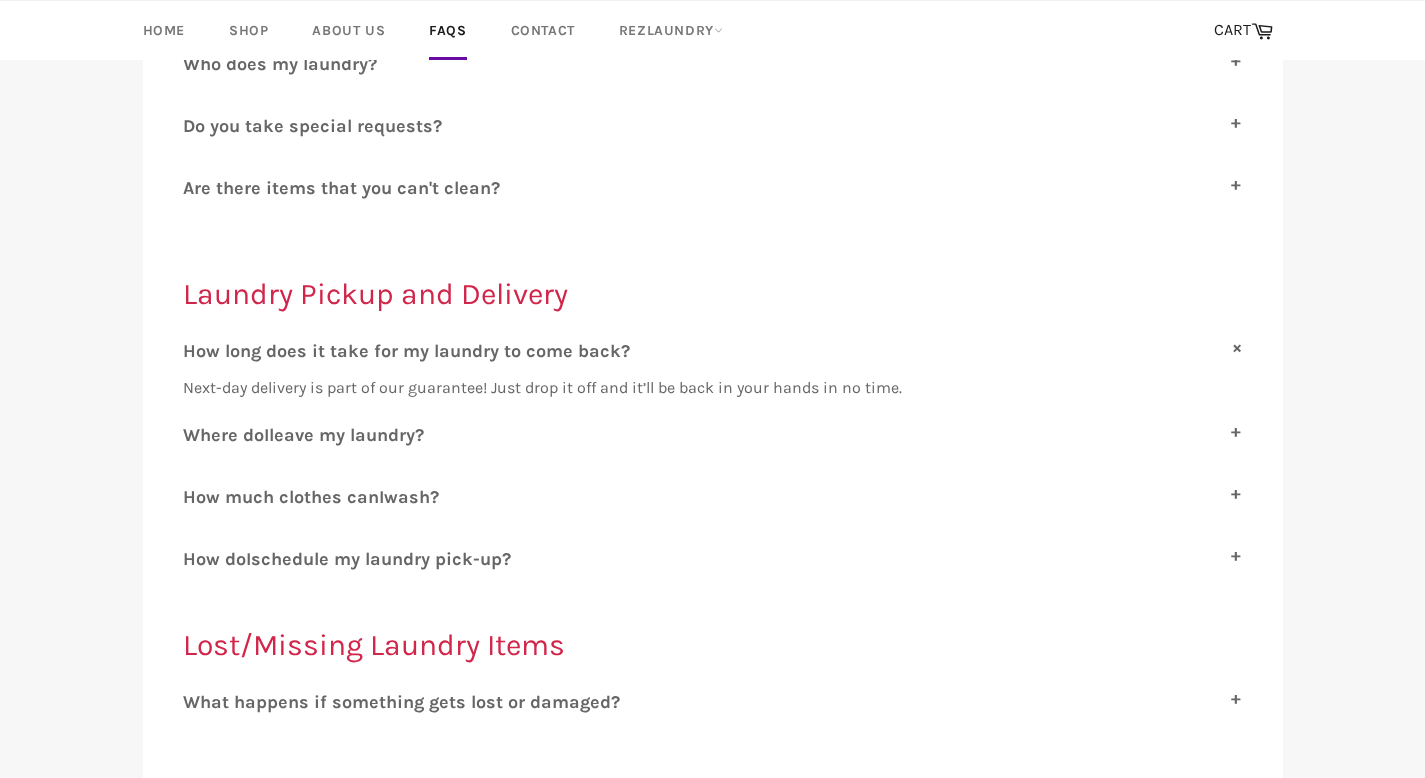click on "ow long does it take for my laundry to come back?" at bounding box center (413, 351) 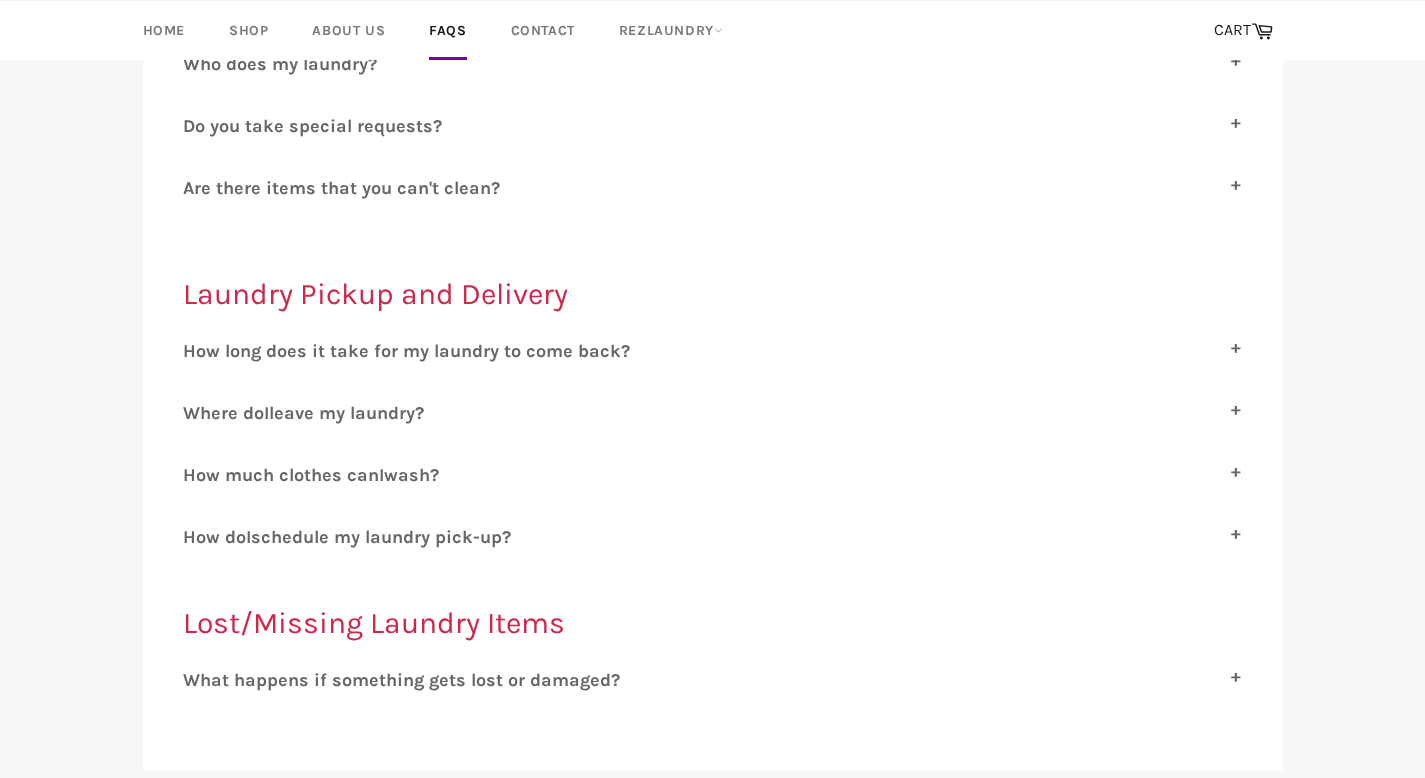 click on "H ow long does it take for my laundry to come back?
Next-day delivery is part of our guarantee! Just drop it off and it’ll be back in your hands in no time.
W here do  I  leave my laundry?
We will pick up laundry in the lobby of your residence hall or sorority house. Just make sure to put it in one of our specialized bags and drop it off by 11:00 am on the day of your pickup.
H ow much clothes can  I  wash?
Each load is 15 lbs. Most students do not go over this limit, but in the event that this is the case you will be charged an additional per pound fee.
H ow do  I  schedule my laundry pick-up?
You’ll have a chance to select your laundry pick-up day at the start of each quarter. Approx. two weeks before the start of the quarter you’ll receive an email inviting you to select your pick-up day and other laundry preferences.
Lost/Missing Laundry Items
W hat happens if something gets lost or damaged?
insurance policy ." at bounding box center [713, 523] 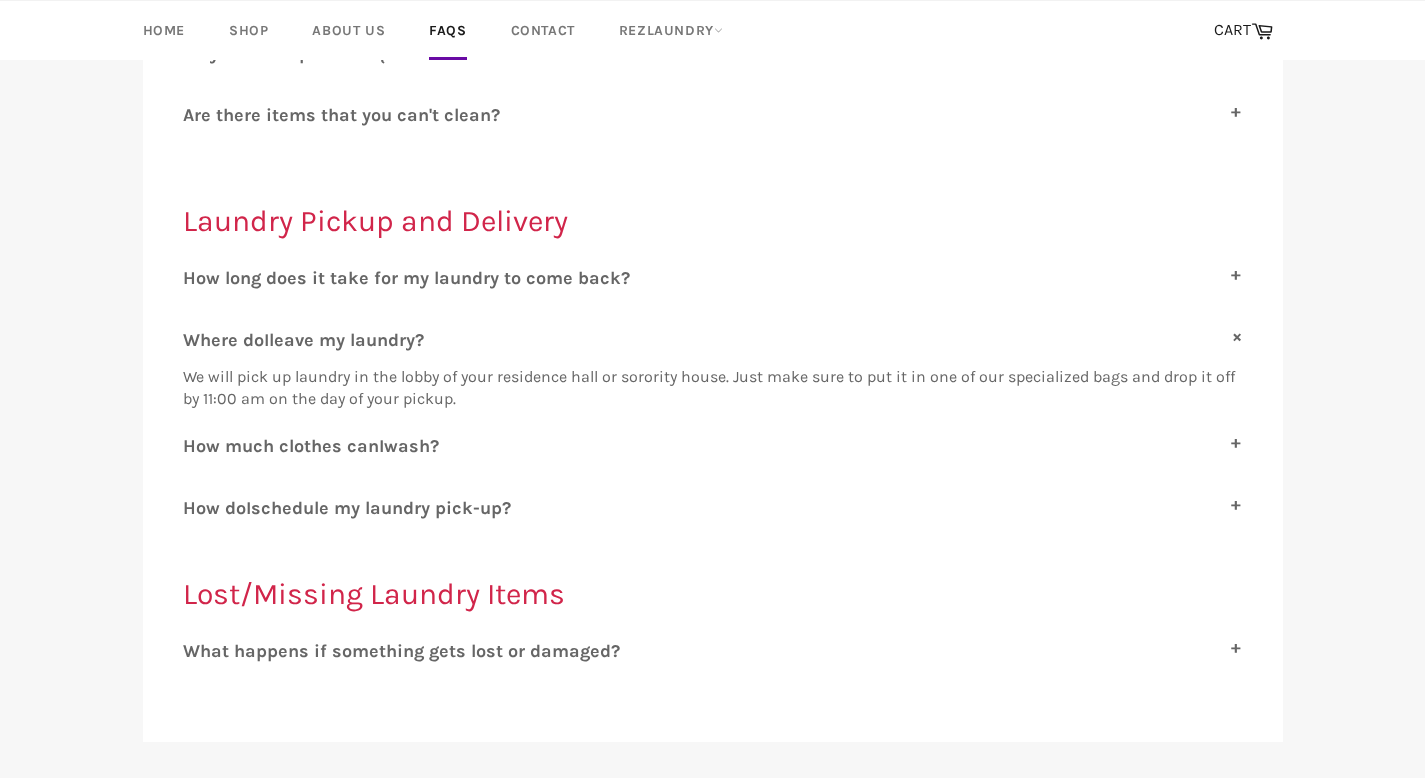 scroll, scrollTop: 2030, scrollLeft: 0, axis: vertical 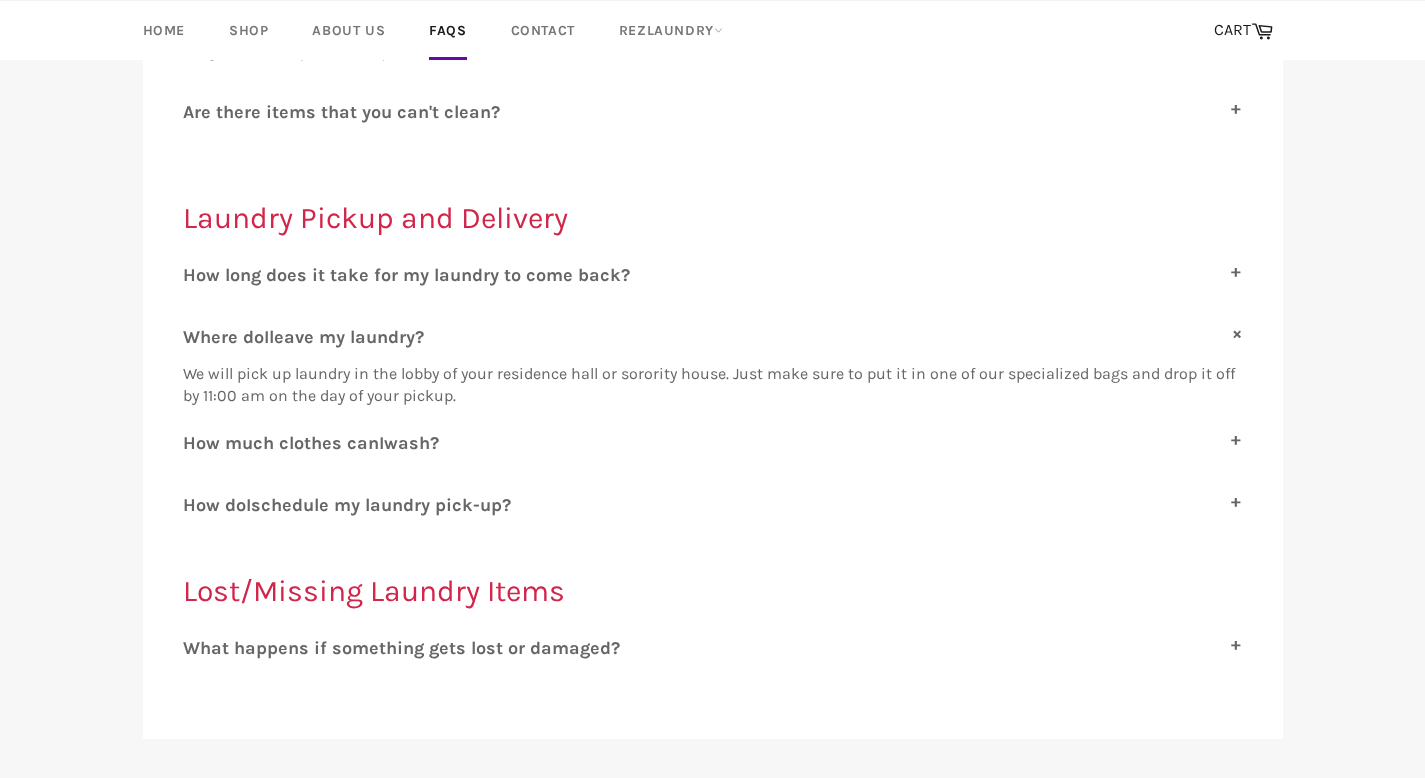 click on "leave my laundry?" at bounding box center [346, 337] 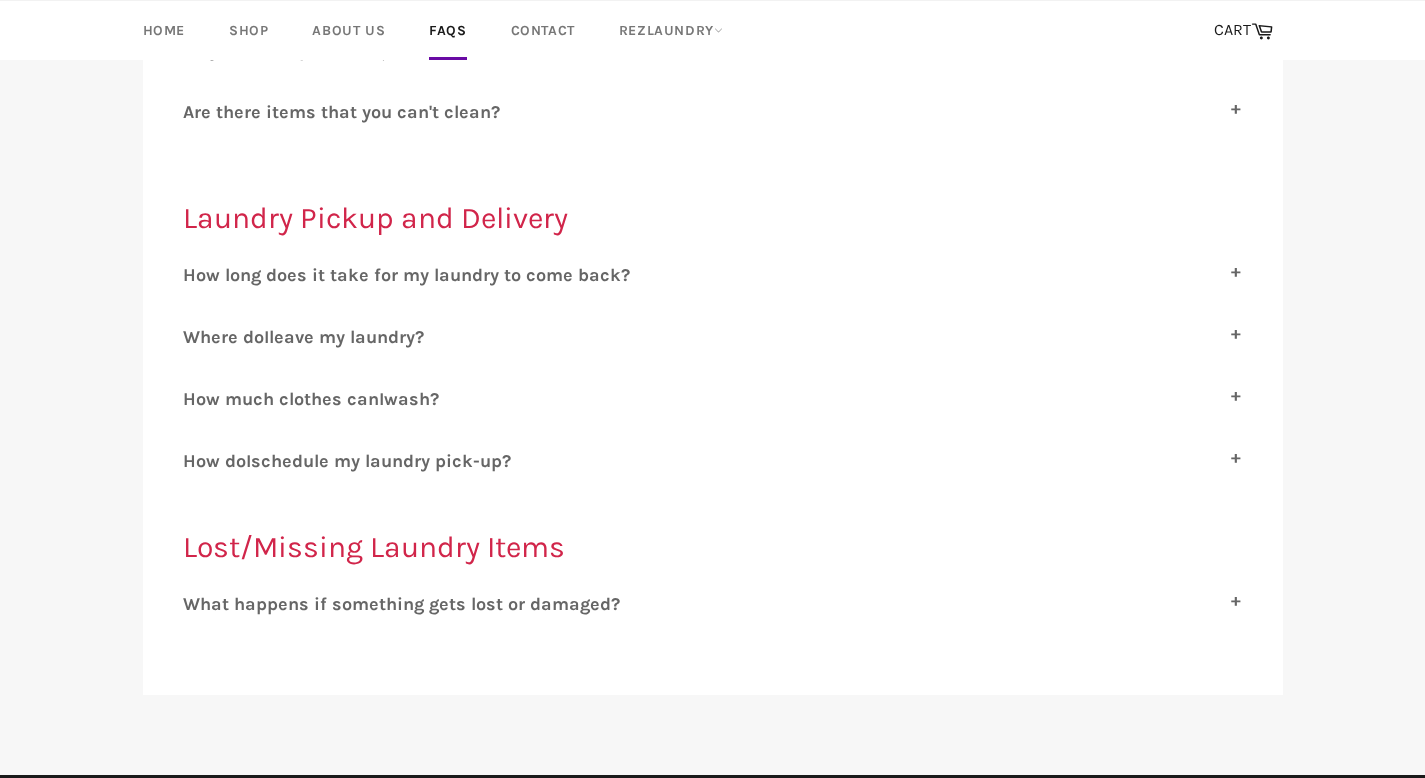 click on "ow much clothes can" at bounding box center (287, 399) 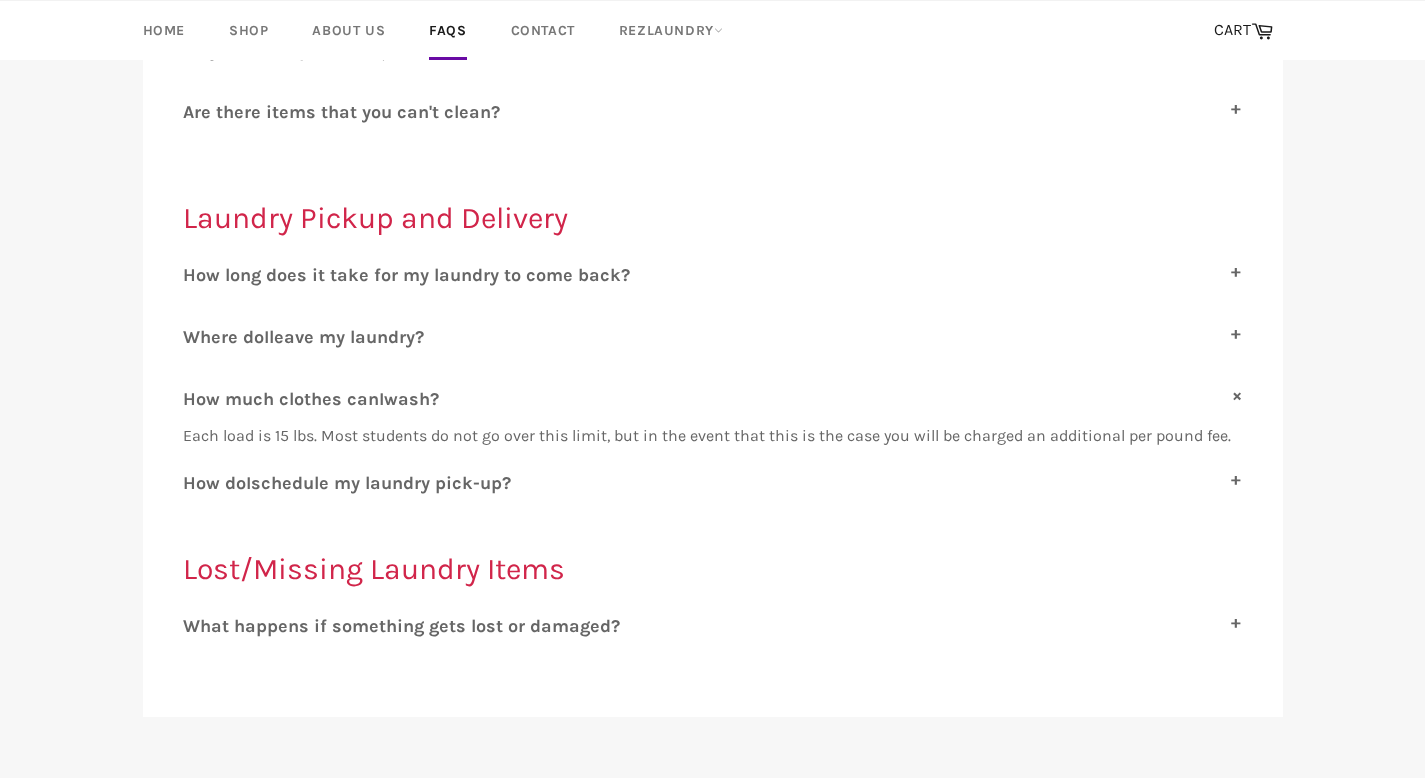click on "ow much clothes can" at bounding box center (287, 399) 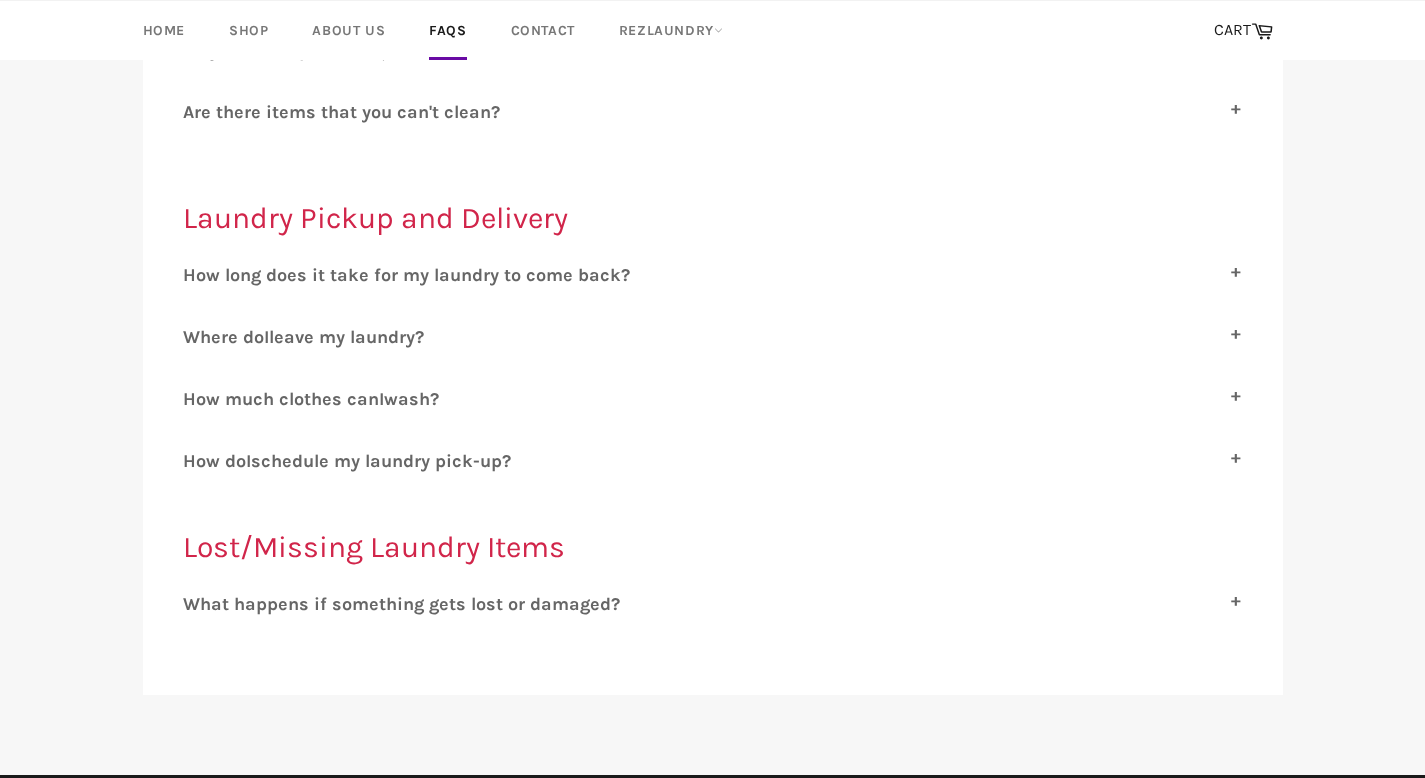 click on "H ow do  I  schedule my laundry pick-up?
You’ll have a chance to select your laundry pick-up day at the start of each quarter. Approx. two weeks before the start of the quarter you’ll receive an email inviting you to select your pick-up day and other laundry preferences.    If you are a current laundry customer and would like to change your pick-up day for Fall 2019, you’ll also receive the scheduling email approx. two weeks before the start of the quarter and can select your new pick-up day at that time." at bounding box center [713, 468] 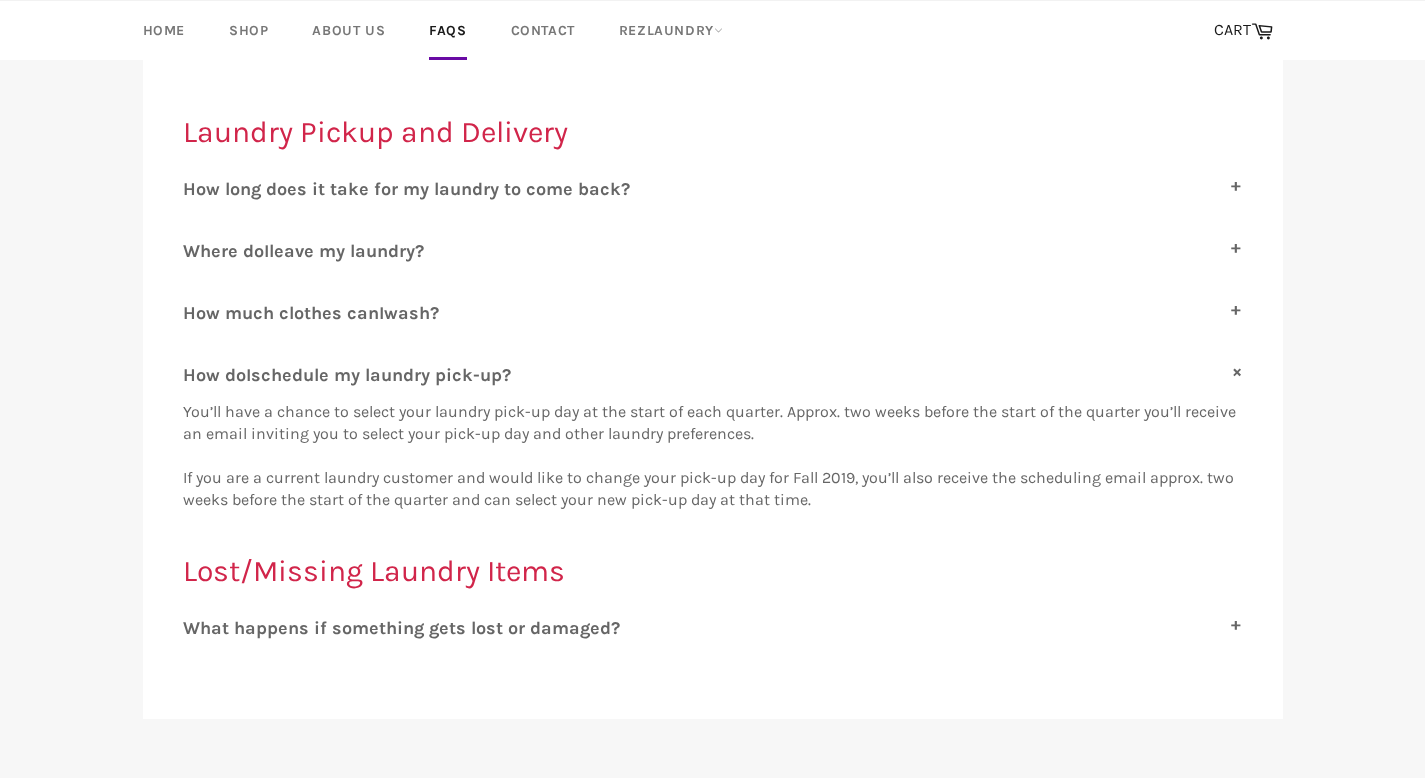 scroll, scrollTop: 2129, scrollLeft: 0, axis: vertical 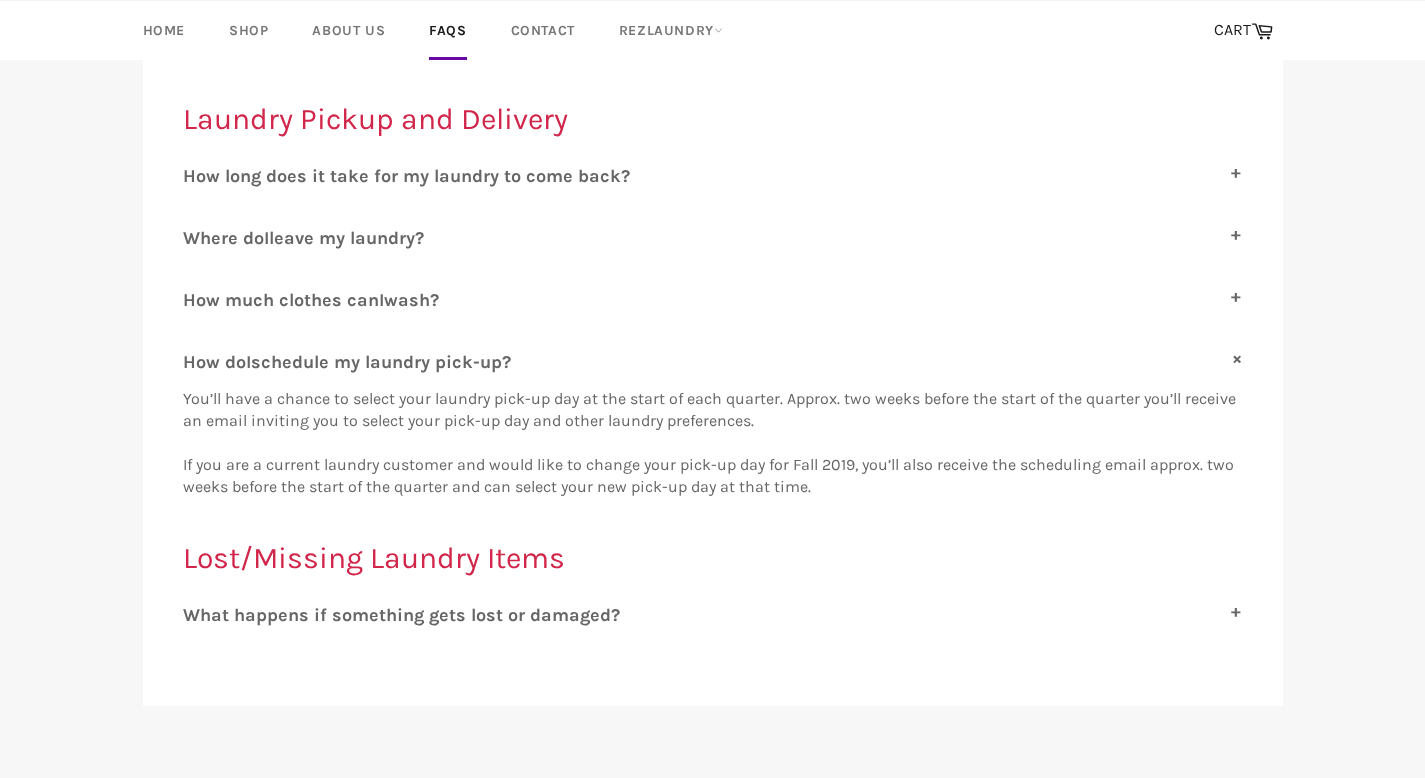click on "H ow long does it take for my laundry to come back?
Next-day delivery is part of our guarantee! Just drop it off and it’ll be back in your hands in no time.
W here do  I  leave my laundry?
We will pick up laundry in the lobby of your residence hall or sorority house. Just make sure to put it in one of our specialized bags and drop it off by 11:00 am on the day of your pickup.
H ow much clothes can  I  wash?
Each load is 15 lbs. Most students do not go over this limit, but in the event that this is the case you will be charged an additional per pound fee.
H ow do  I  schedule my laundry pick-up?
You’ll have a chance to select your laundry pick-up day at the start of each quarter. Approx. two weeks before the start of the quarter you’ll receive an email inviting you to select your pick-up day and other laundry preferences.
Lost/Missing Laundry Items
W hat happens if something gets lost or damaged?
insurance policy ." at bounding box center [713, 403] 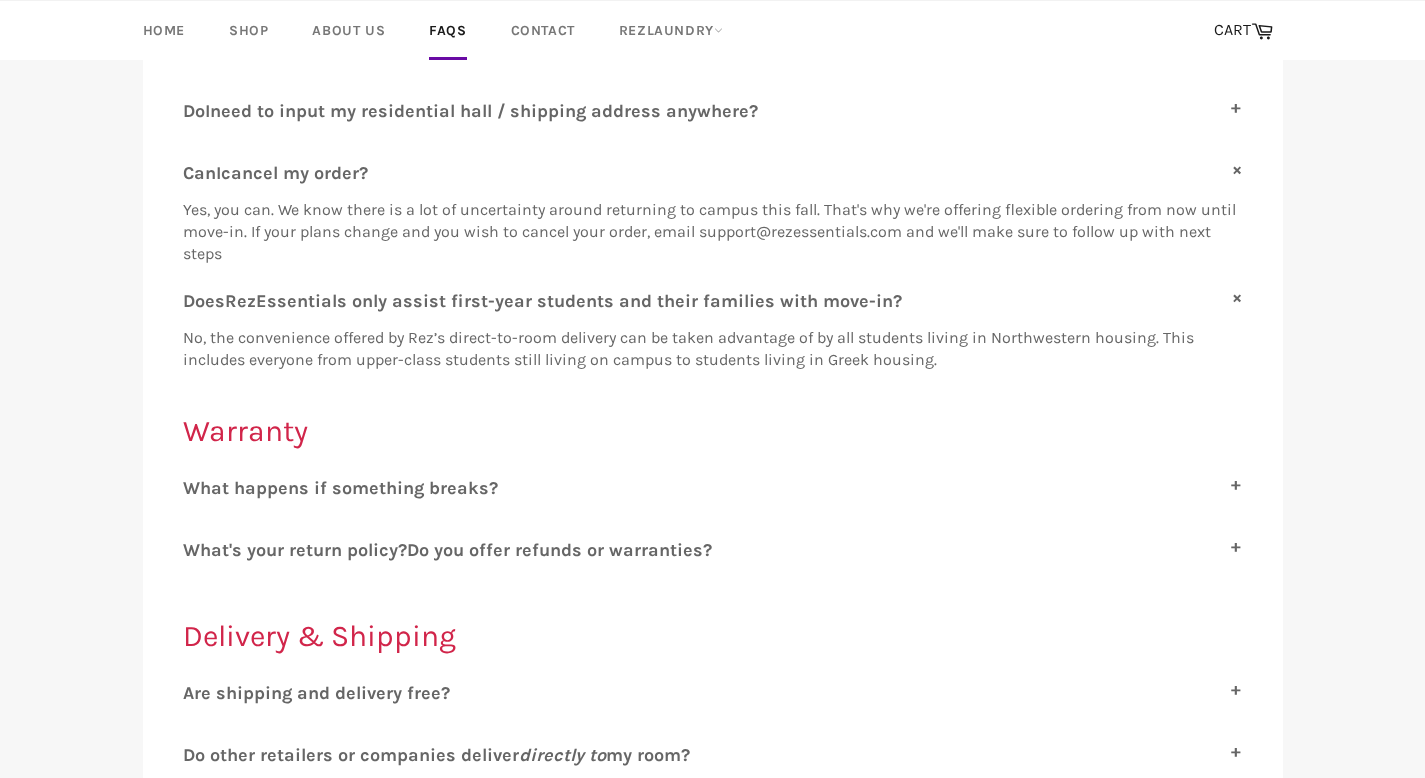 scroll, scrollTop: 0, scrollLeft: 0, axis: both 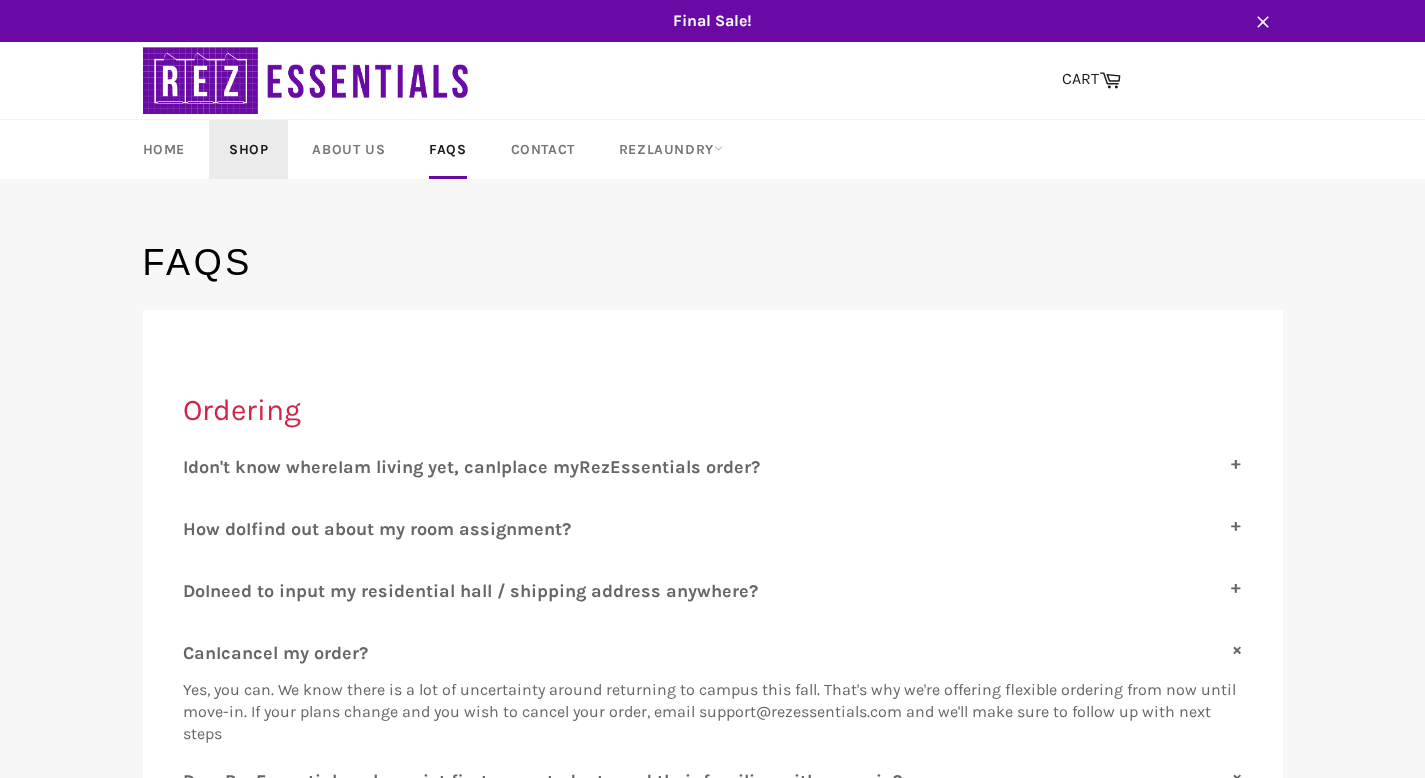 click on "Shop" at bounding box center (248, 149) 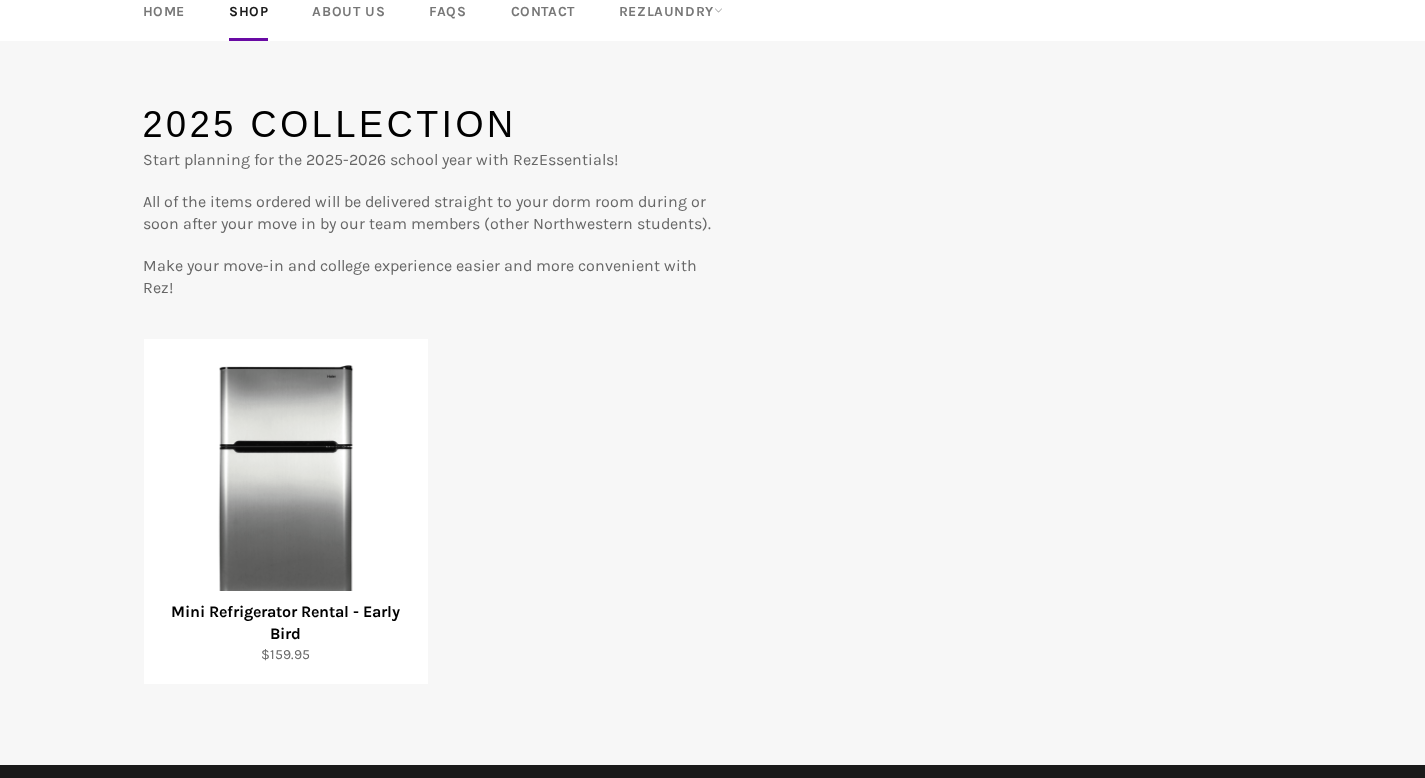 scroll, scrollTop: 162, scrollLeft: 0, axis: vertical 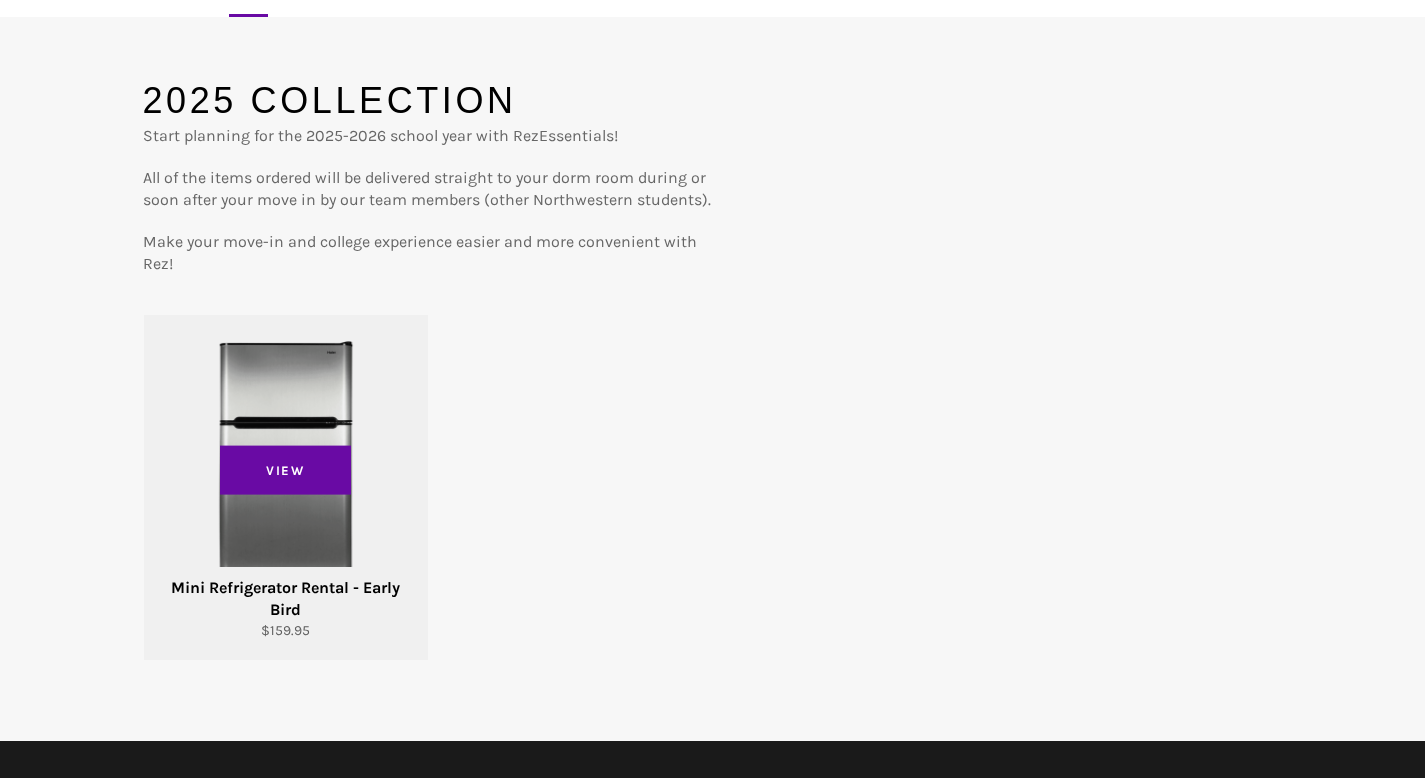 click on "View" at bounding box center (286, 487) 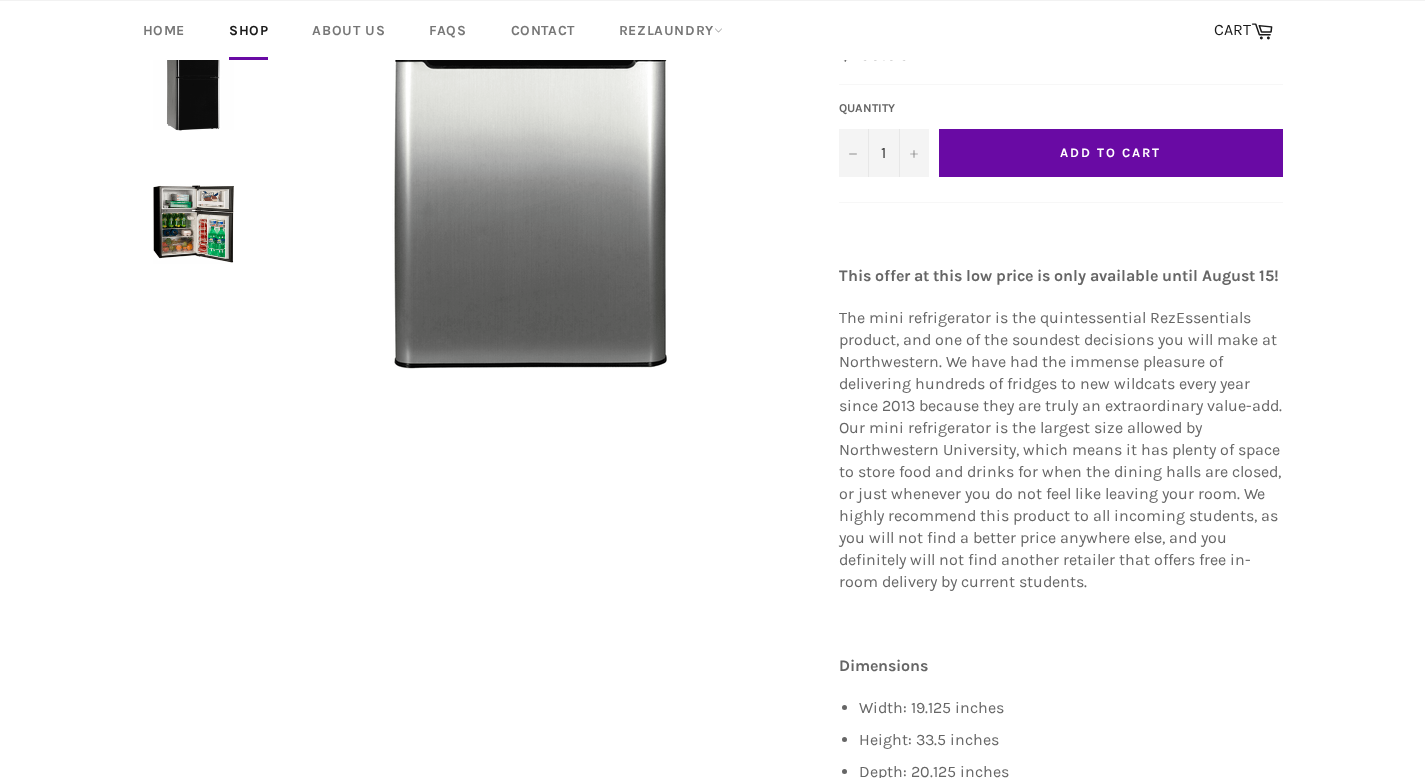 scroll, scrollTop: 352, scrollLeft: 0, axis: vertical 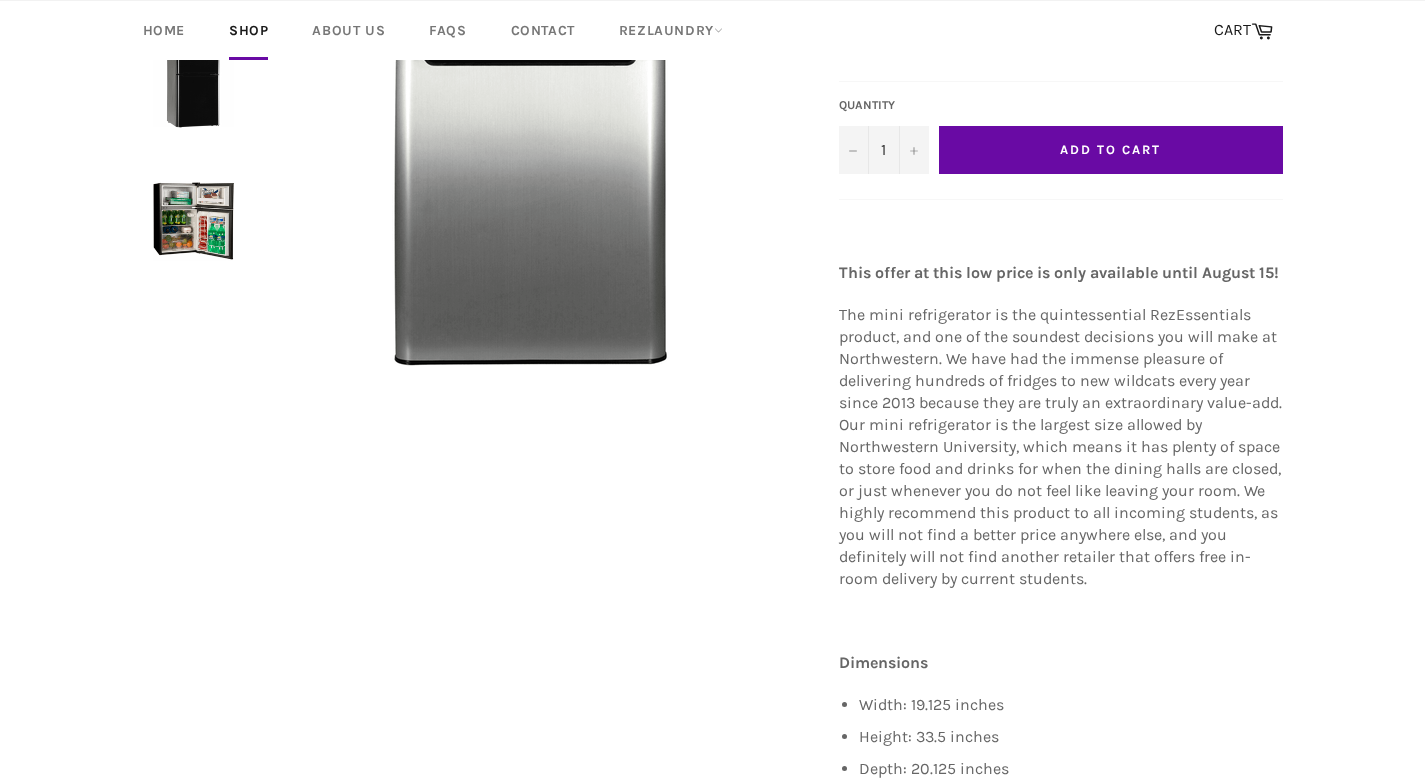 drag, startPoint x: 848, startPoint y: 408, endPoint x: 950, endPoint y: 457, distance: 113.15918 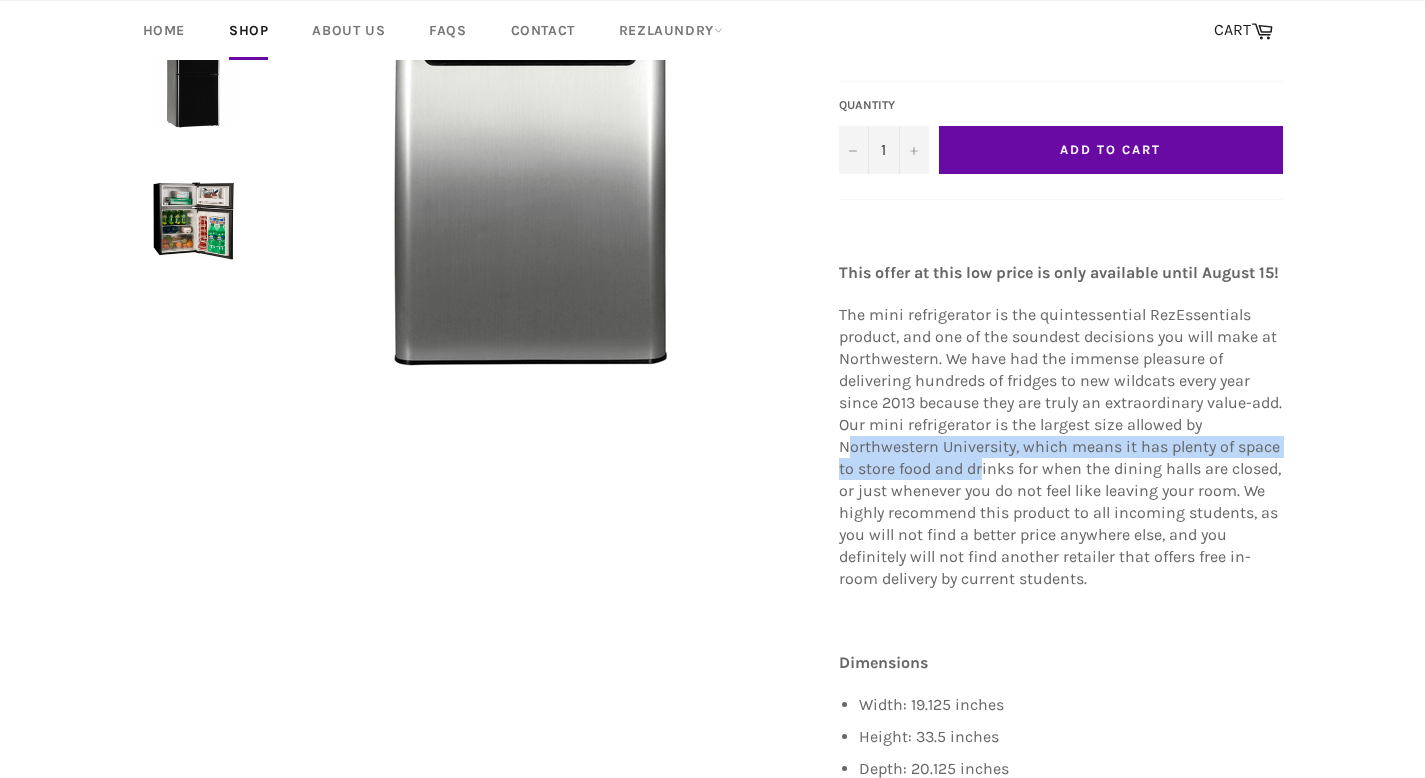 drag, startPoint x: 846, startPoint y: 423, endPoint x: 981, endPoint y: 447, distance: 137.11674 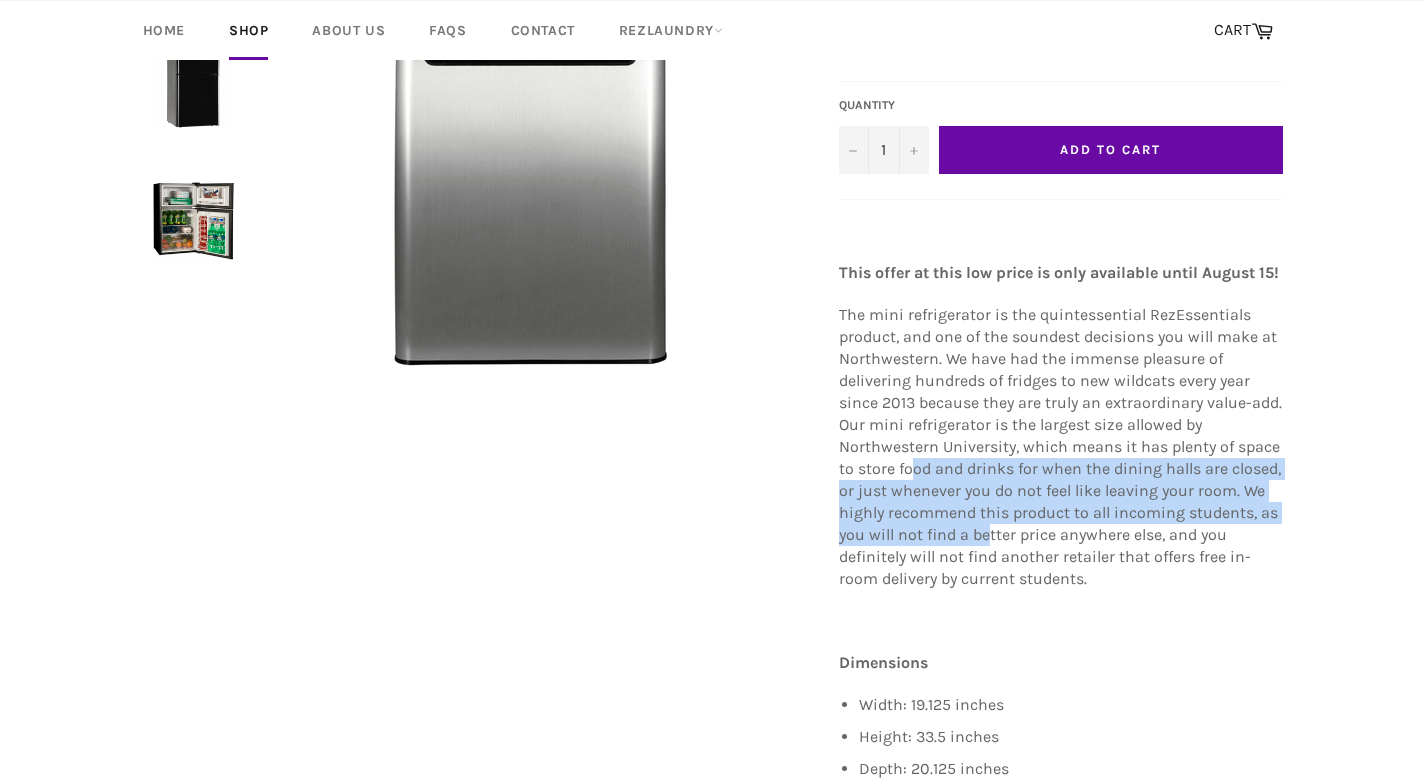 drag, startPoint x: 908, startPoint y: 439, endPoint x: 988, endPoint y: 501, distance: 101.21265 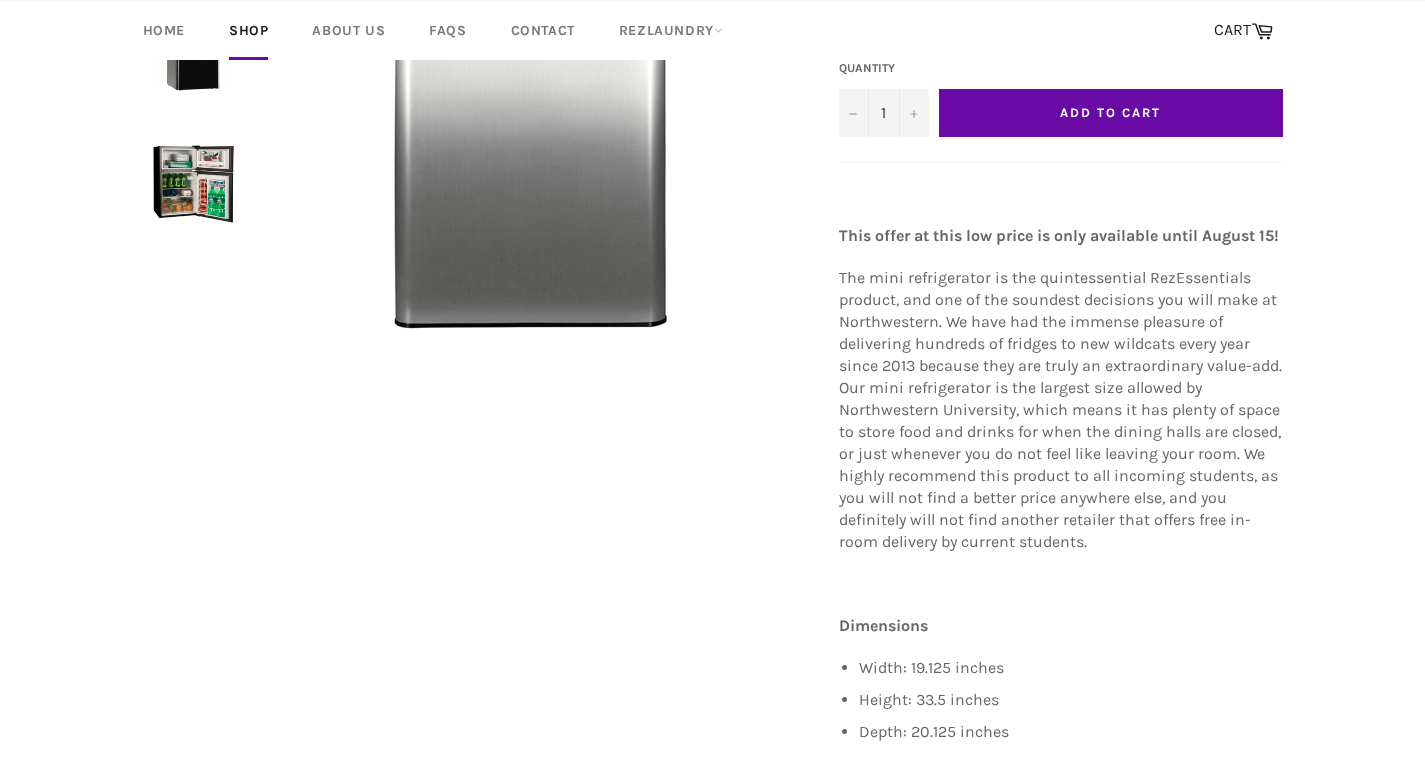 click on "The mini refrigerator is the quintessential RezEssentials product, and one of the soundest decisions you will make at Northwestern. We have had the immense pleasure of delivering hundreds of fridges to new wildcats every year since 2013 because they are truly an extraordinary value-add. Our mini refrigerator is the largest size allowed by Northwestern University, which means it has plenty of space to store food and drinks for when the dining halls are closed, or just whenever you do not feel like leaving your room. We highly recommend this product to all incoming students, as you will not find a better price anywhere else, and you definitely will not find another retailer that offers free in-room delivery by current students." at bounding box center [1060, 409] 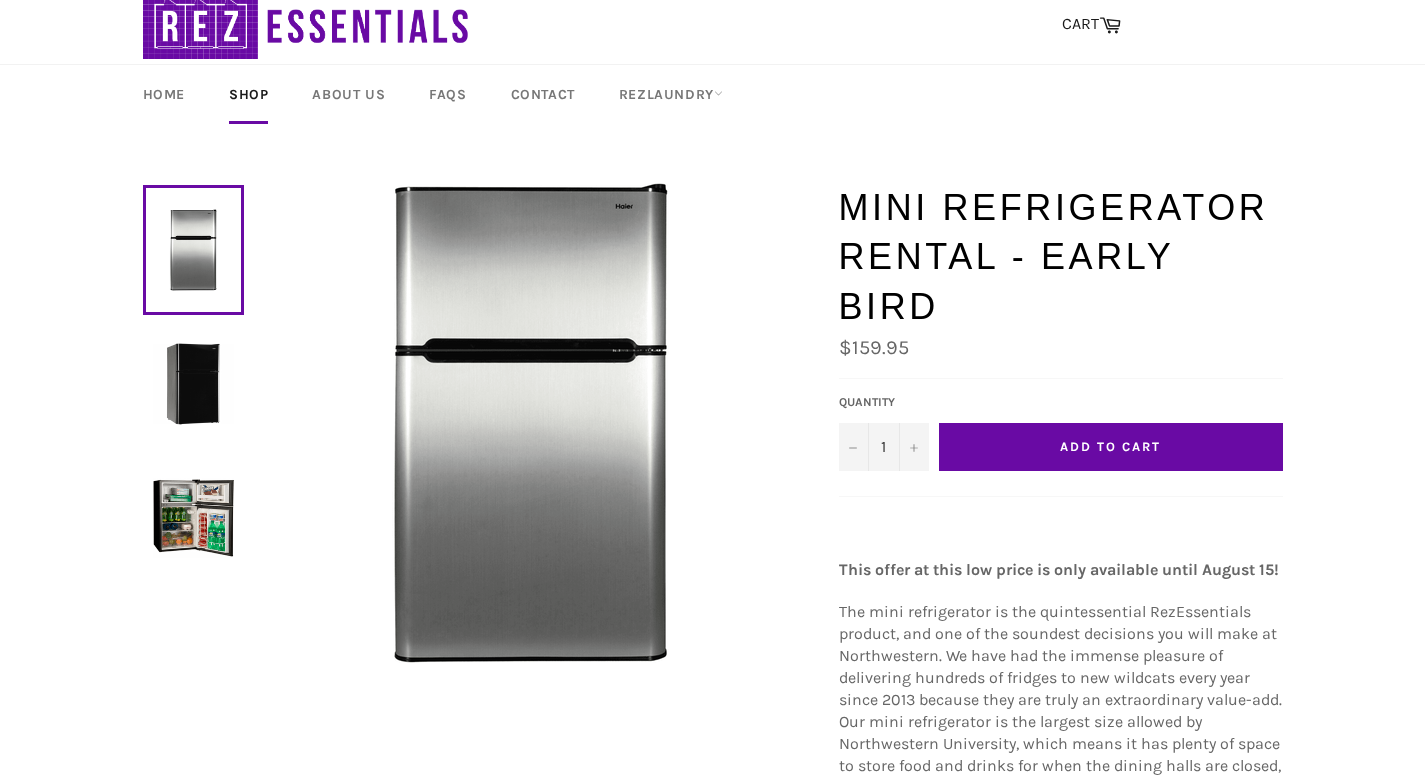 scroll, scrollTop: 48, scrollLeft: 0, axis: vertical 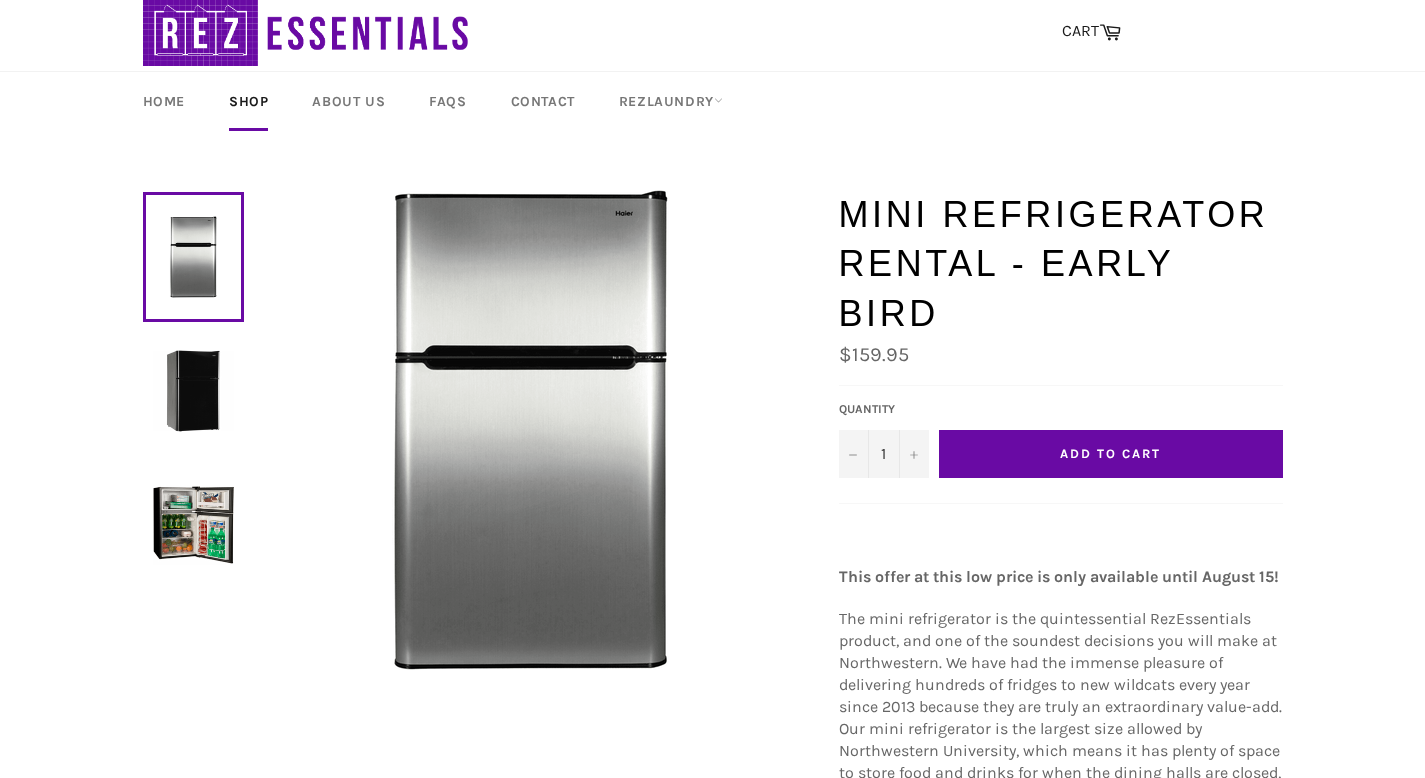 click on "Mini Refrigerator Rental - Early Bird" at bounding box center (1061, 264) 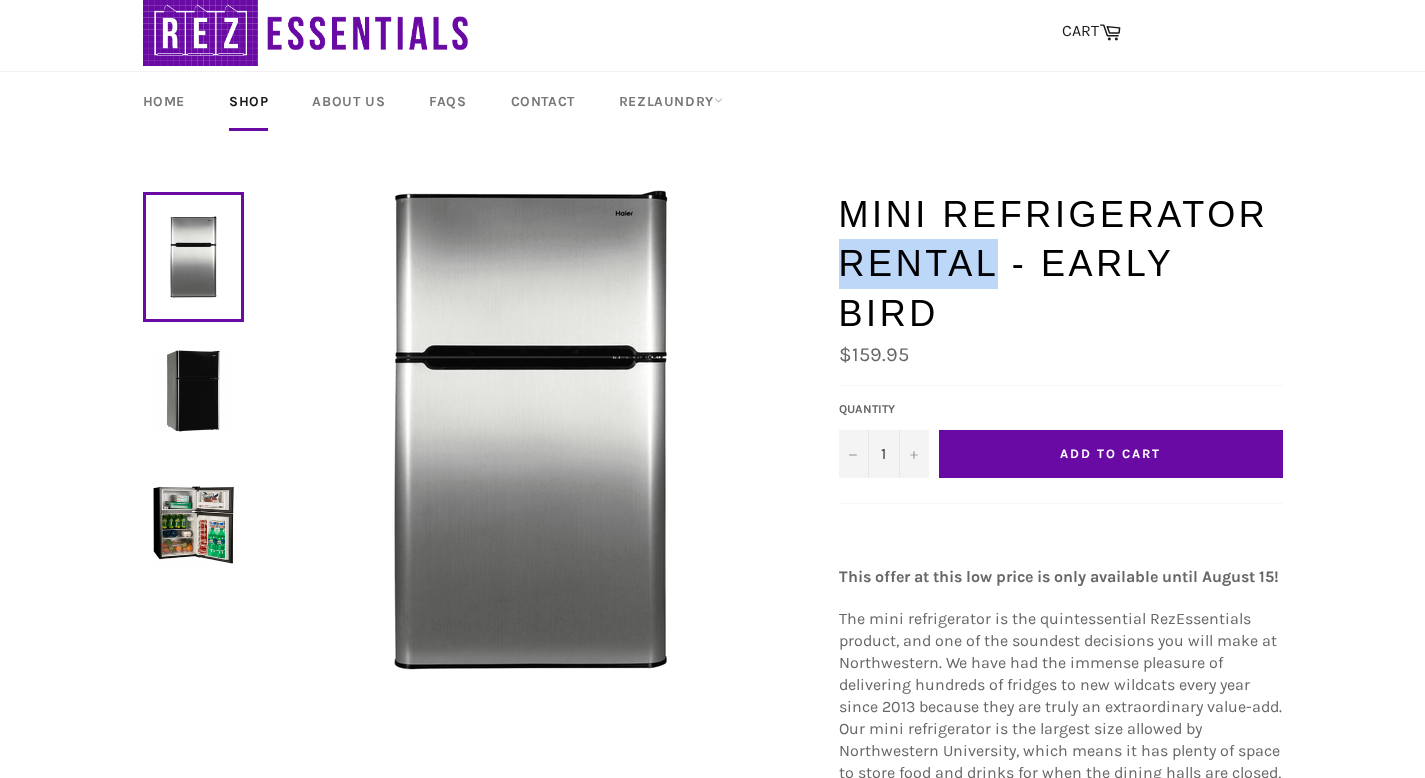 click on "Mini Refrigerator Rental - Early Bird" at bounding box center [1061, 264] 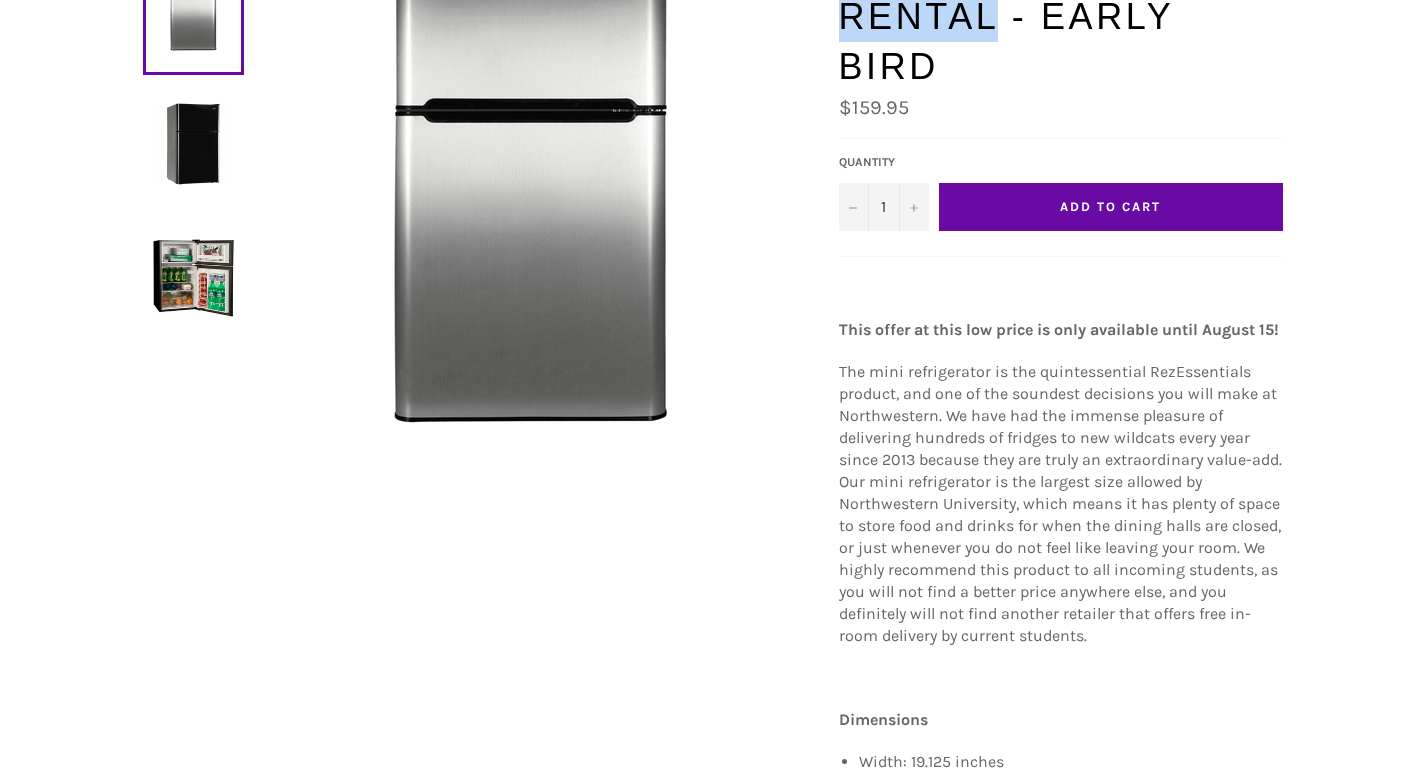 scroll, scrollTop: 0, scrollLeft: 0, axis: both 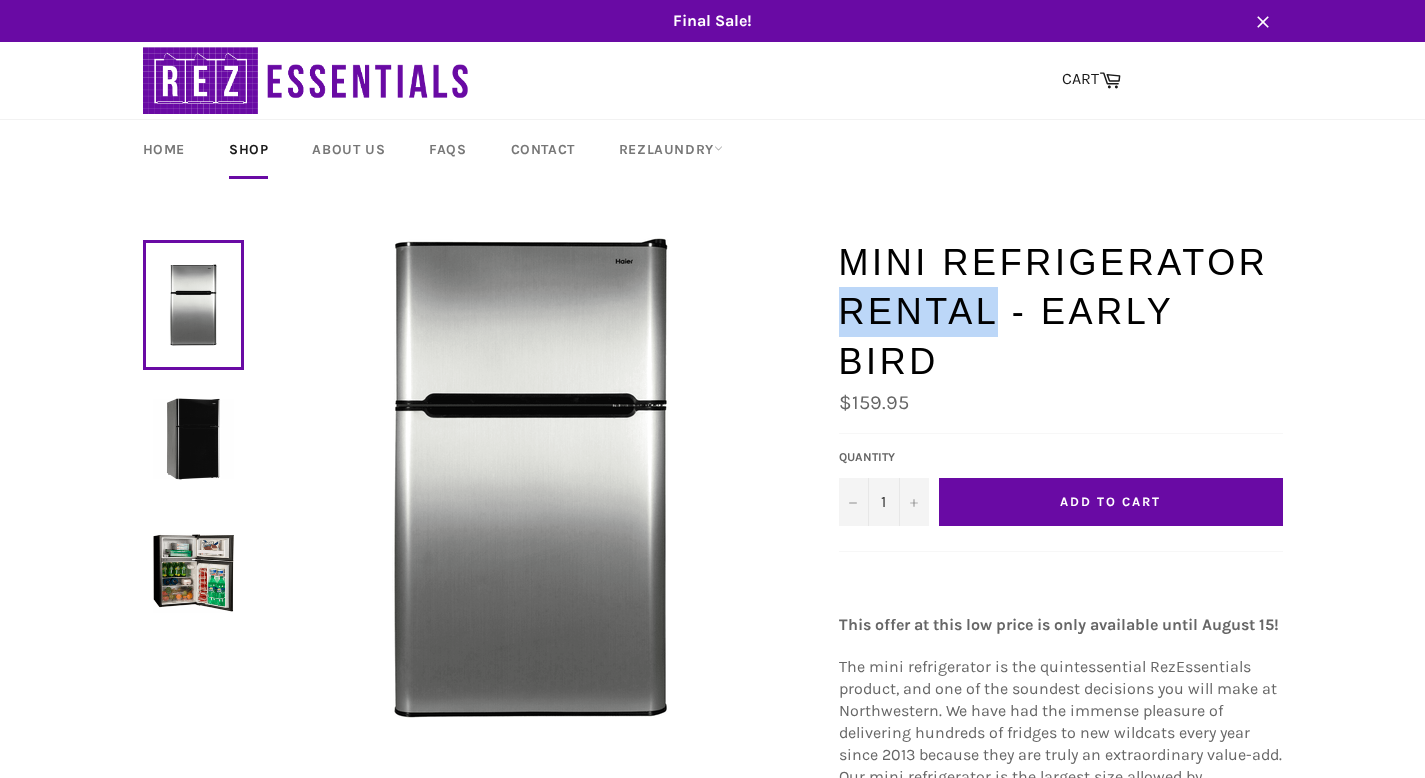 click at bounding box center (193, 438) 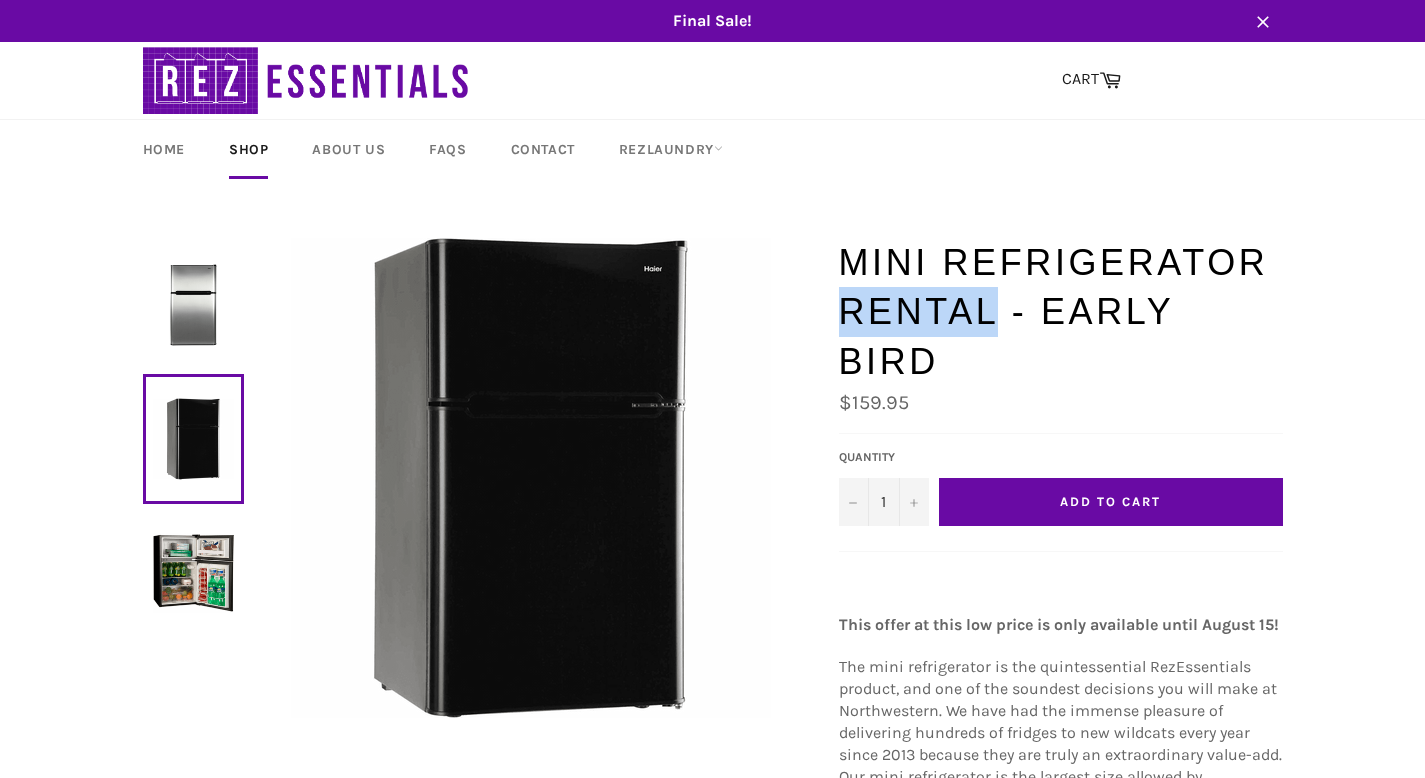 click at bounding box center [193, 572] 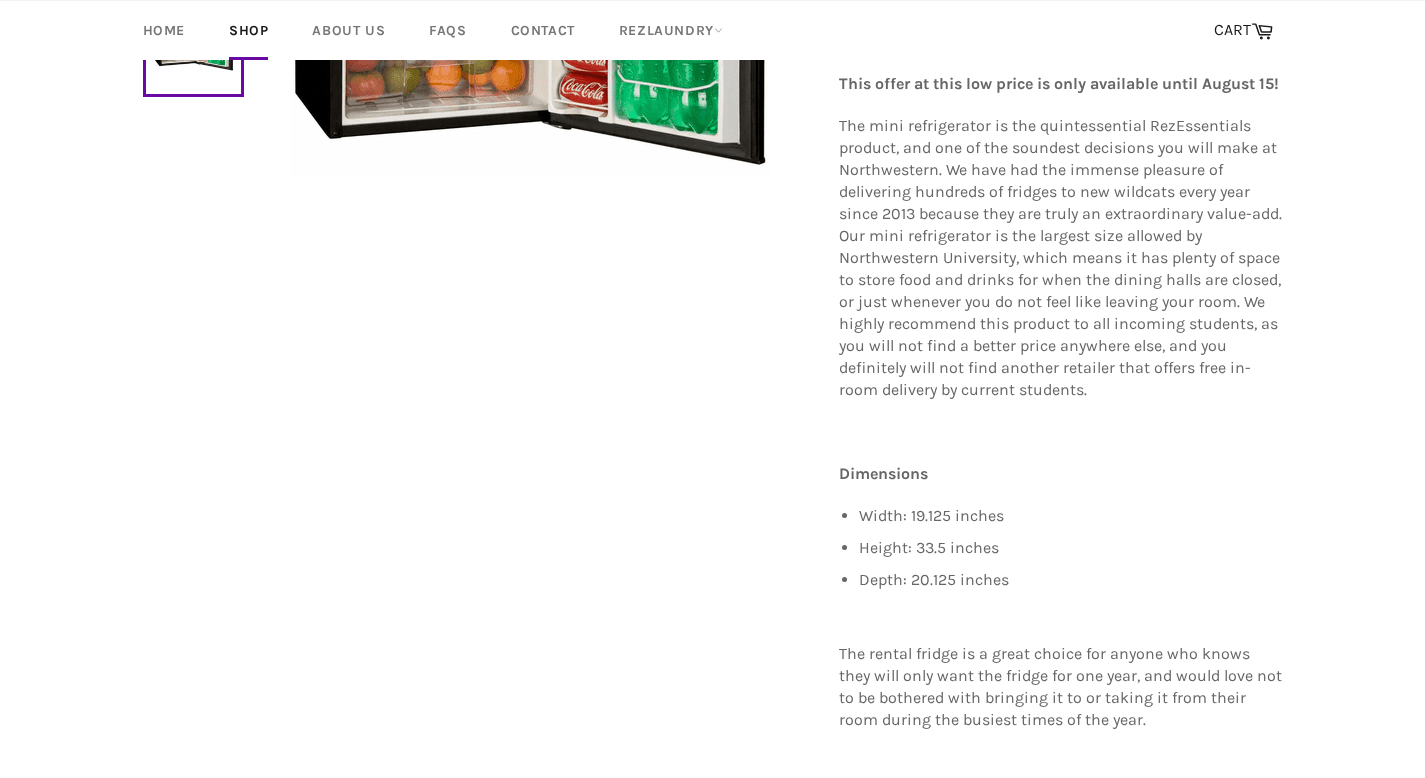 scroll, scrollTop: 678, scrollLeft: 0, axis: vertical 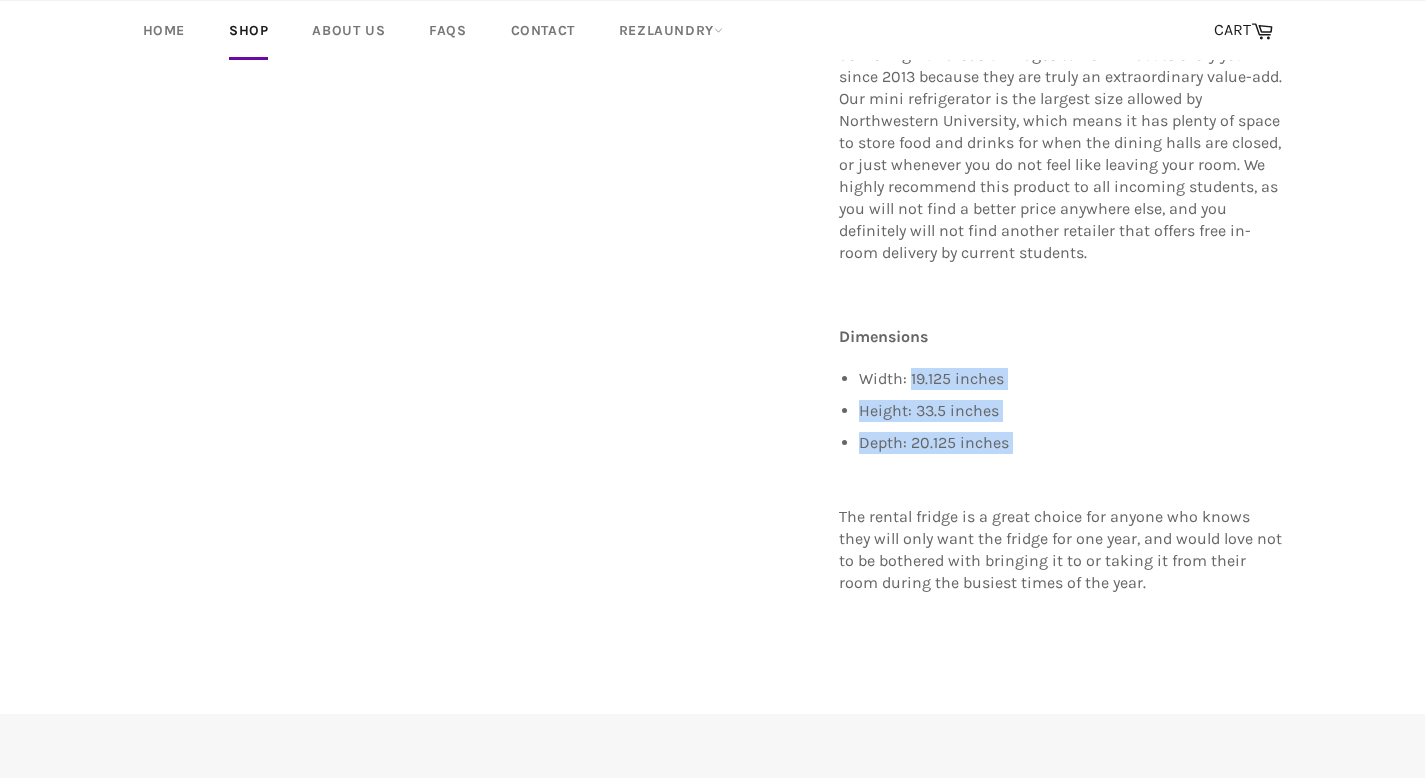 drag, startPoint x: 908, startPoint y: 351, endPoint x: 1005, endPoint y: 429, distance: 124.47088 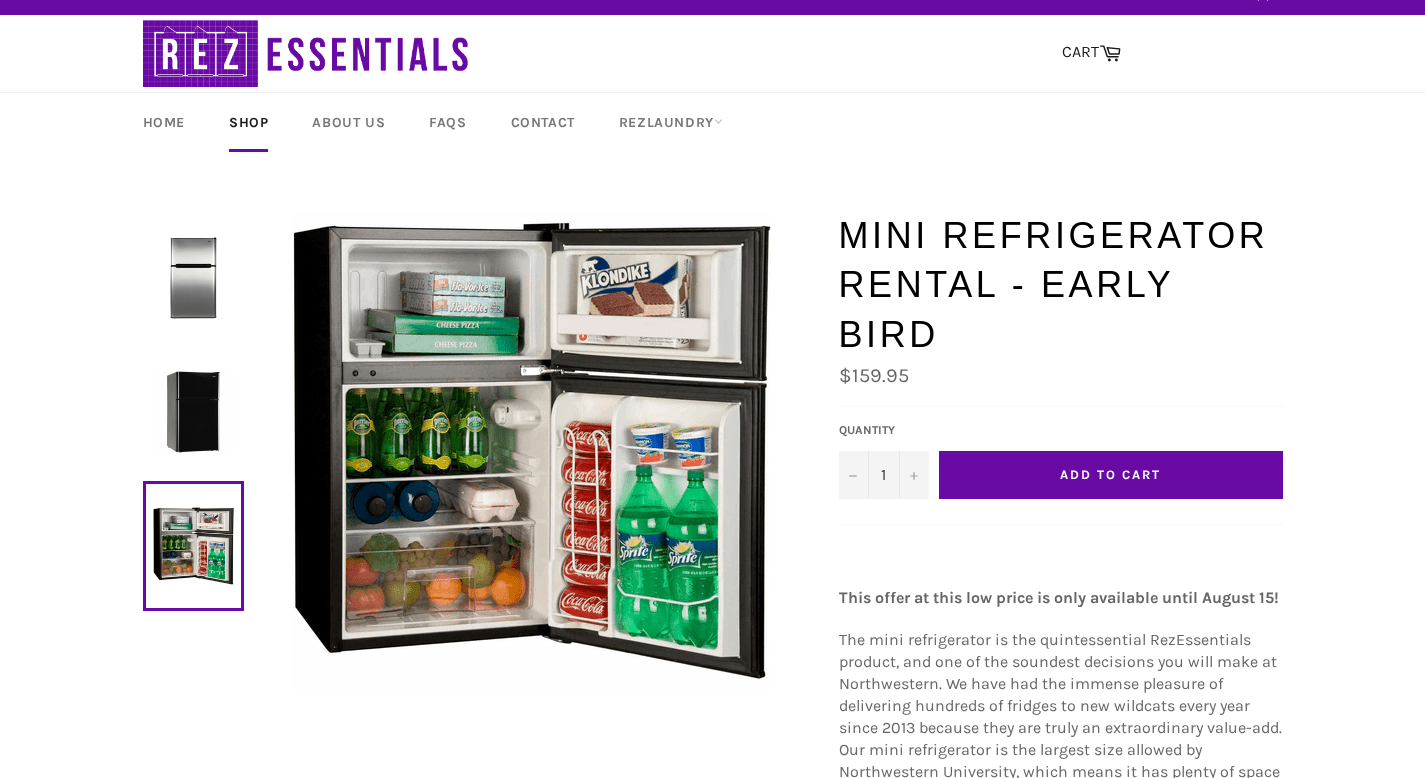 scroll, scrollTop: 0, scrollLeft: 0, axis: both 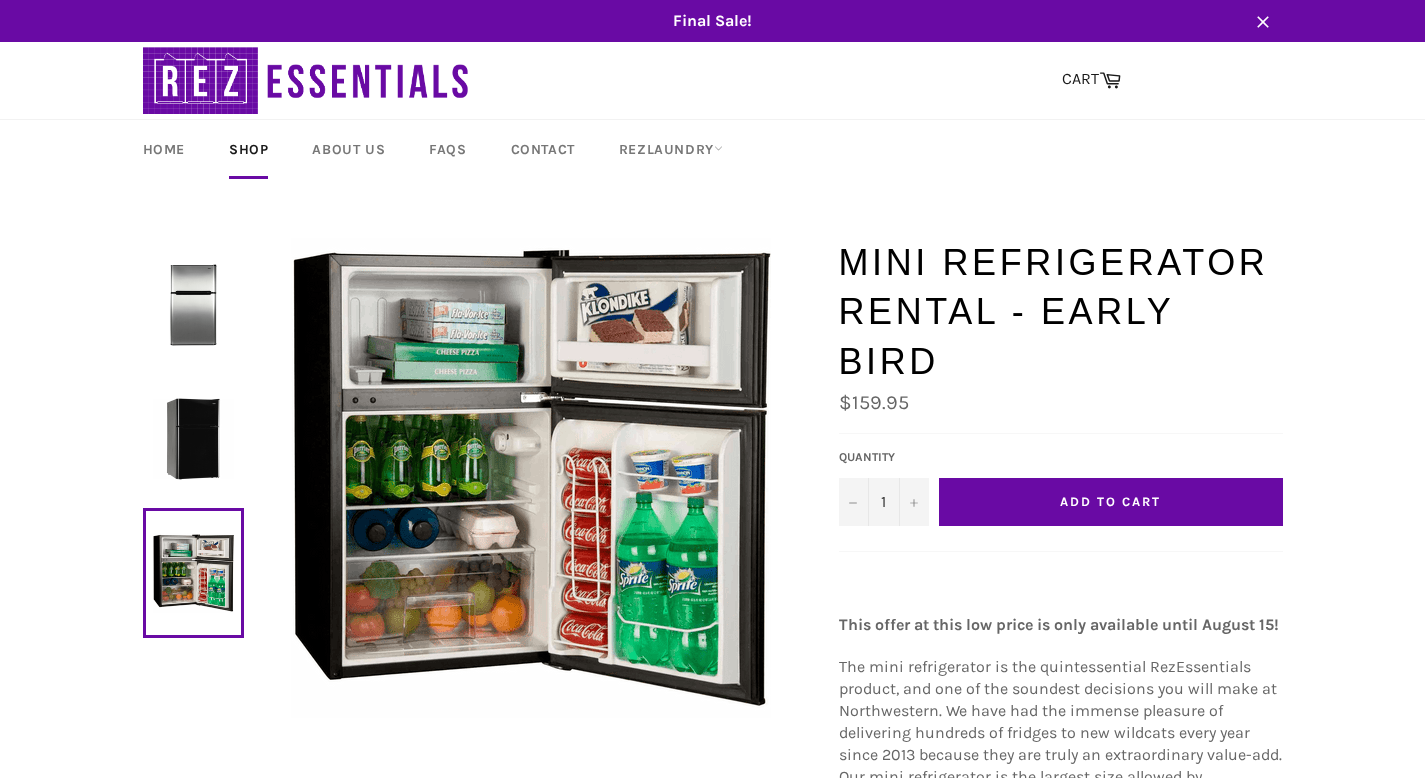click at bounding box center (193, 304) 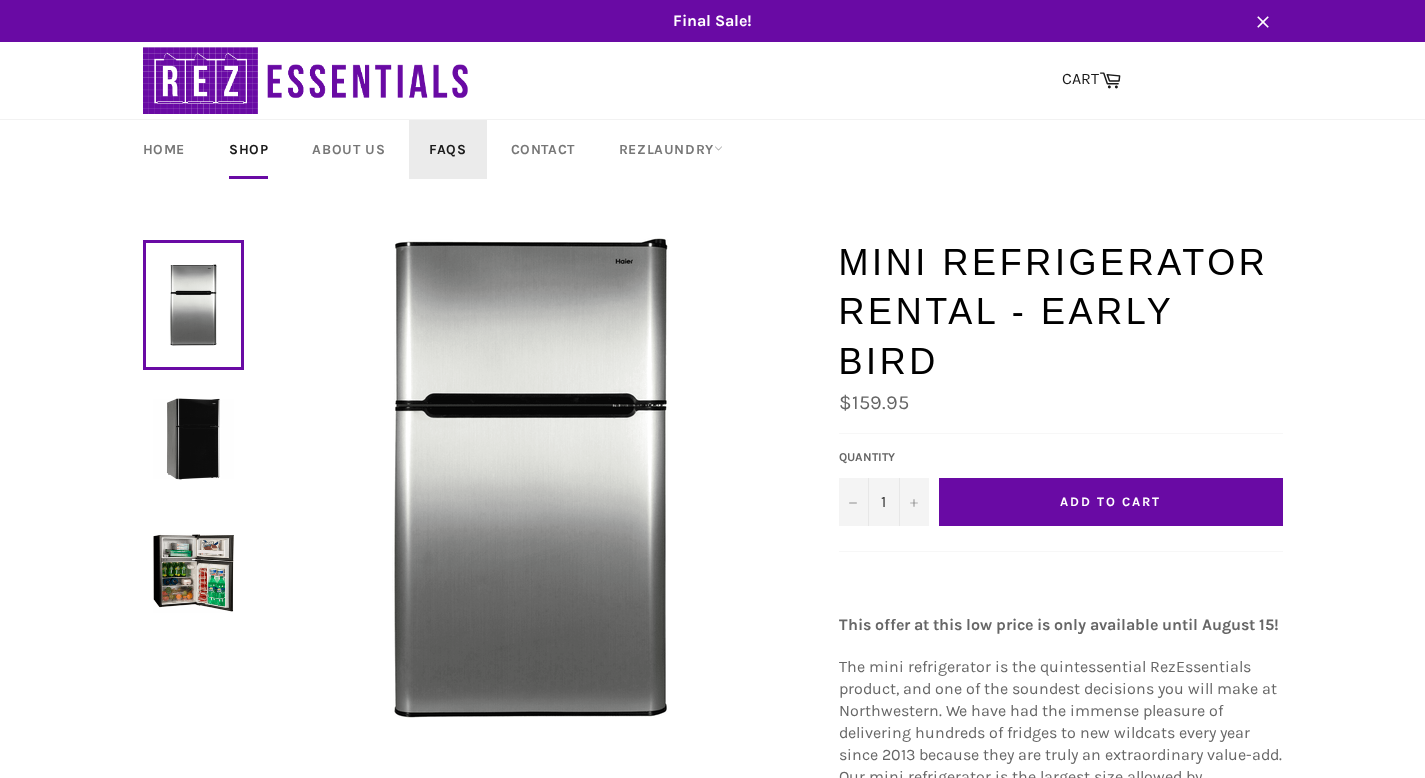 click on "FAQs" at bounding box center (447, 149) 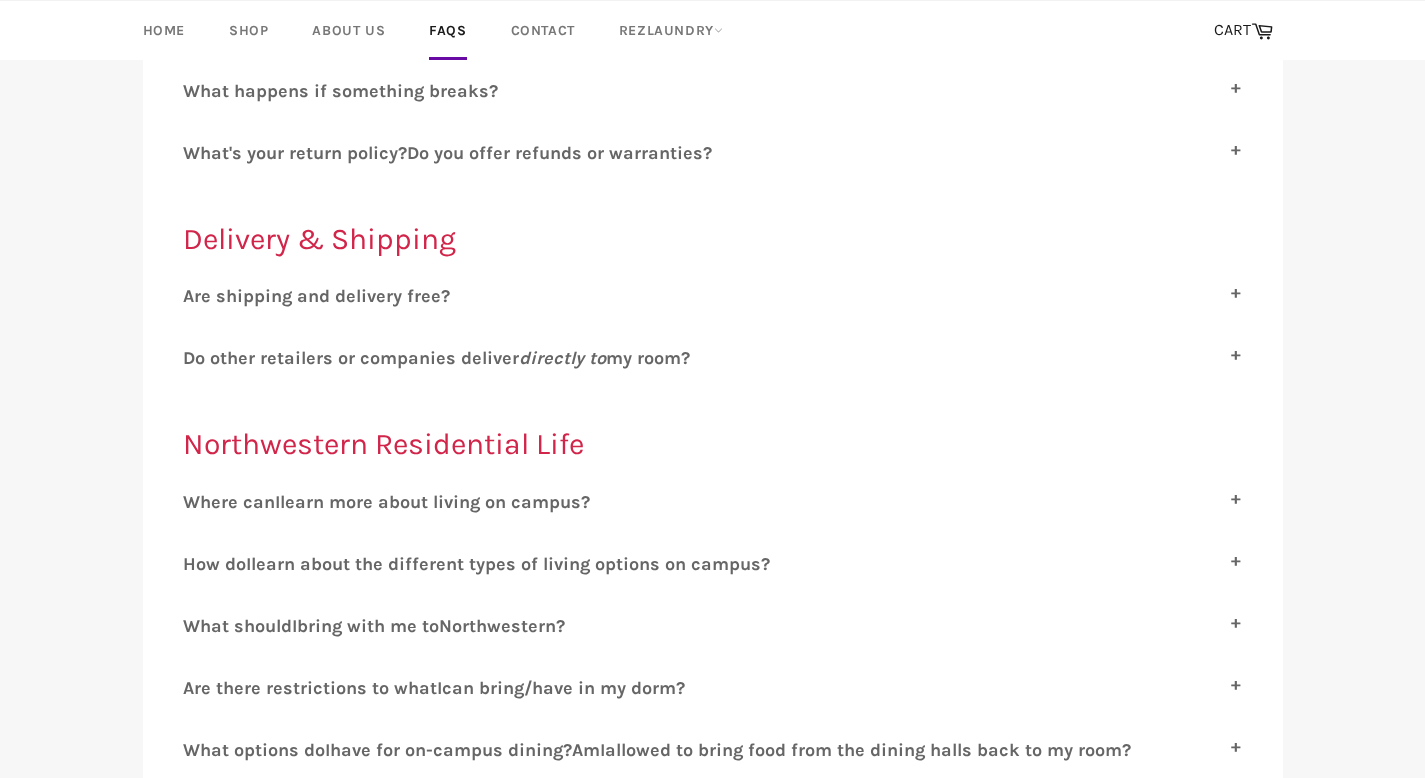 scroll, scrollTop: 772, scrollLeft: 0, axis: vertical 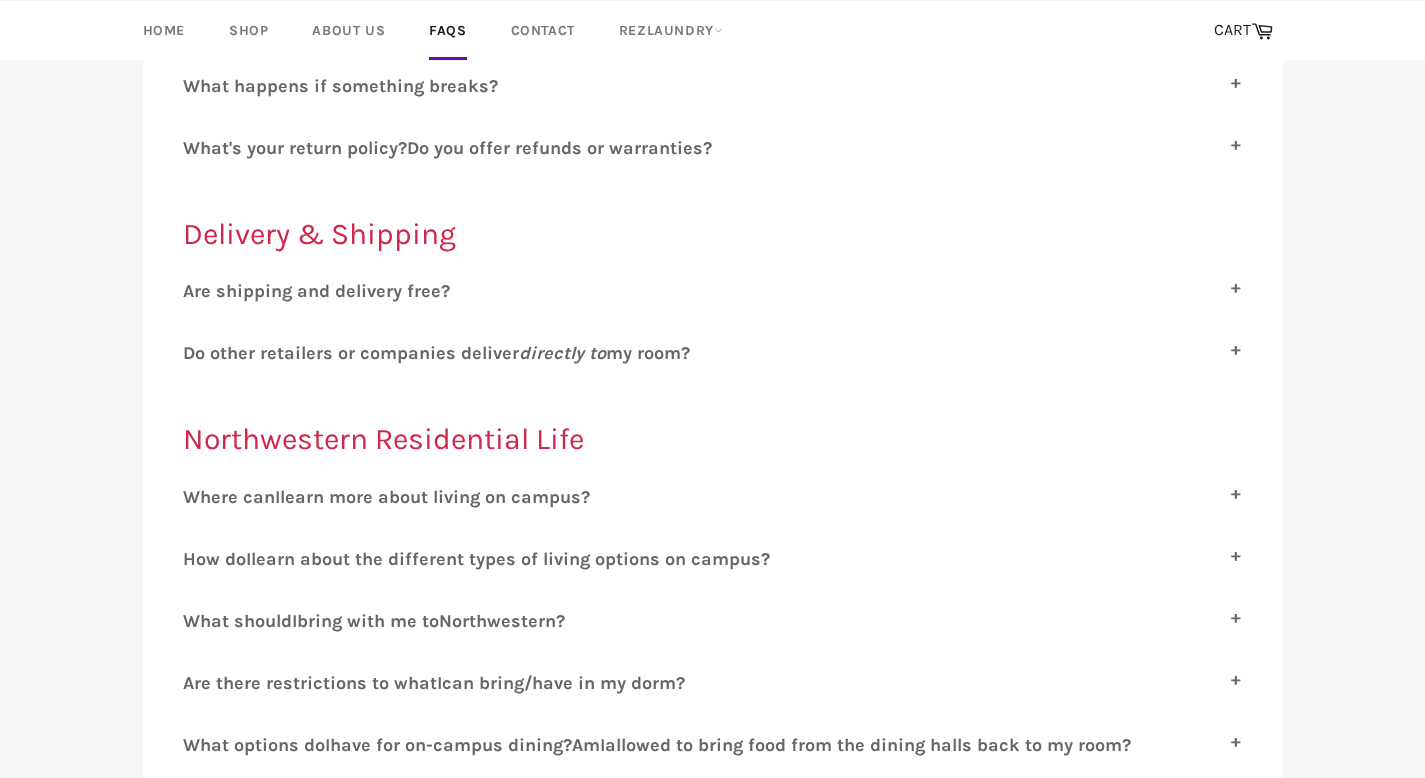 click on "Northwestern Student Life page . For any remaining questions, refer to the Northwestern Residential Services website .
H ow do  I
North by Northwestern’s  Housing Guide" at bounding box center (713, 587) 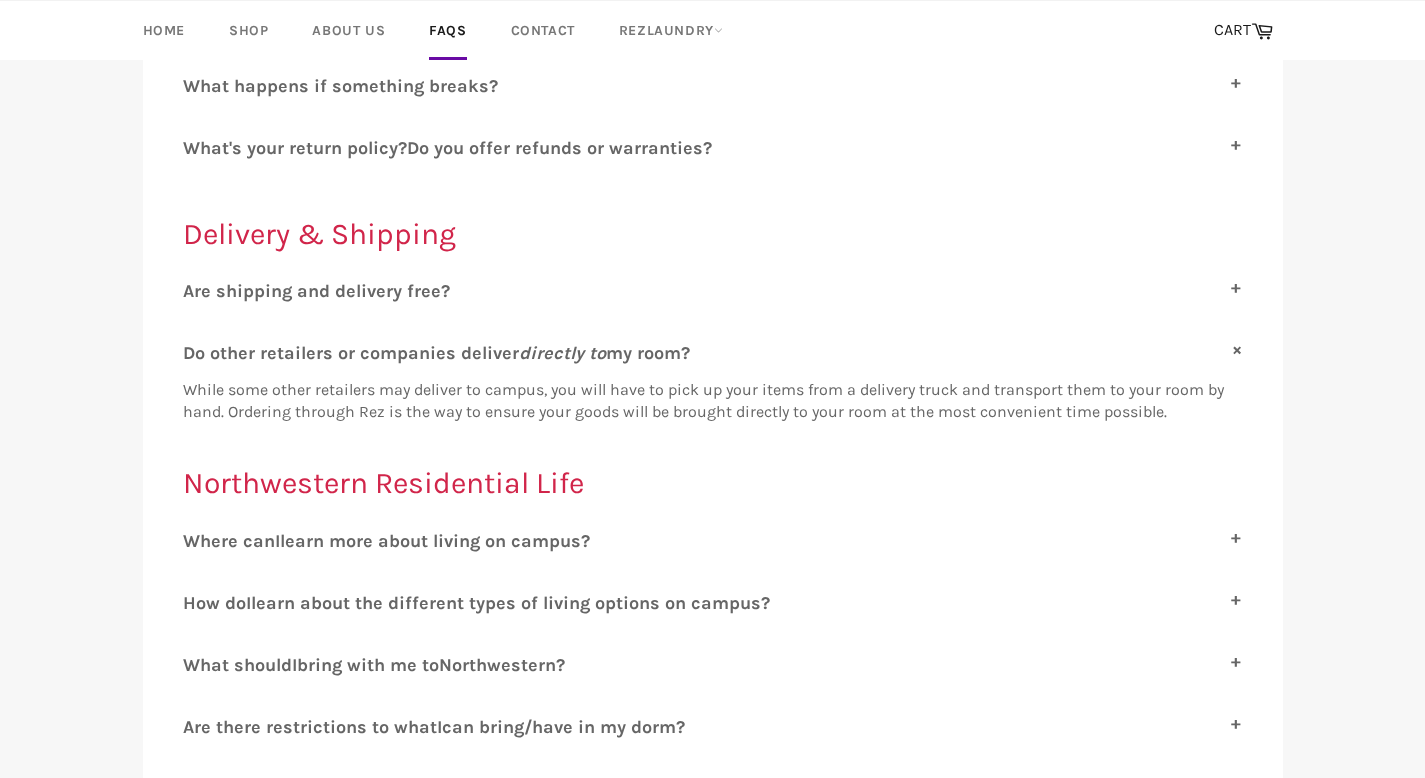 click on "o other retailers or companies deliver  directly to  my room?" at bounding box center (442, 353) 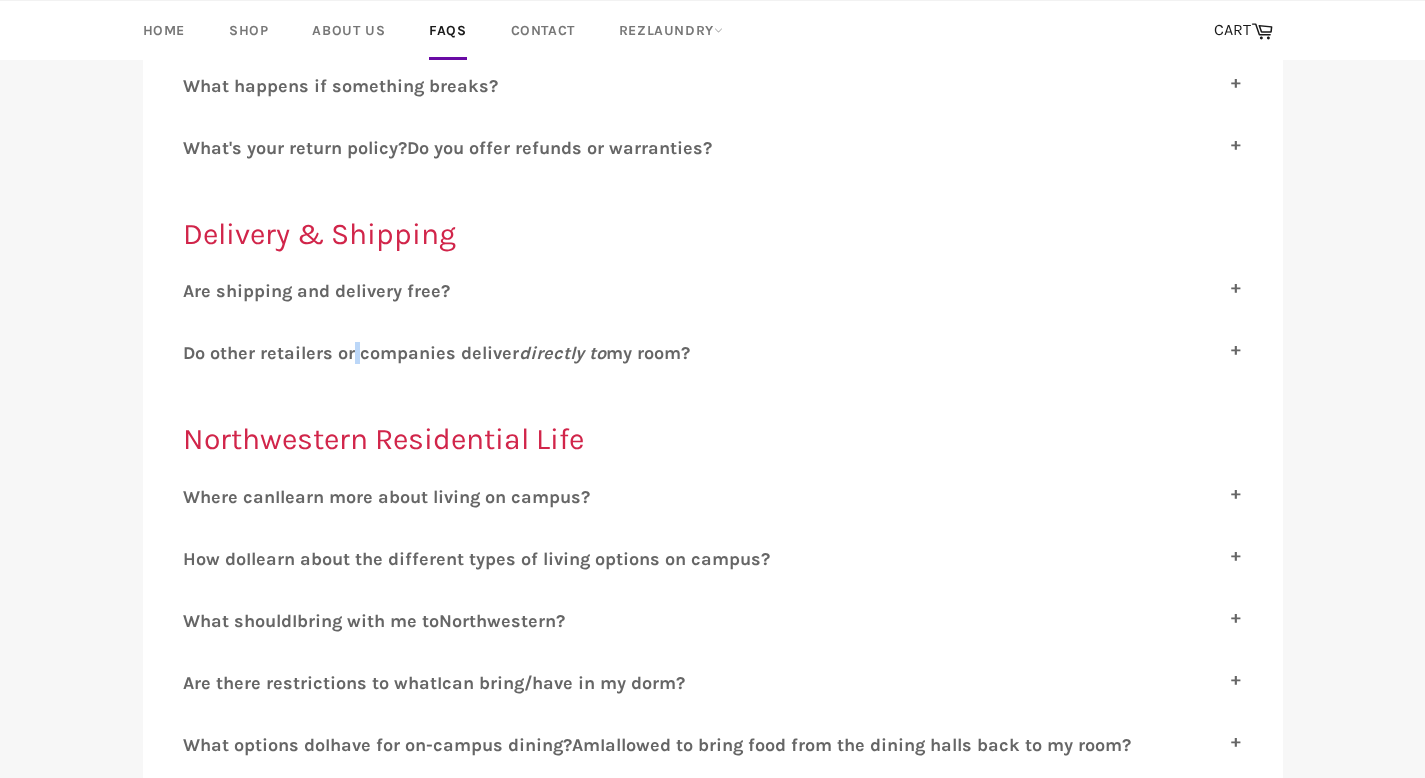 click on "o other retailers or companies deliver  directly to  my room?" at bounding box center [442, 353] 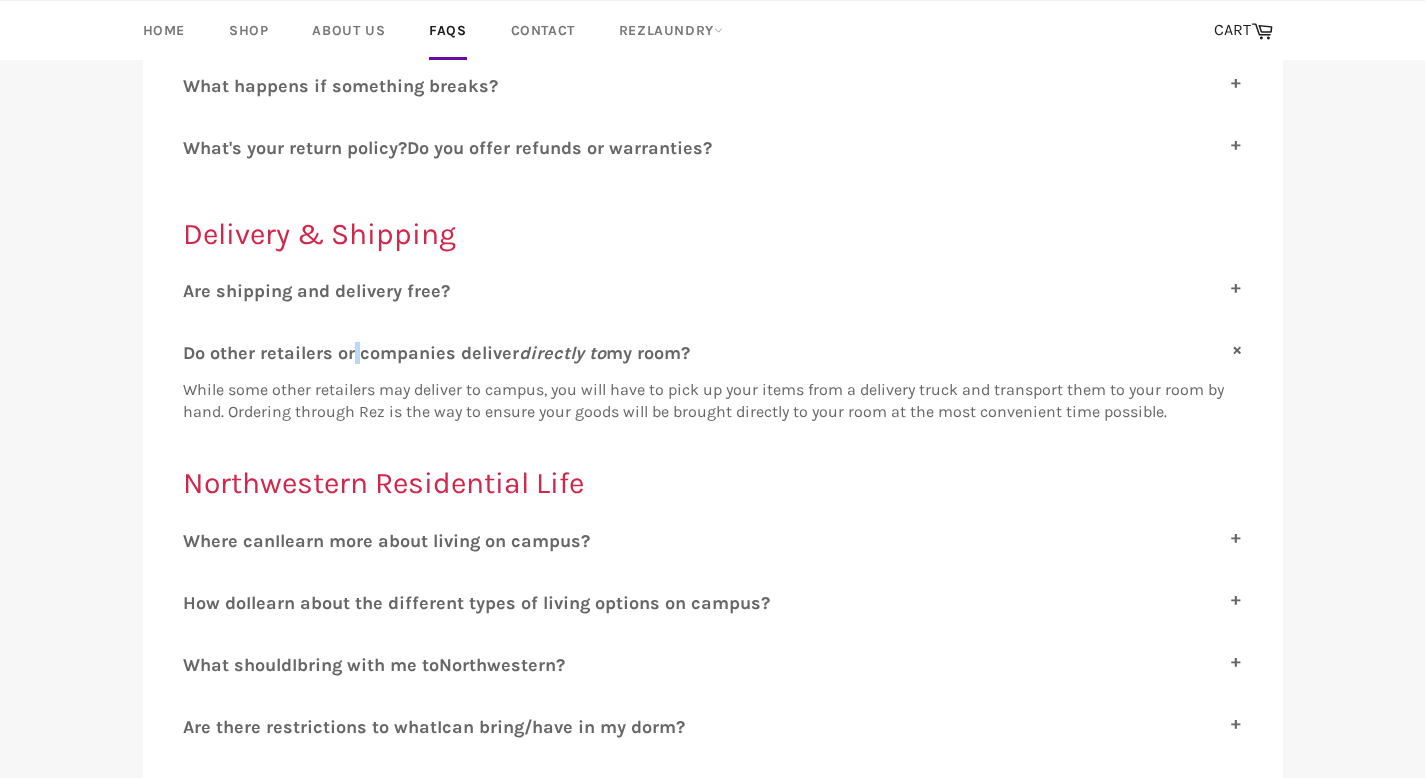 click on "o other retailers or companies deliver  directly to  my room?" at bounding box center [442, 353] 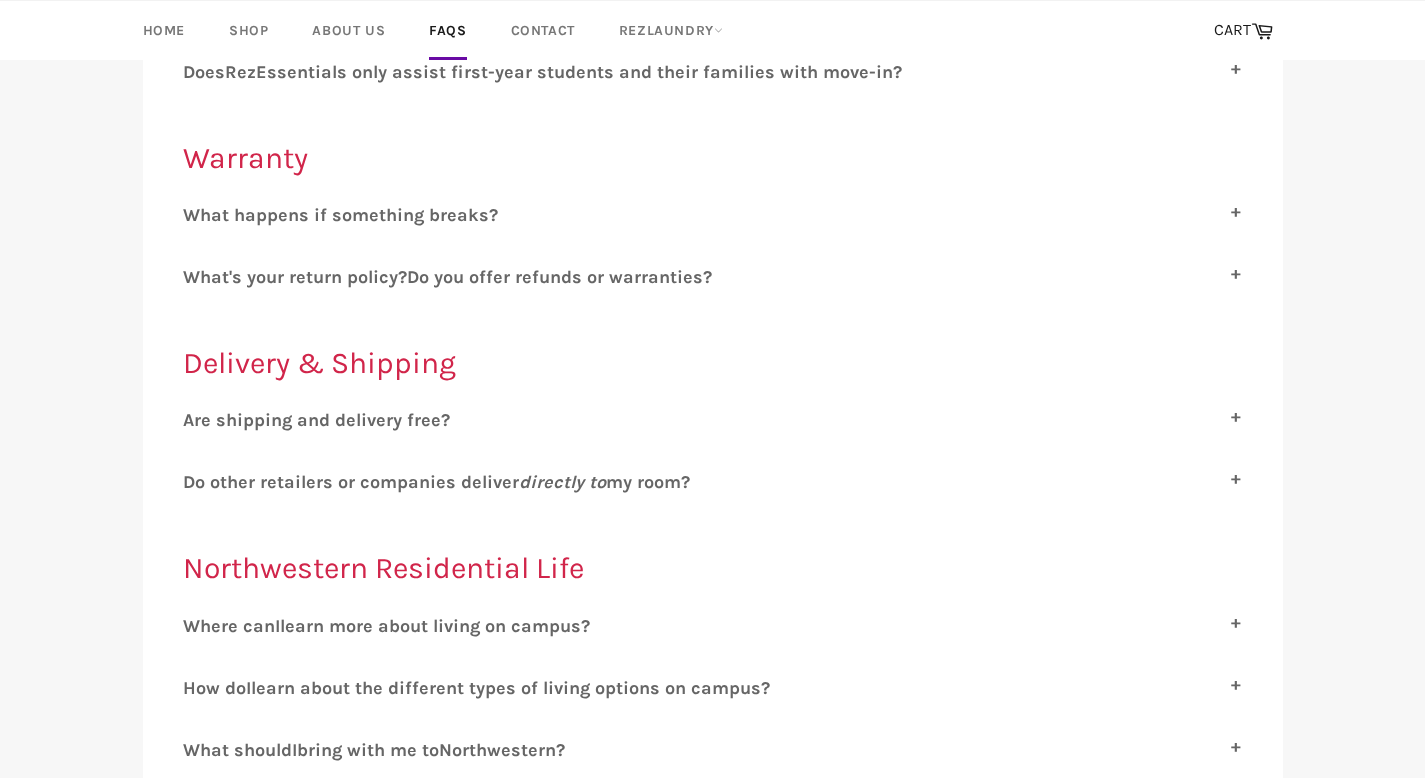 scroll, scrollTop: 594, scrollLeft: 0, axis: vertical 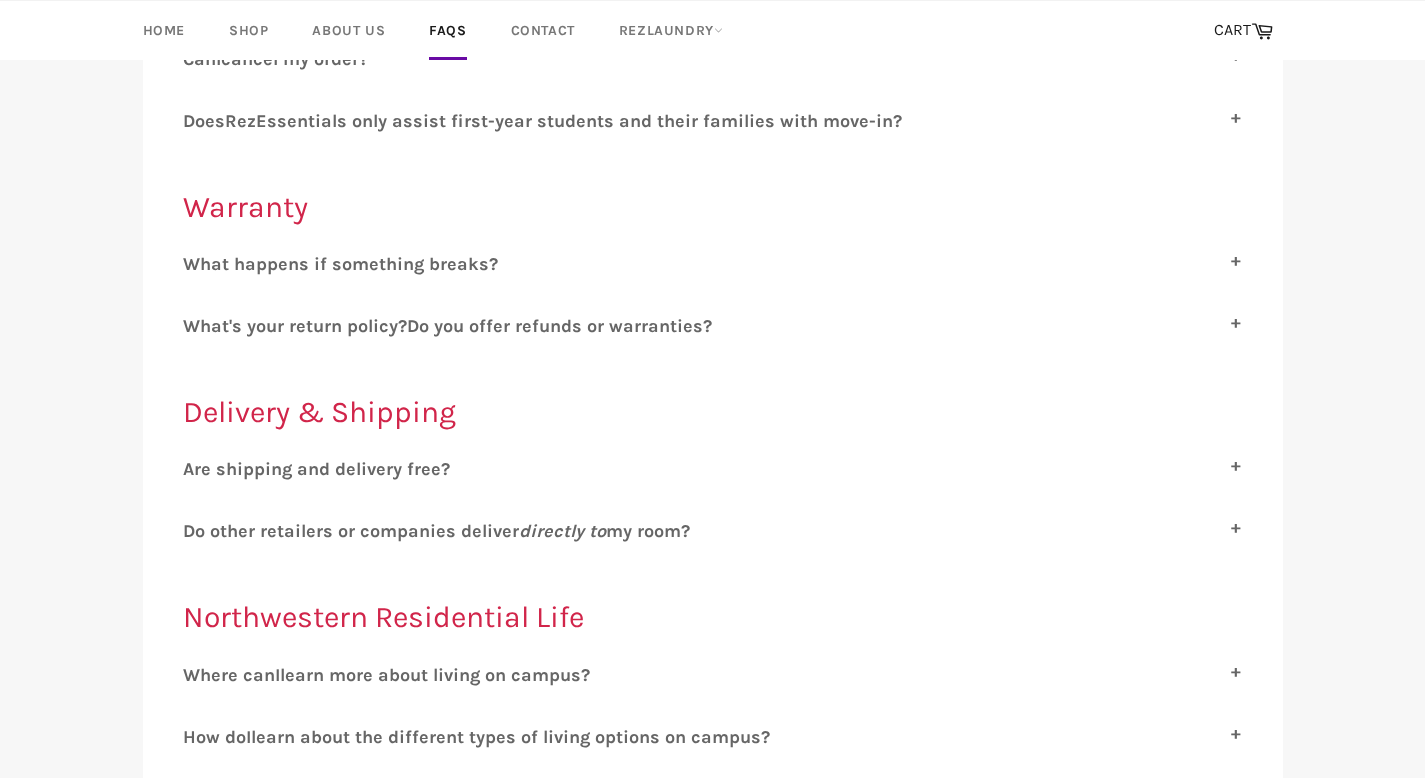 click on "hat happens if something breaks?" at bounding box center [349, 264] 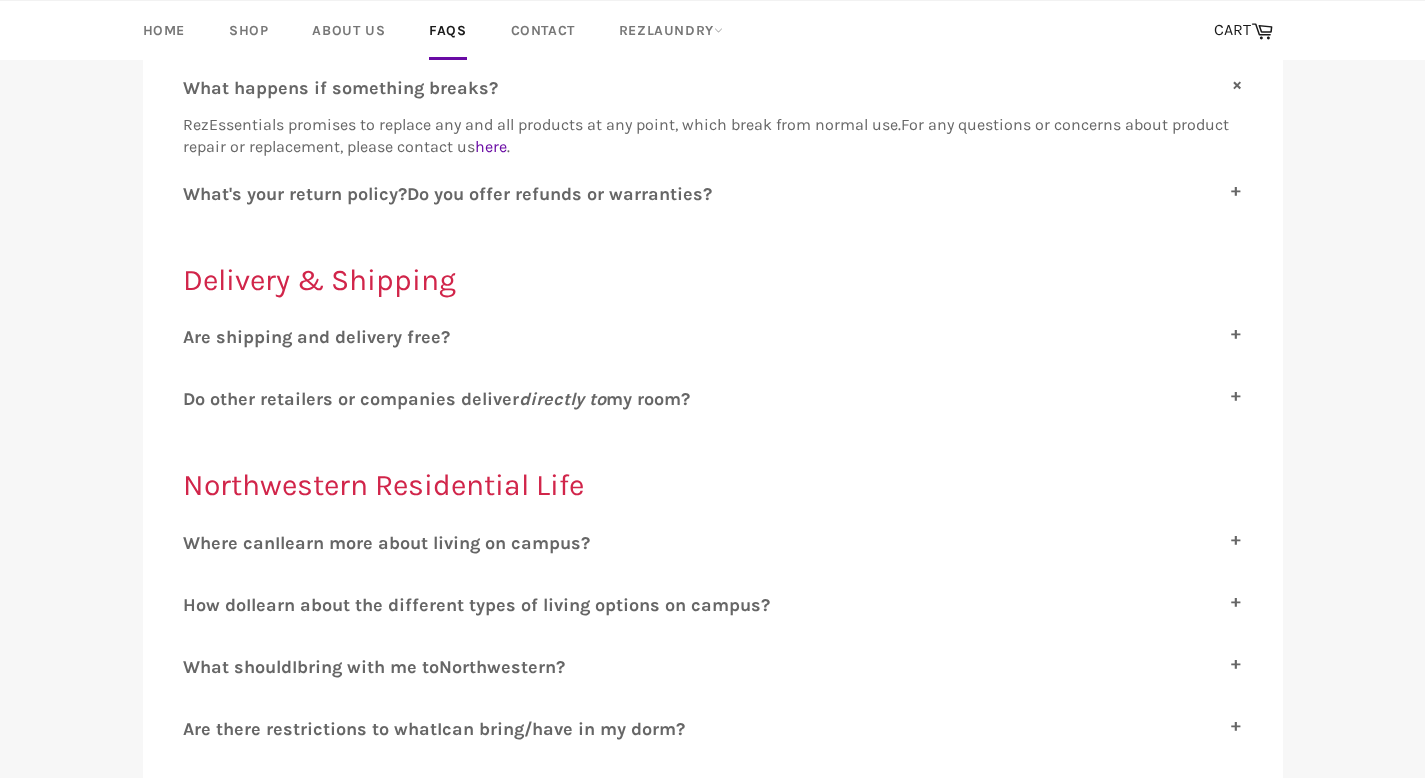 scroll, scrollTop: 784, scrollLeft: 0, axis: vertical 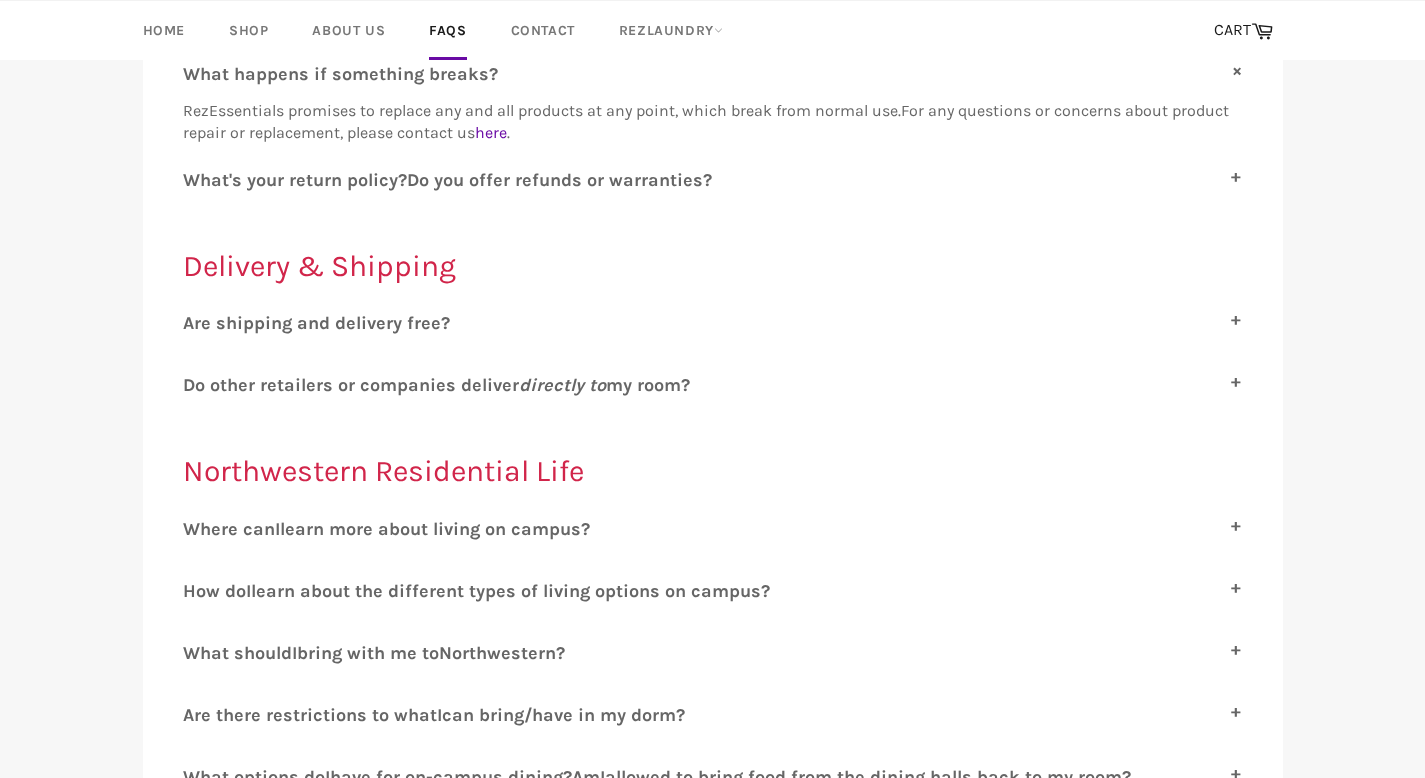 click on "o you offer refunds or warranties?" at bounding box center [565, 180] 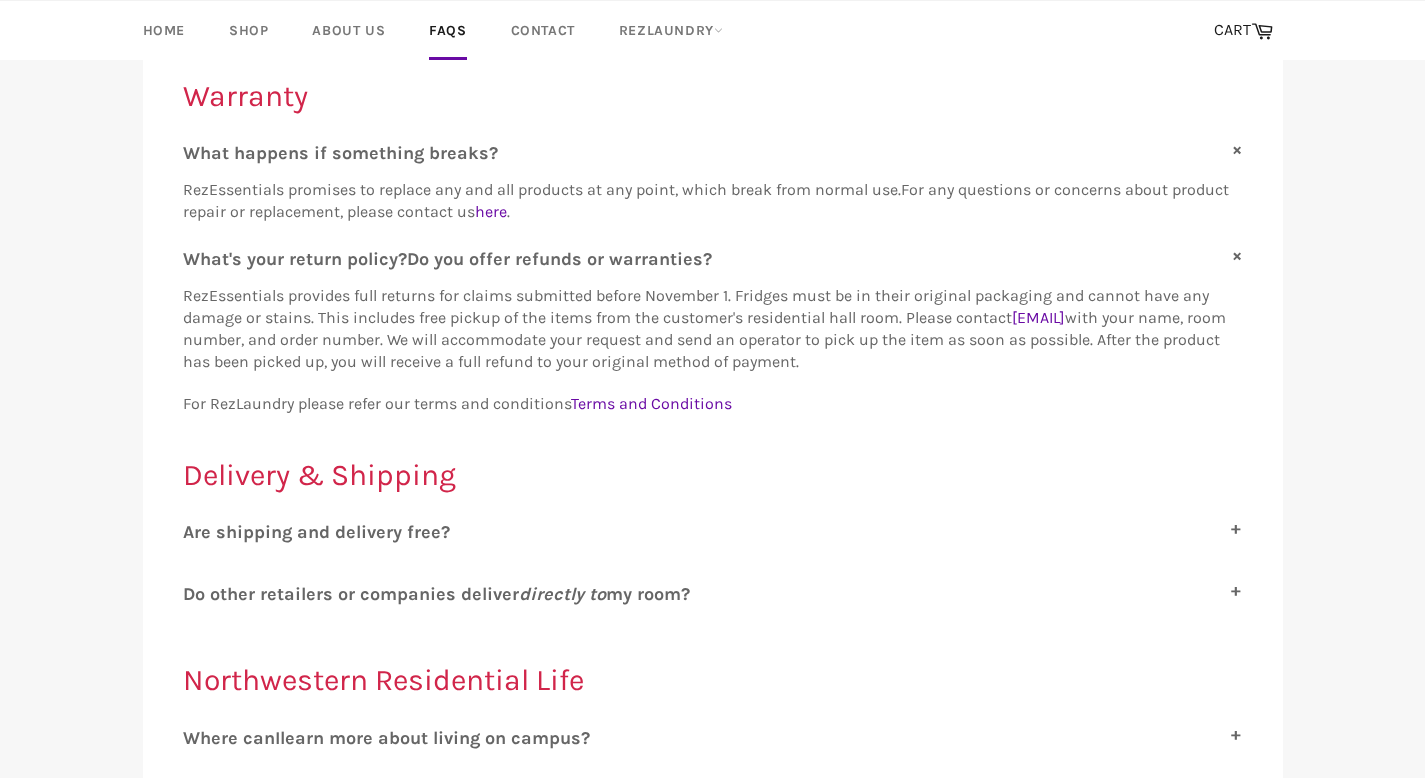 scroll, scrollTop: 611, scrollLeft: 0, axis: vertical 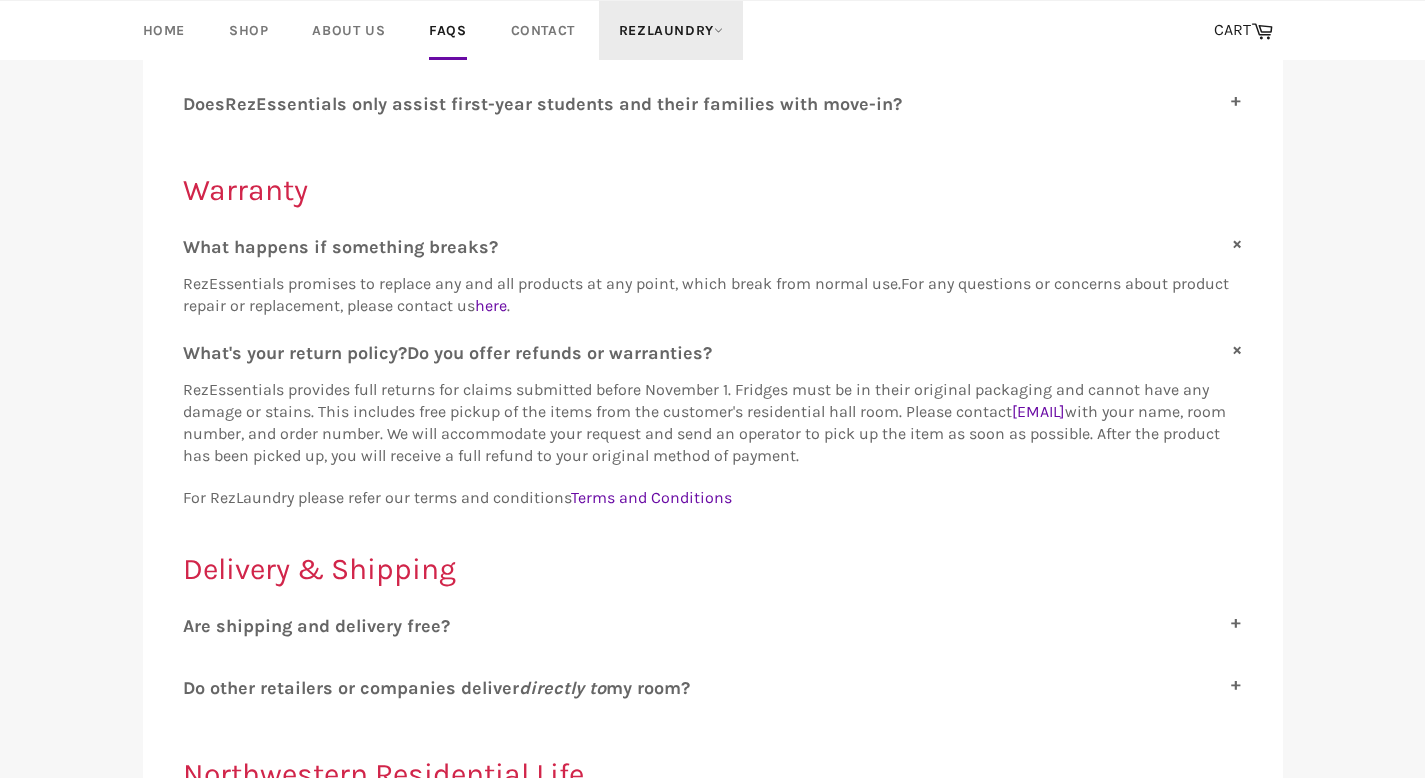 click on "RezLaundry" at bounding box center [671, 30] 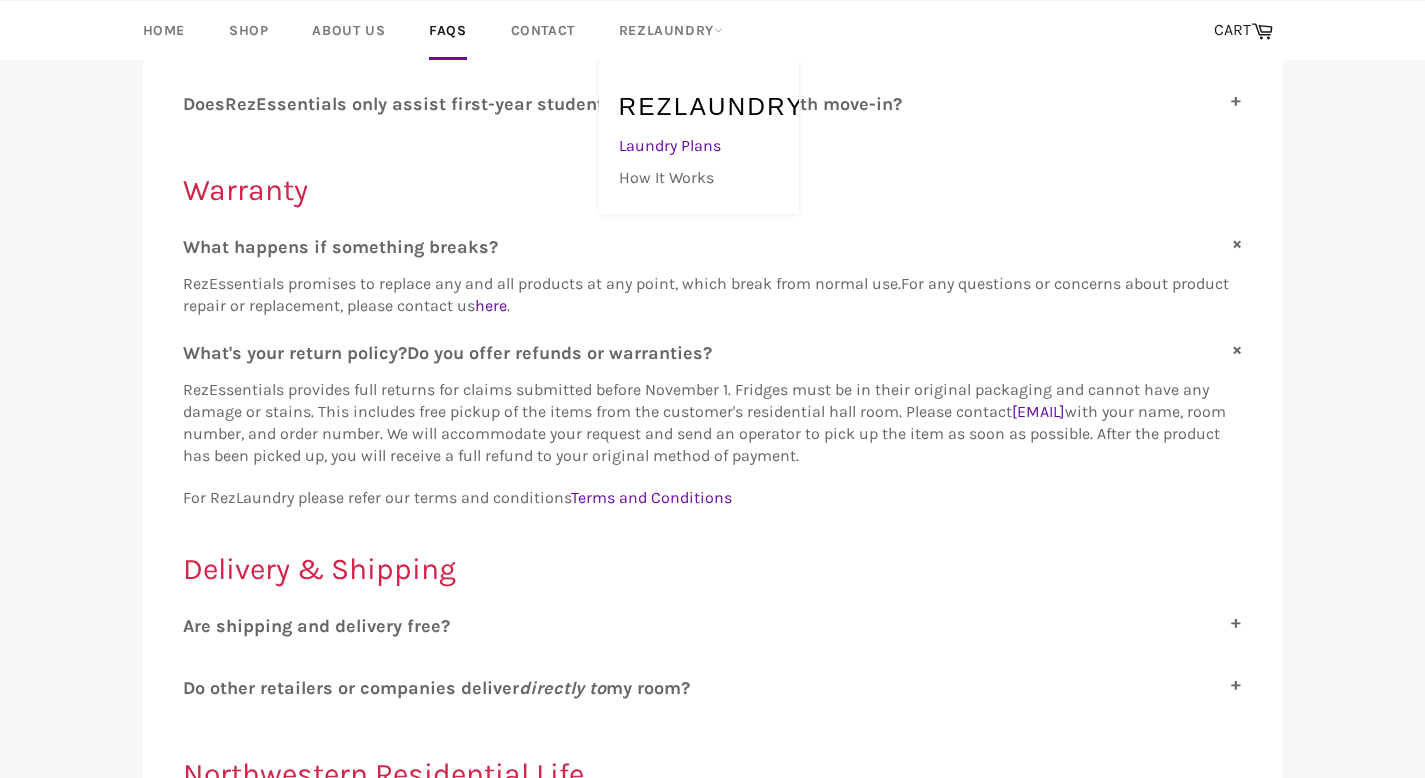 click on "Laundry Plans" at bounding box center [694, 146] 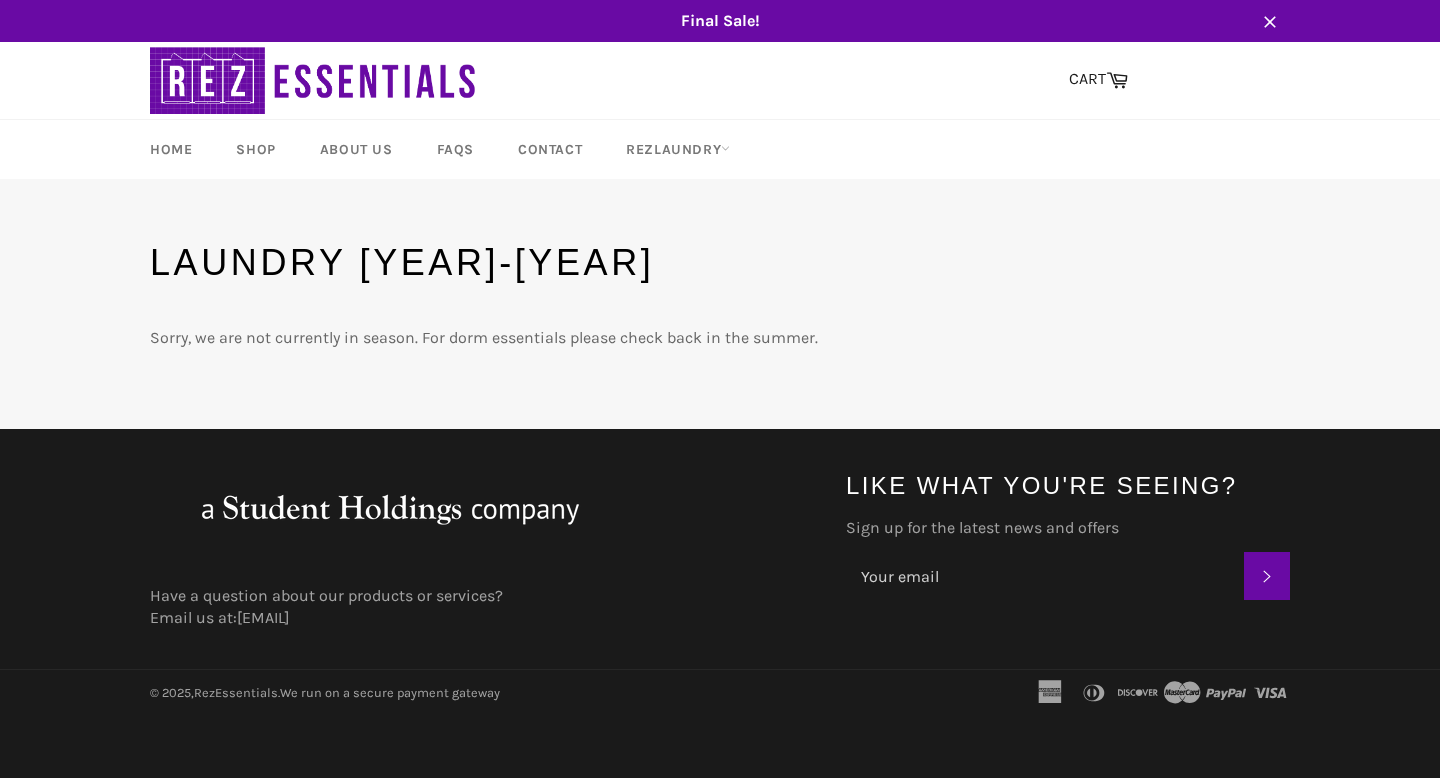 scroll, scrollTop: 0, scrollLeft: 0, axis: both 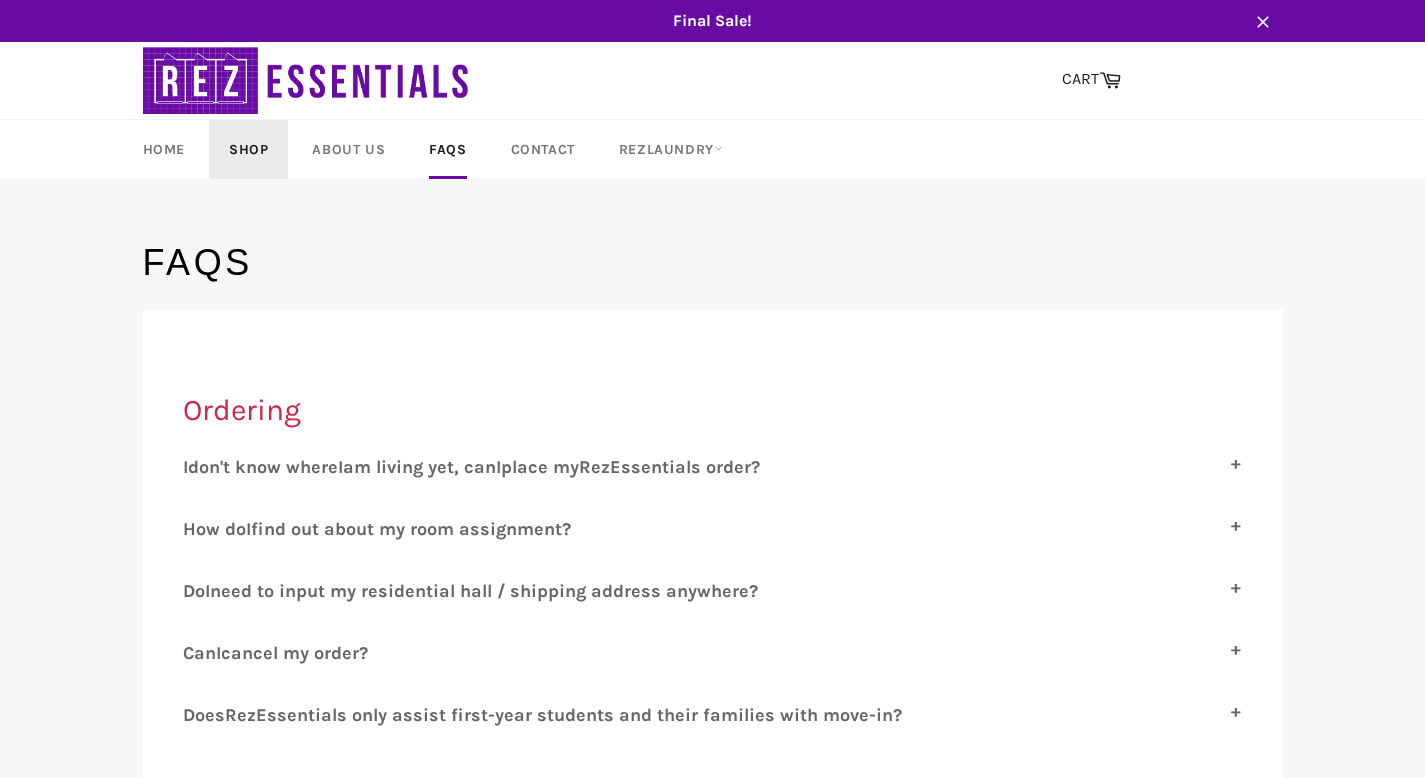 click on "Shop" at bounding box center (248, 149) 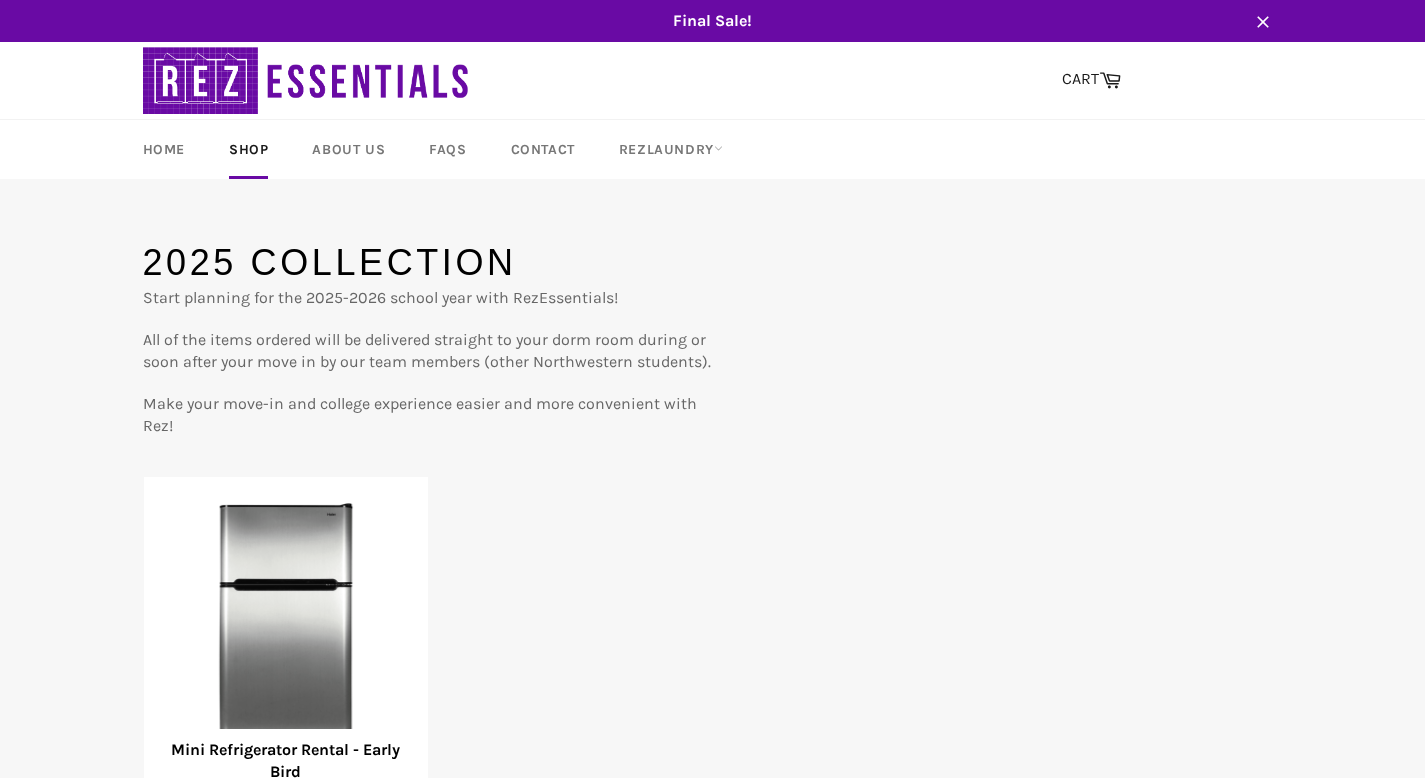 scroll, scrollTop: 0, scrollLeft: 0, axis: both 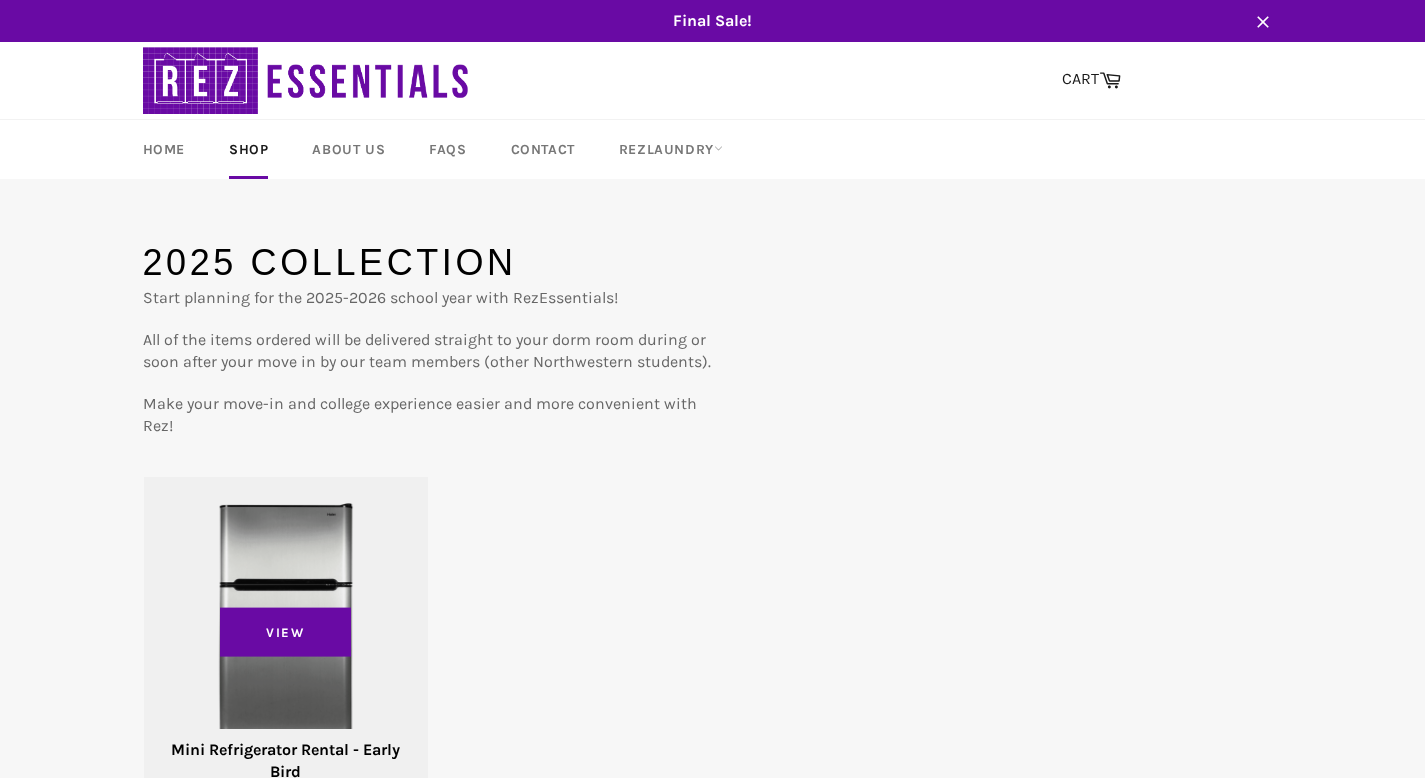 click on "View" at bounding box center (286, 649) 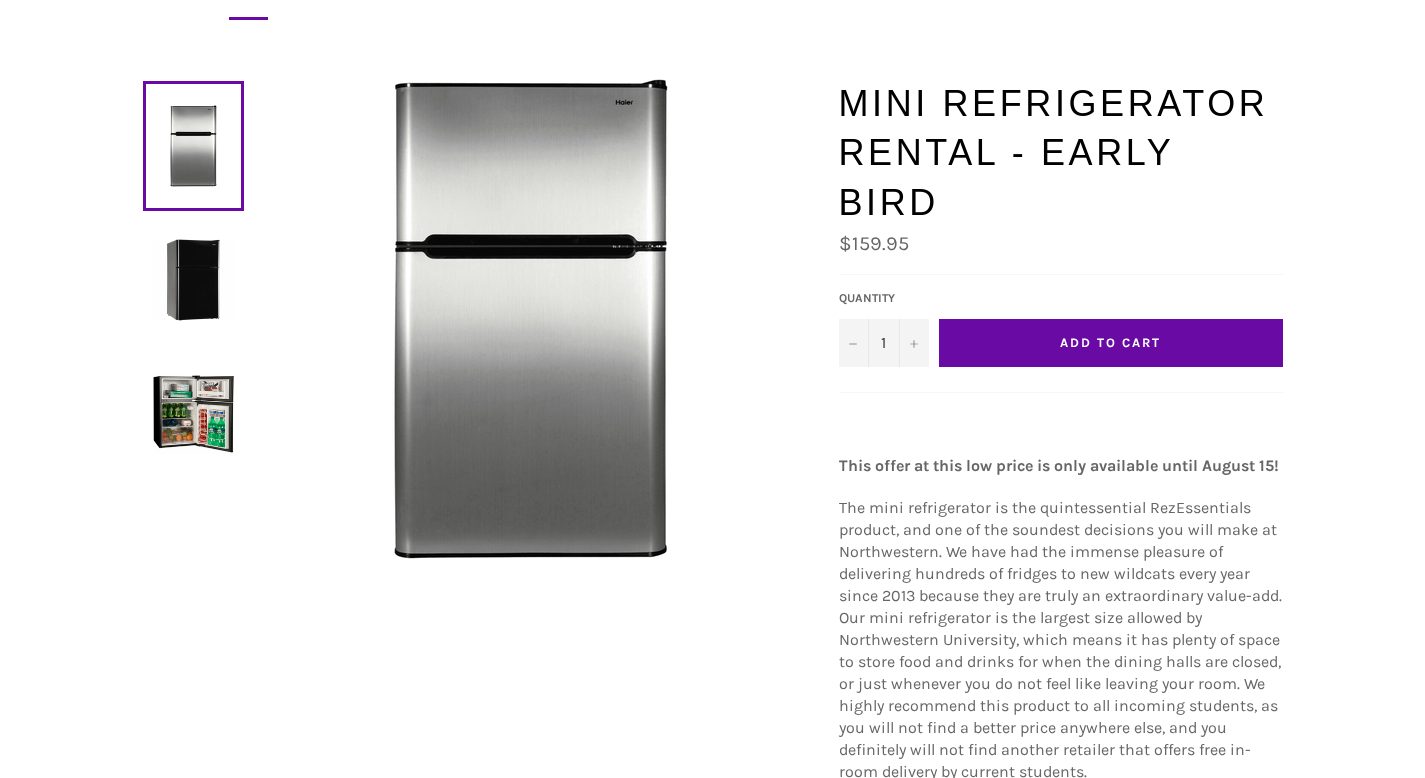 scroll, scrollTop: 173, scrollLeft: 0, axis: vertical 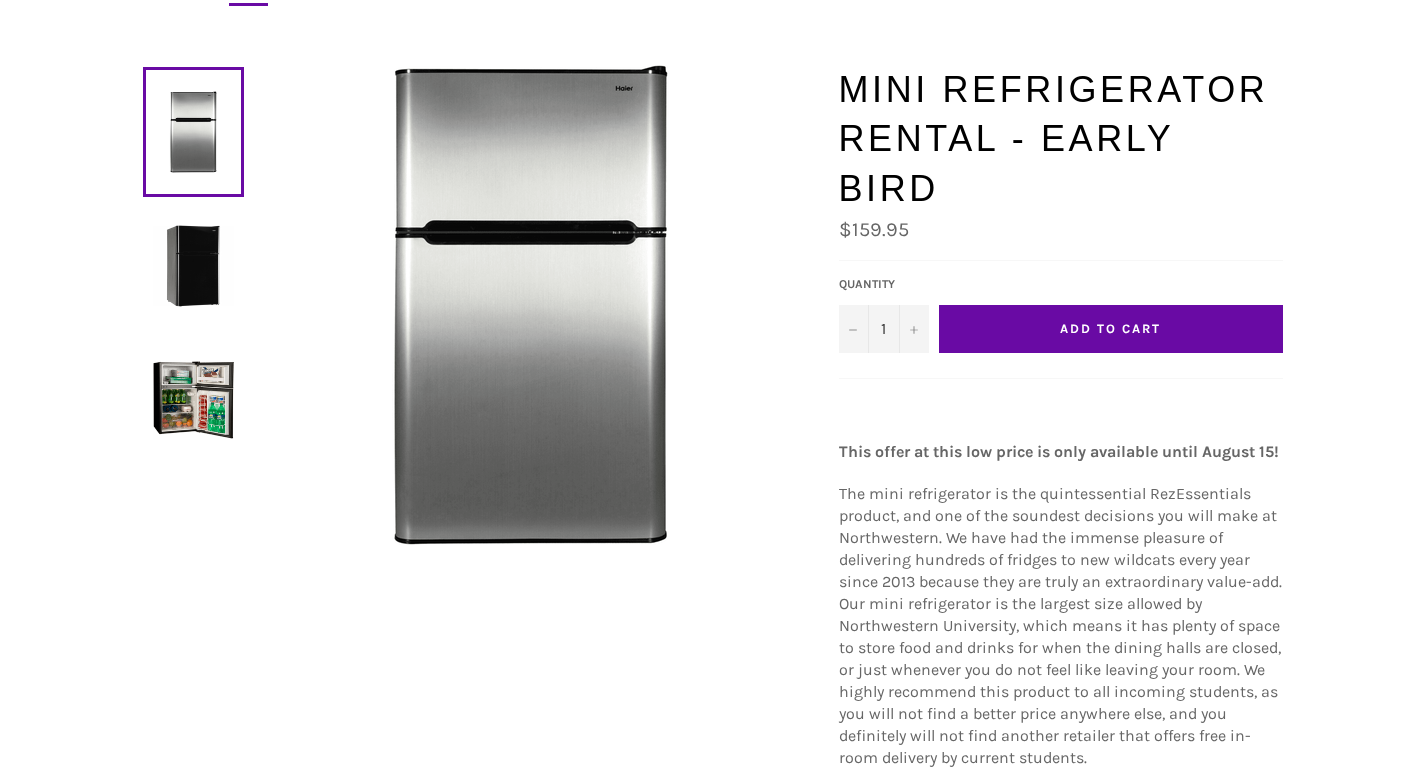 click on "Mini Refrigerator Rental - Early Bird" at bounding box center [1061, 139] 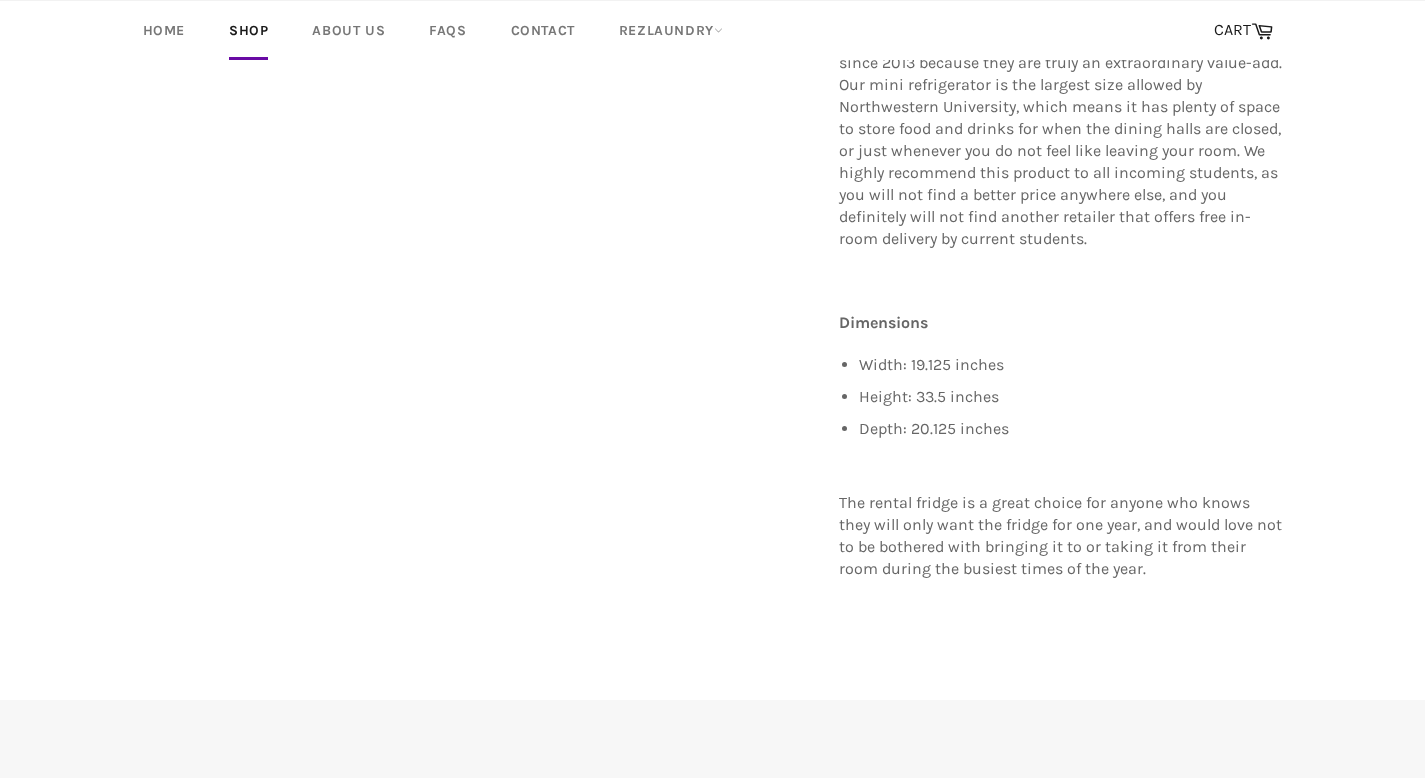 scroll, scrollTop: 611, scrollLeft: 0, axis: vertical 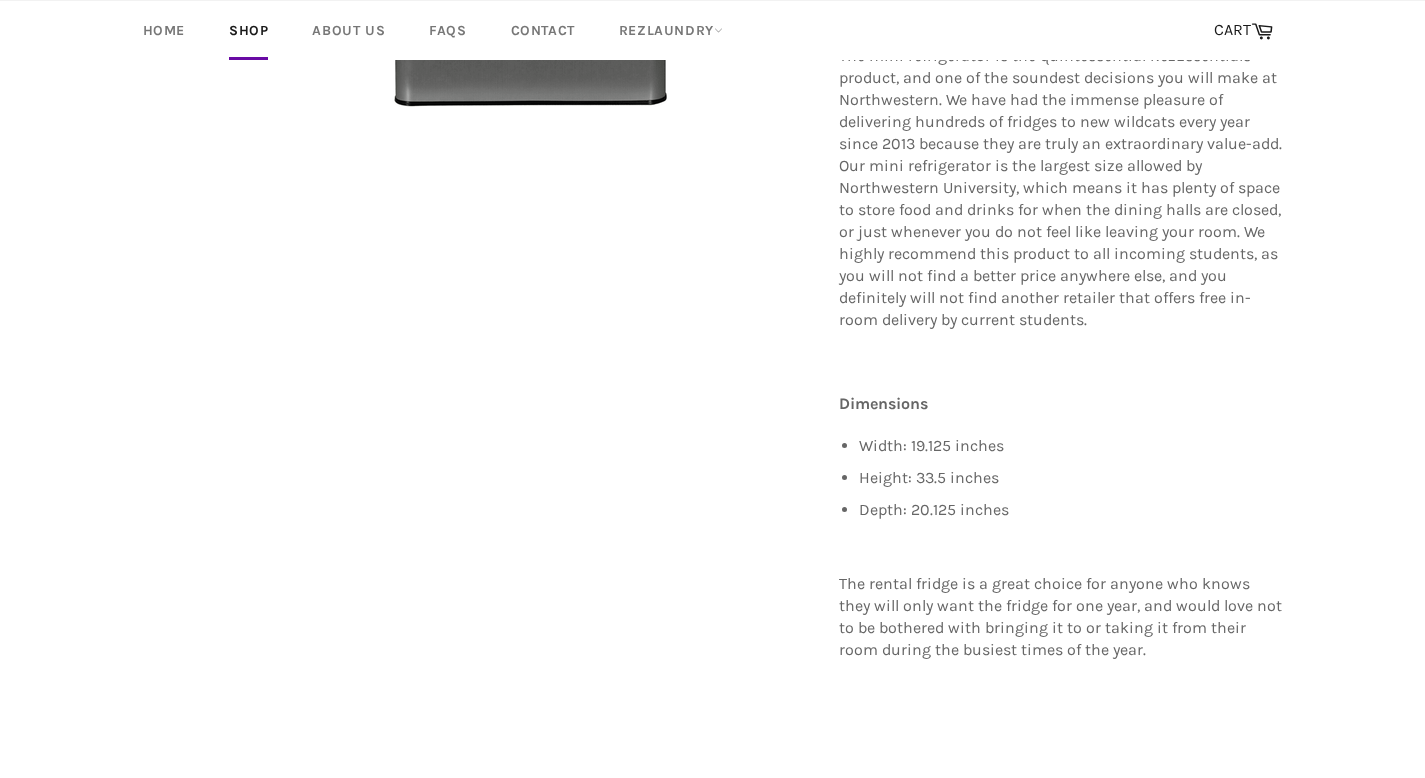 click on "Mini Refrigerator Rental - Early Bird
Sale
$159.95
Default Title
1" at bounding box center [703, 164] 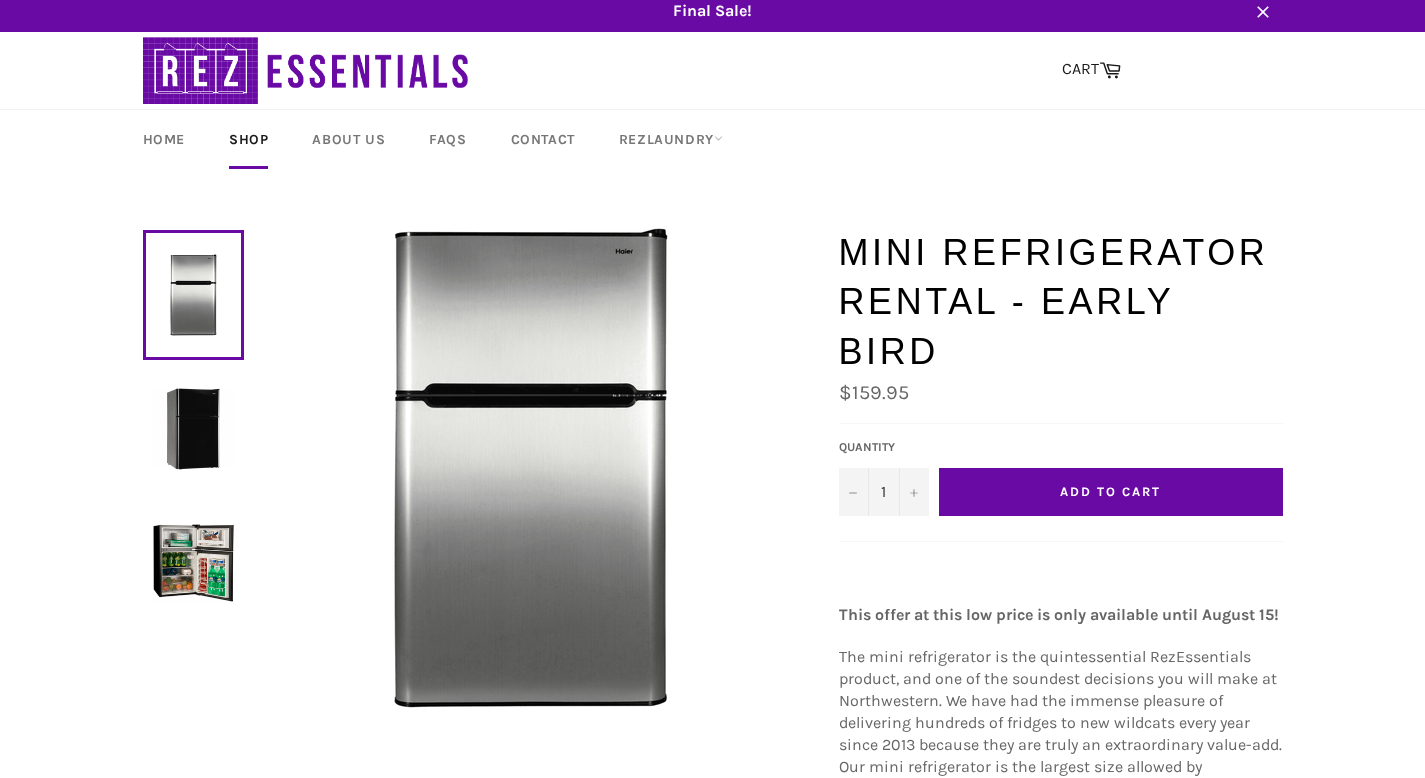 scroll, scrollTop: 8, scrollLeft: 0, axis: vertical 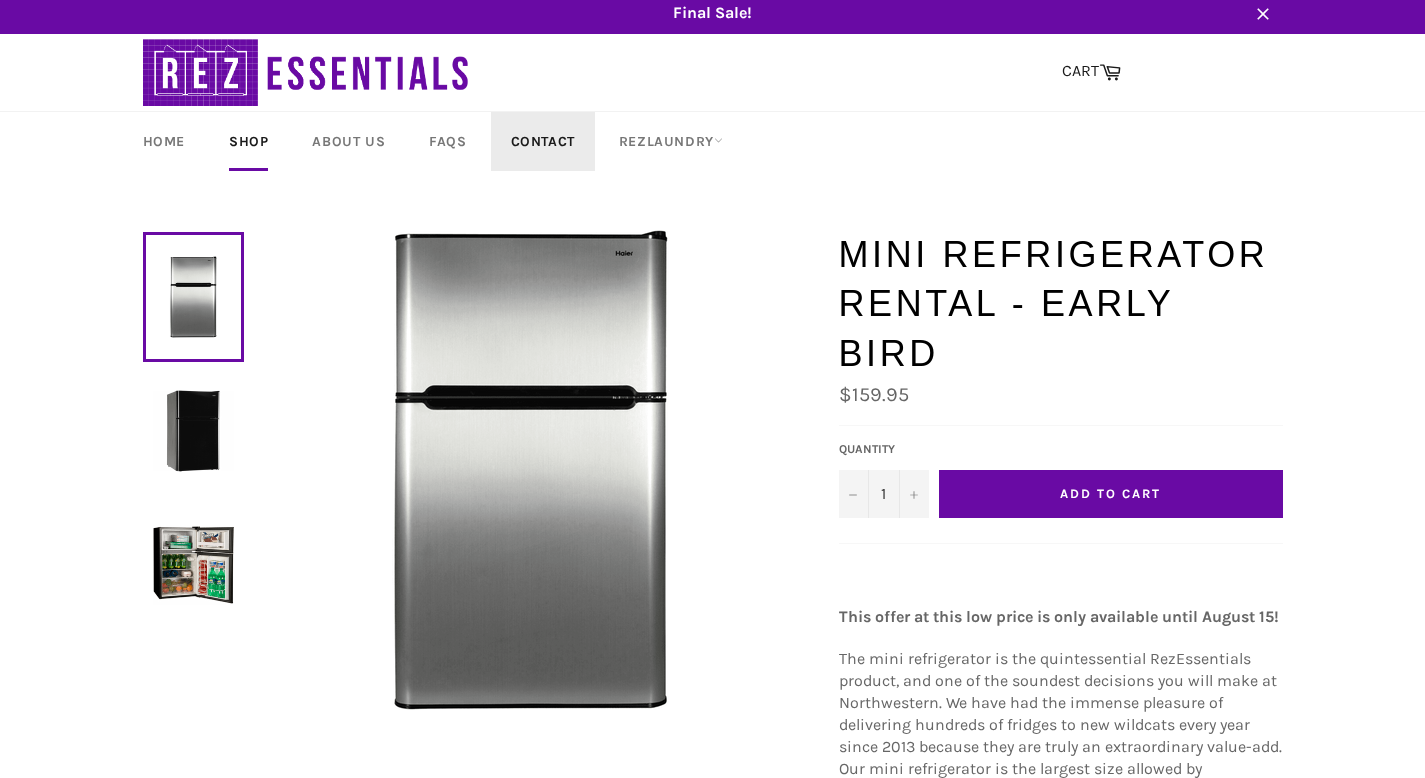 click on "Contact" at bounding box center (543, 141) 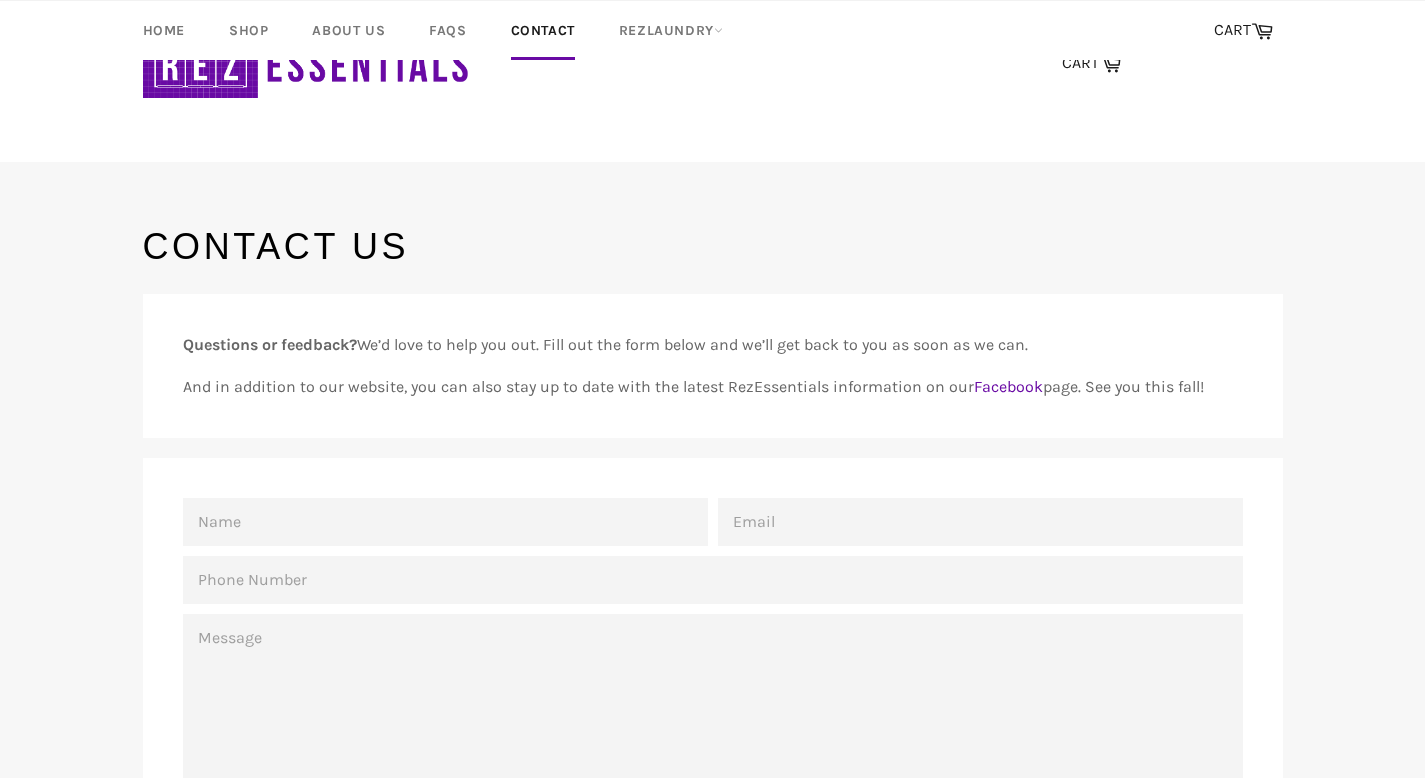 scroll, scrollTop: 0, scrollLeft: 0, axis: both 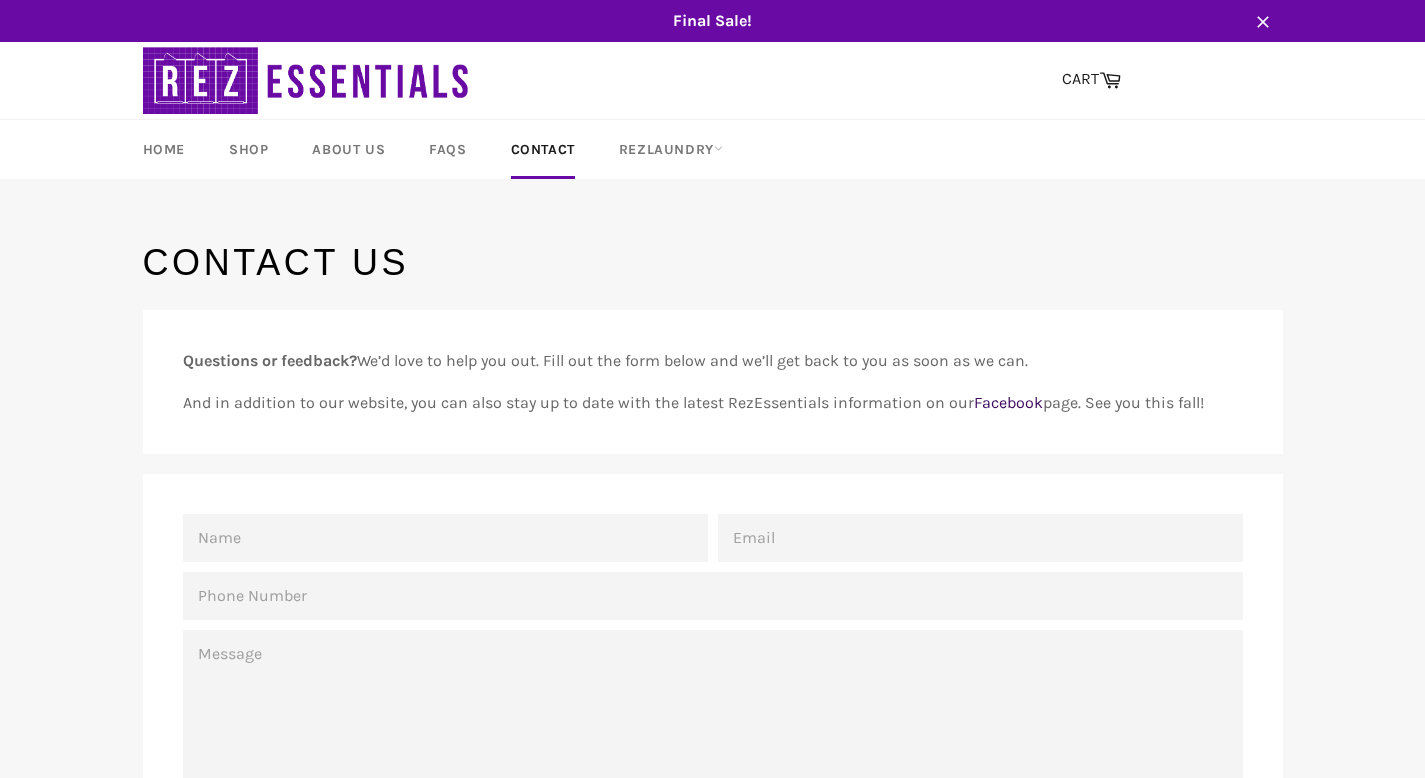 click on "Facebook" at bounding box center (1008, 402) 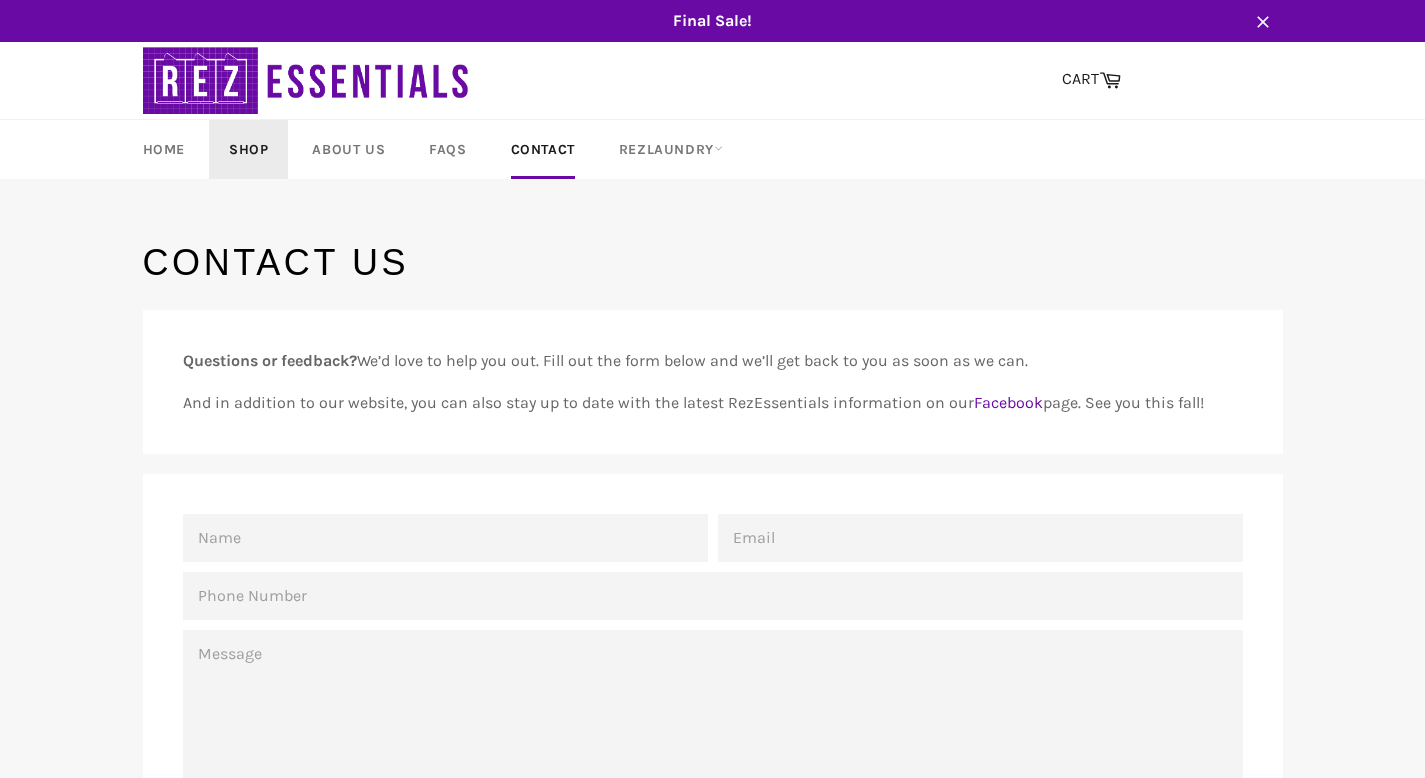 click on "Shop" at bounding box center [248, 149] 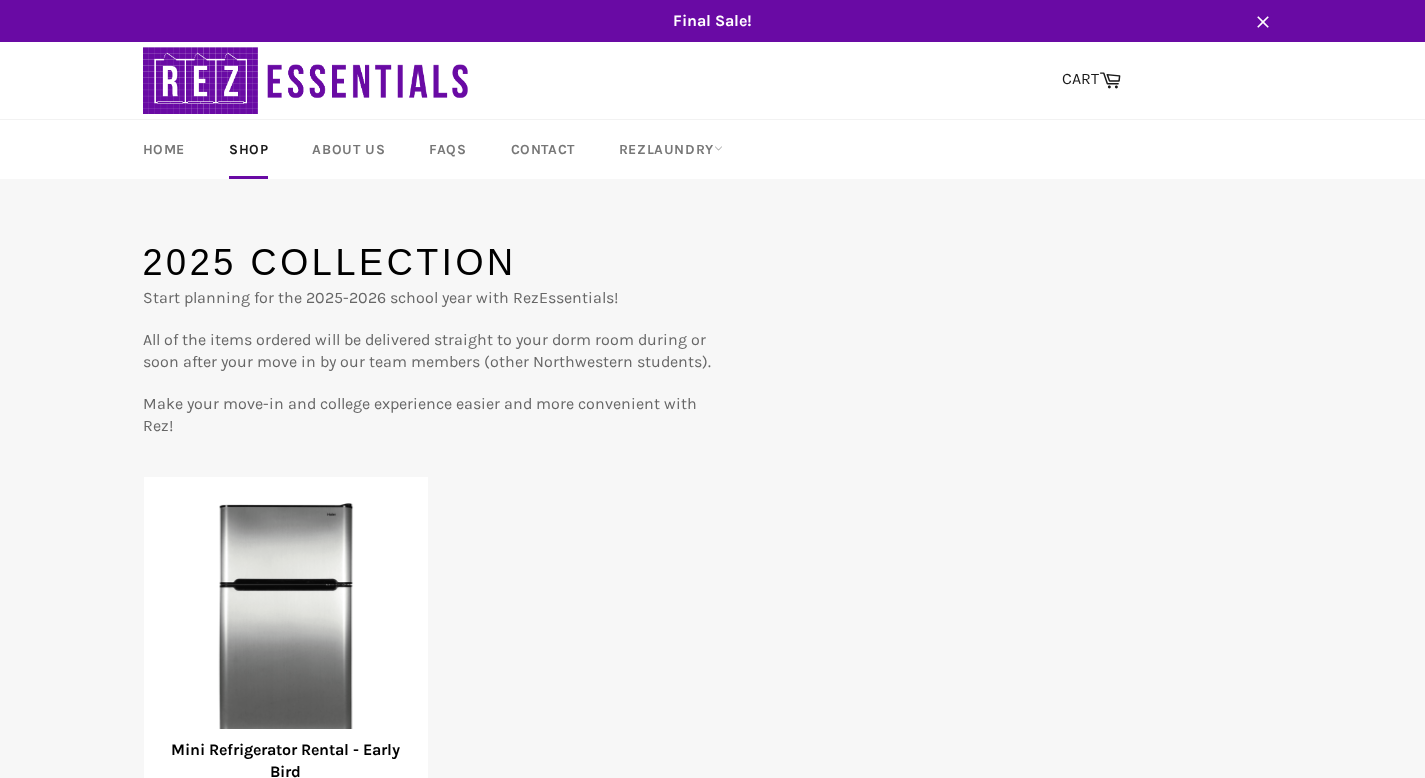 scroll, scrollTop: 0, scrollLeft: 0, axis: both 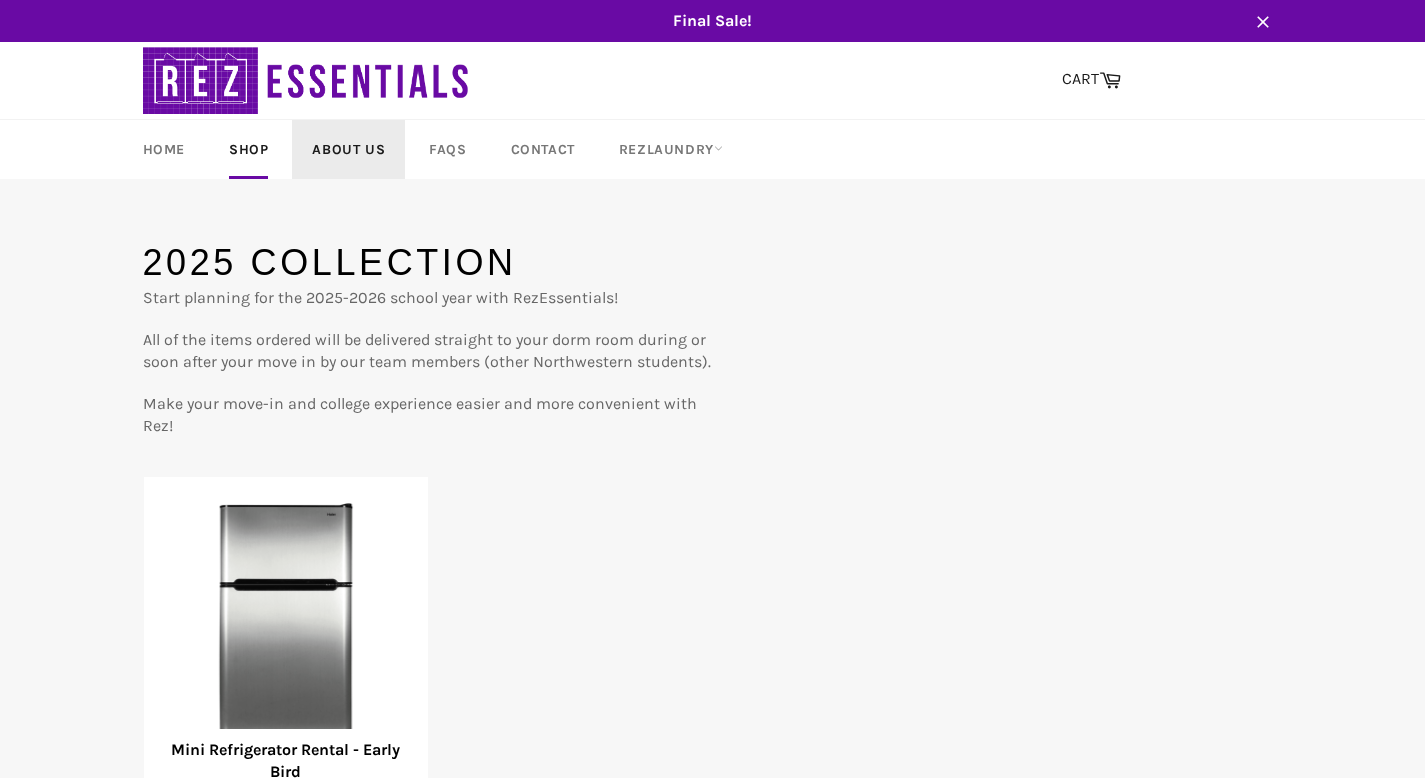 click on "About Us" at bounding box center (348, 149) 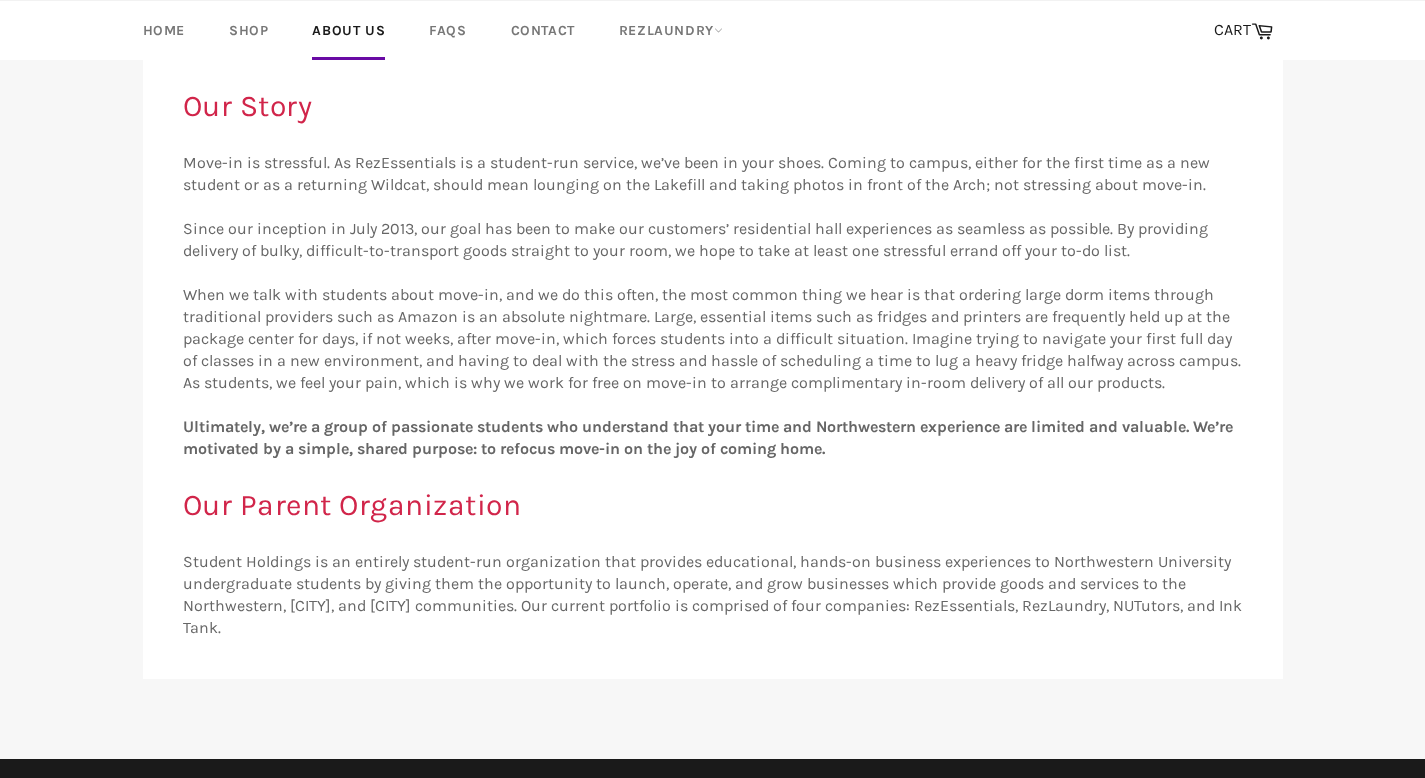 scroll, scrollTop: 274, scrollLeft: 0, axis: vertical 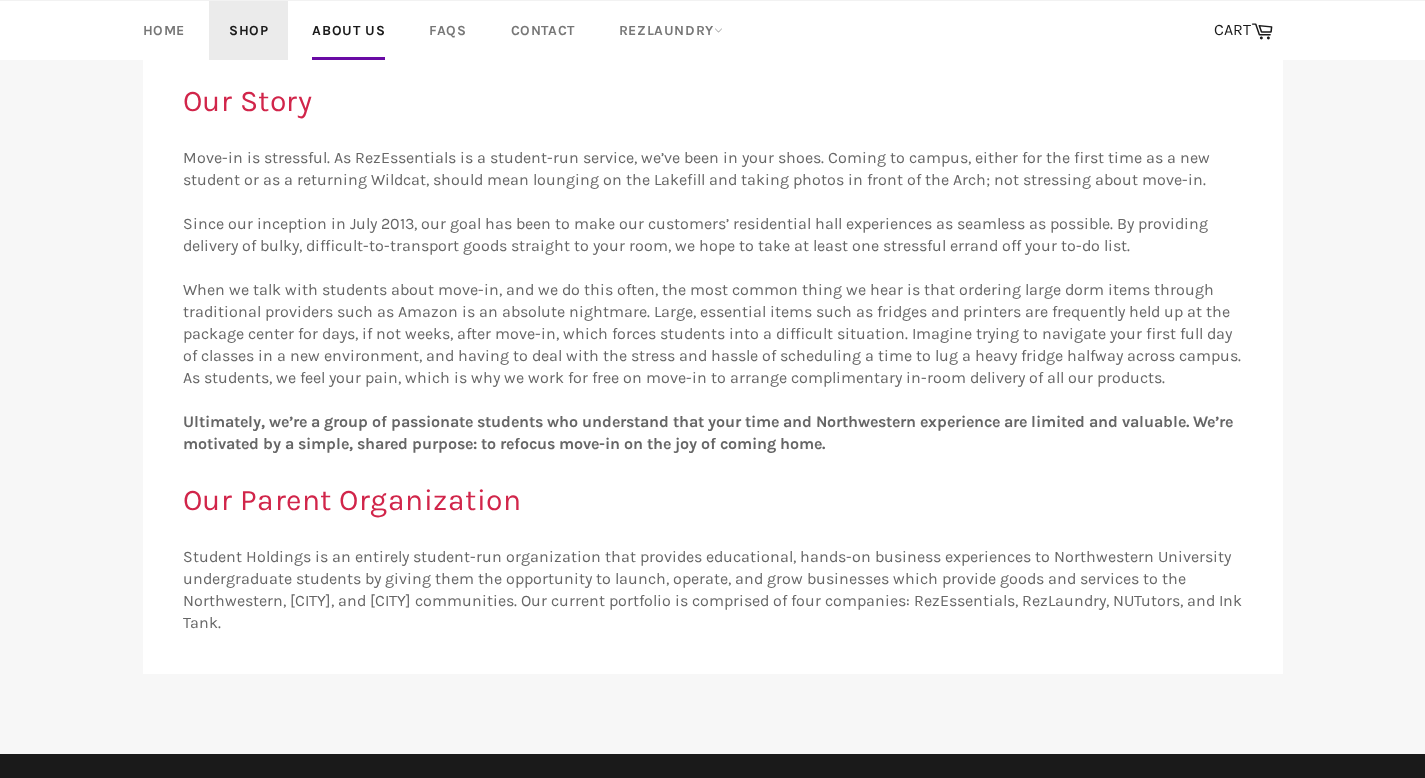 click on "Shop" at bounding box center [248, 30] 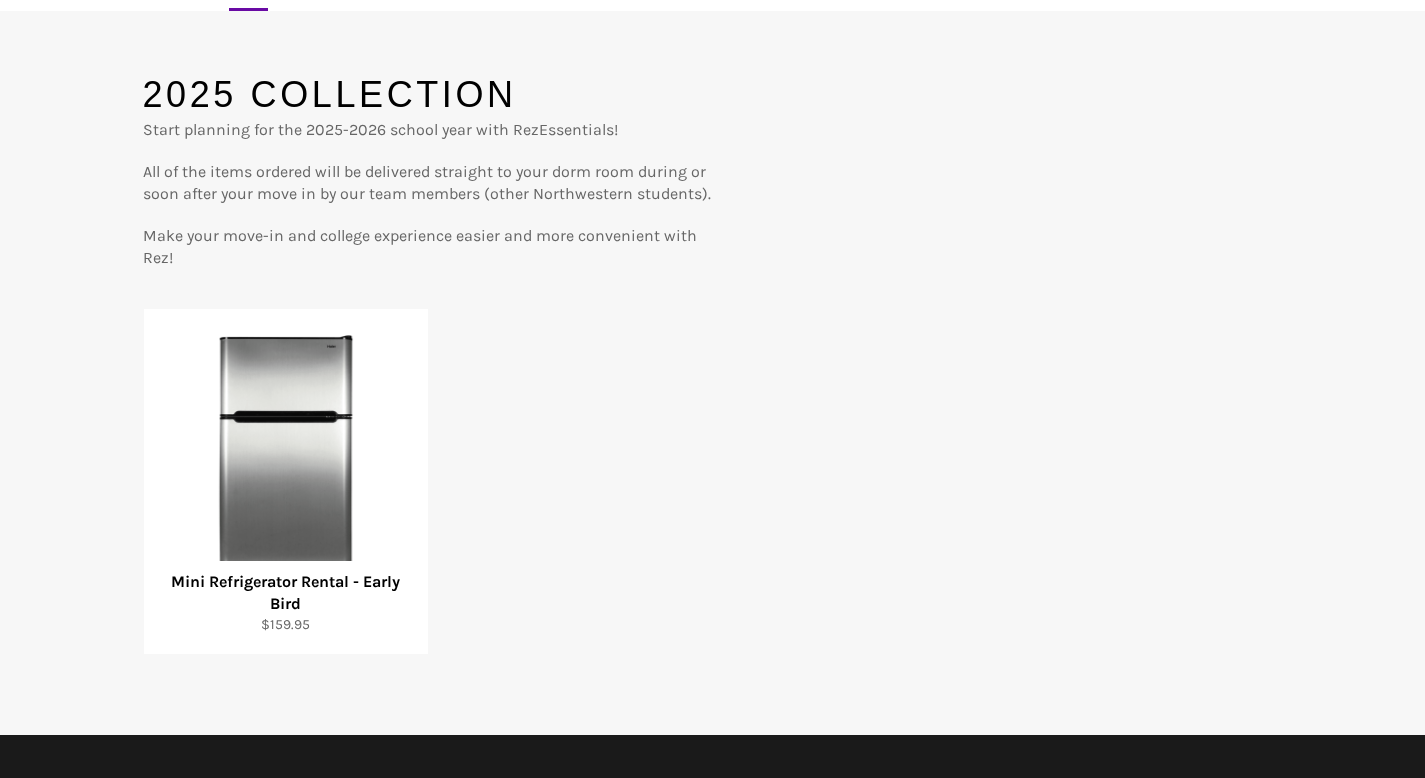 scroll, scrollTop: 190, scrollLeft: 0, axis: vertical 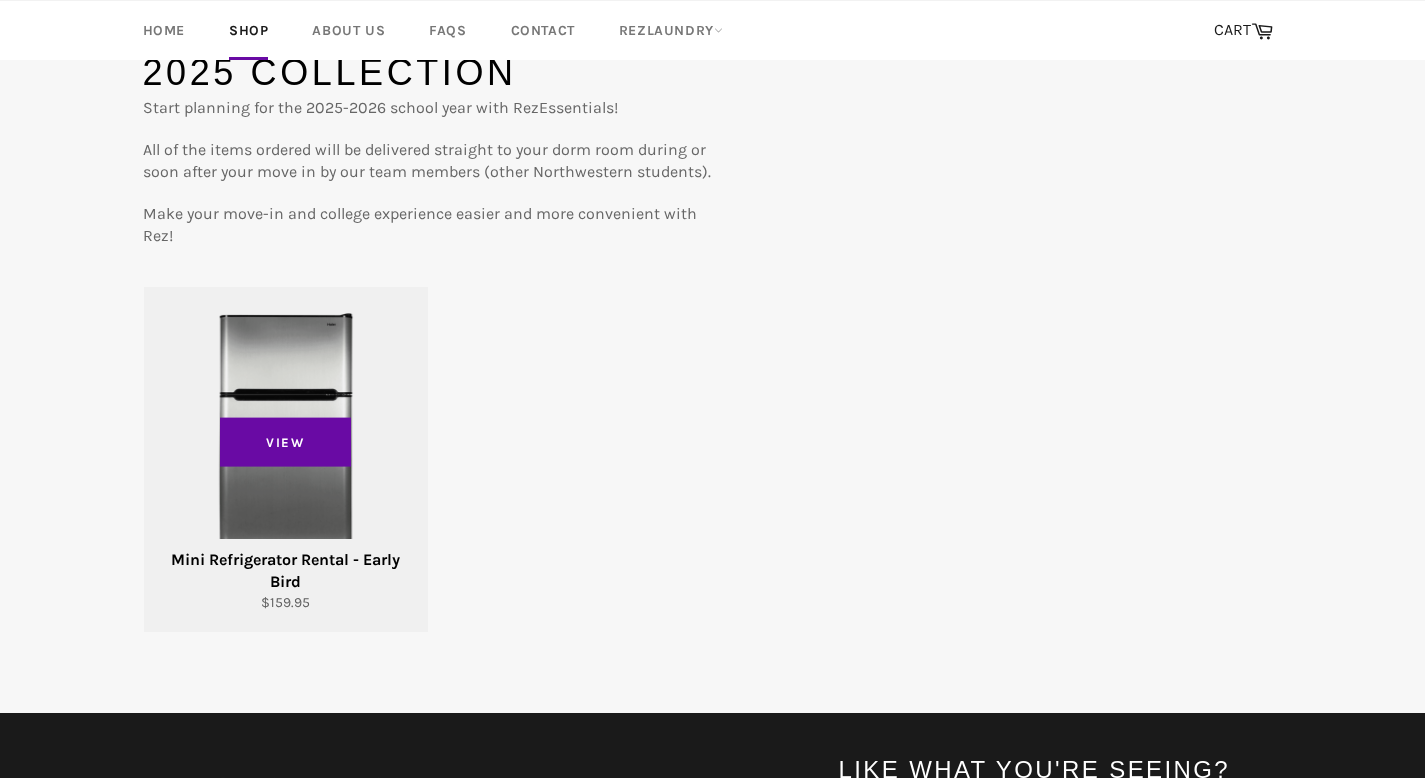click on "View" at bounding box center [286, 459] 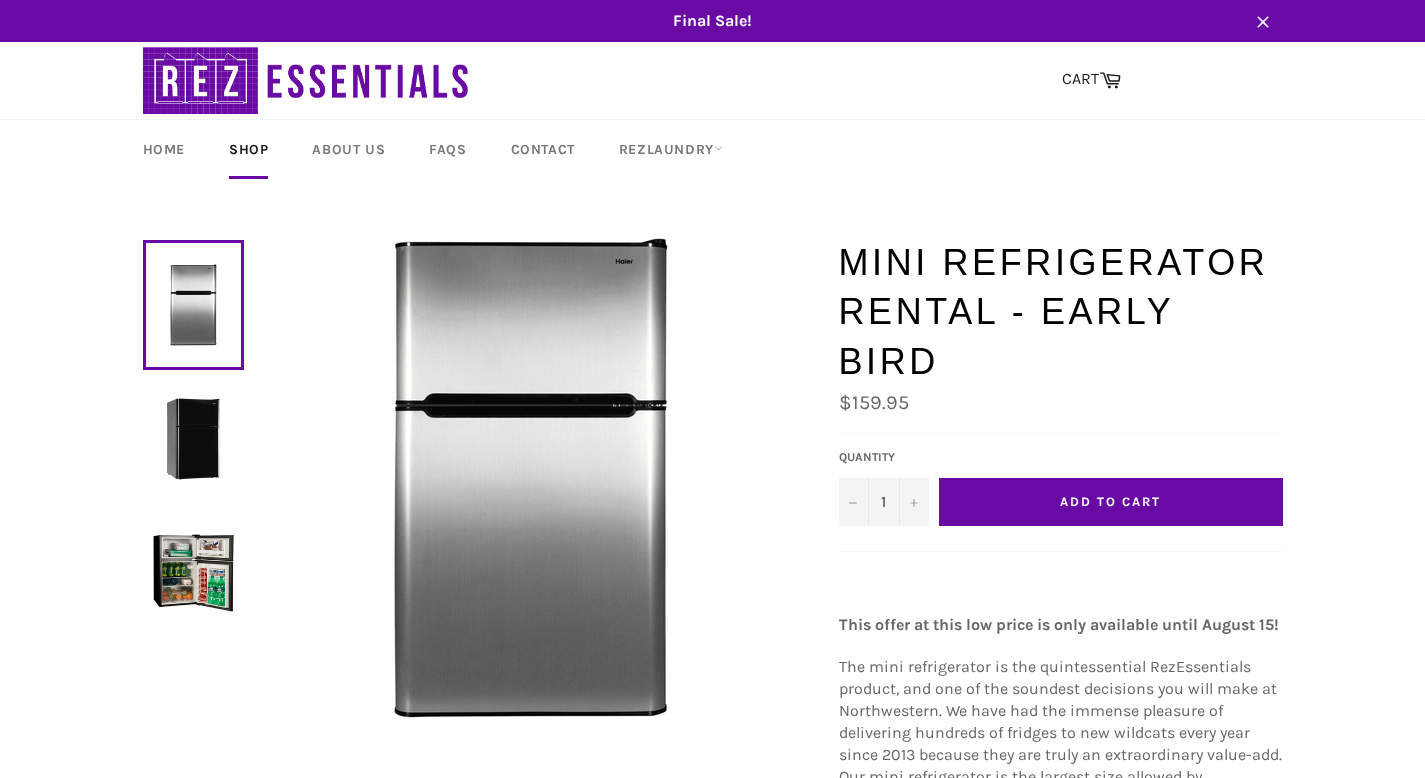 scroll, scrollTop: 80, scrollLeft: 0, axis: vertical 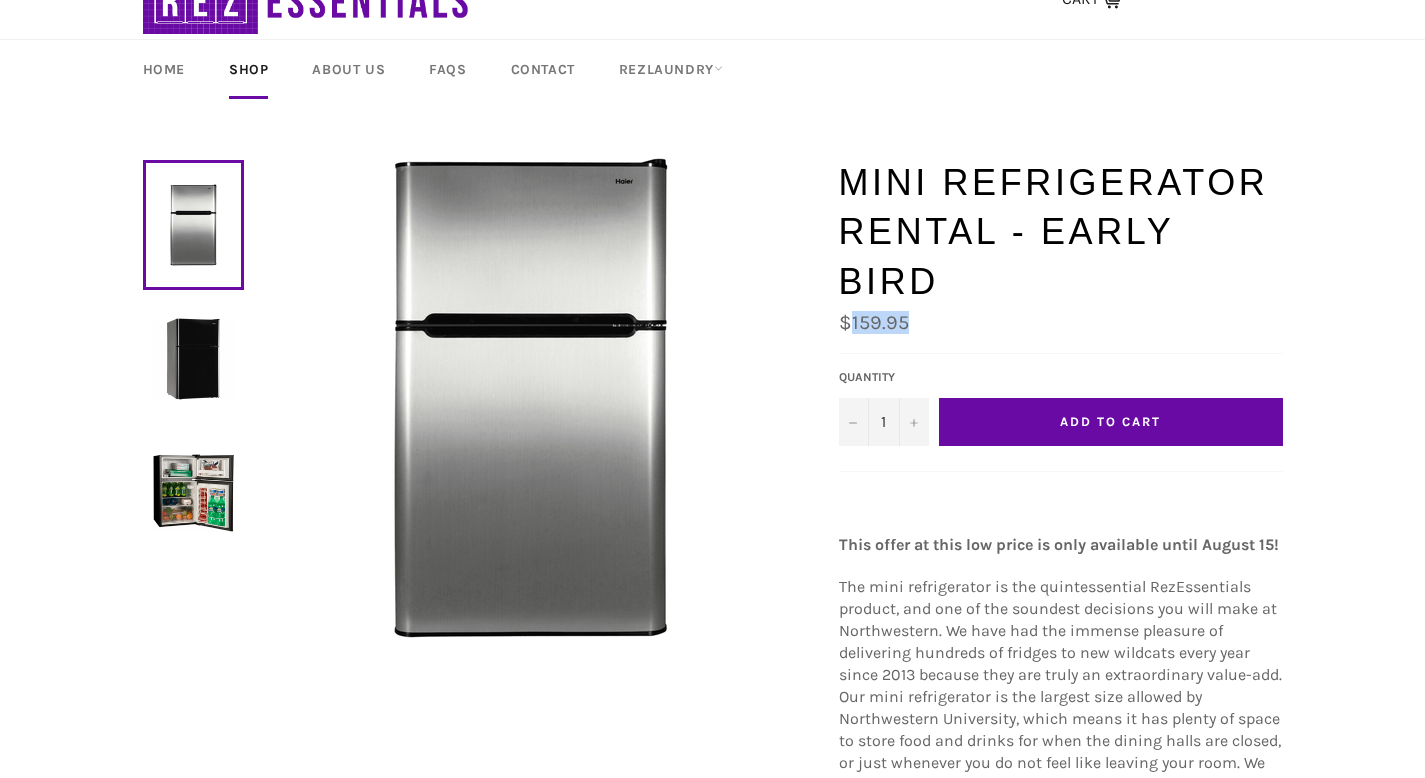 drag, startPoint x: 911, startPoint y: 263, endPoint x: 850, endPoint y: 273, distance: 61.81424 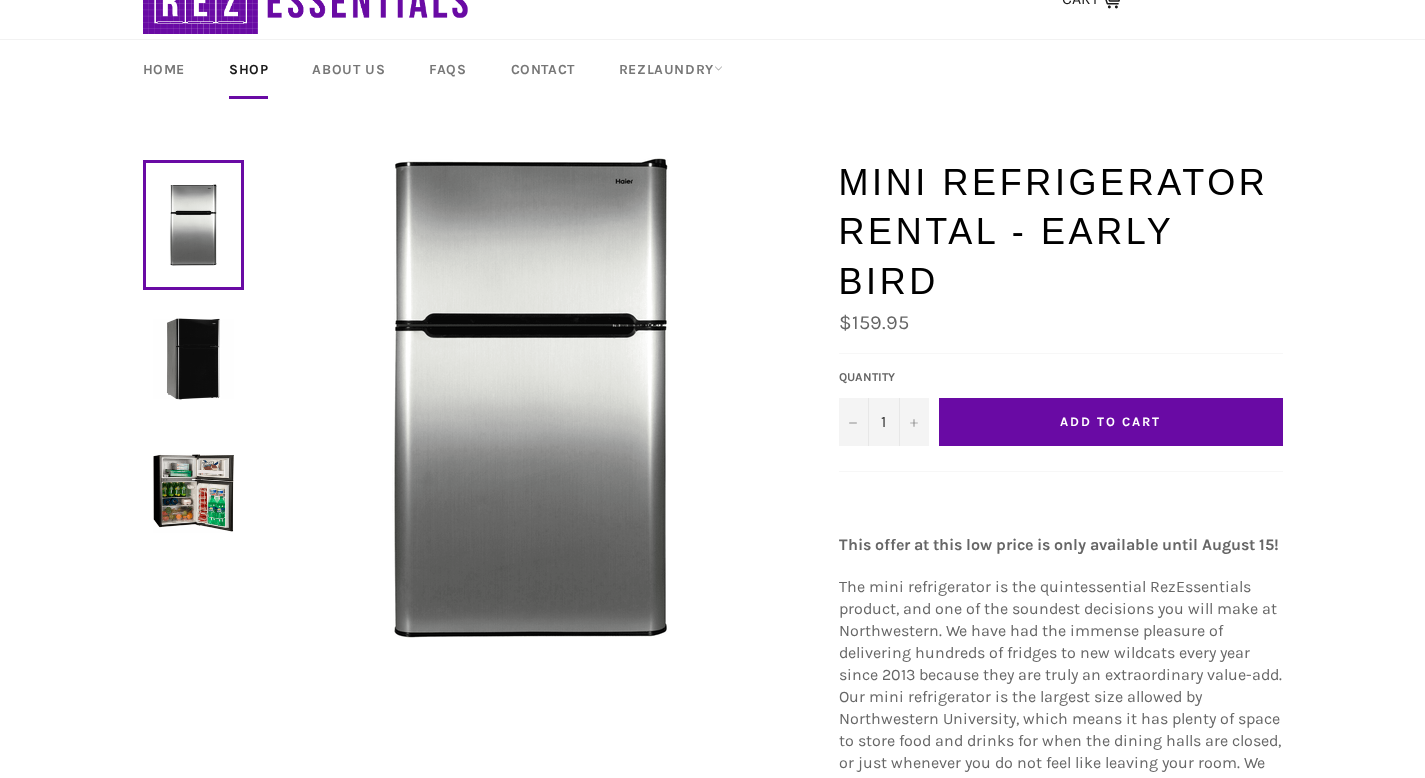 click on "$159.95" at bounding box center (874, 322) 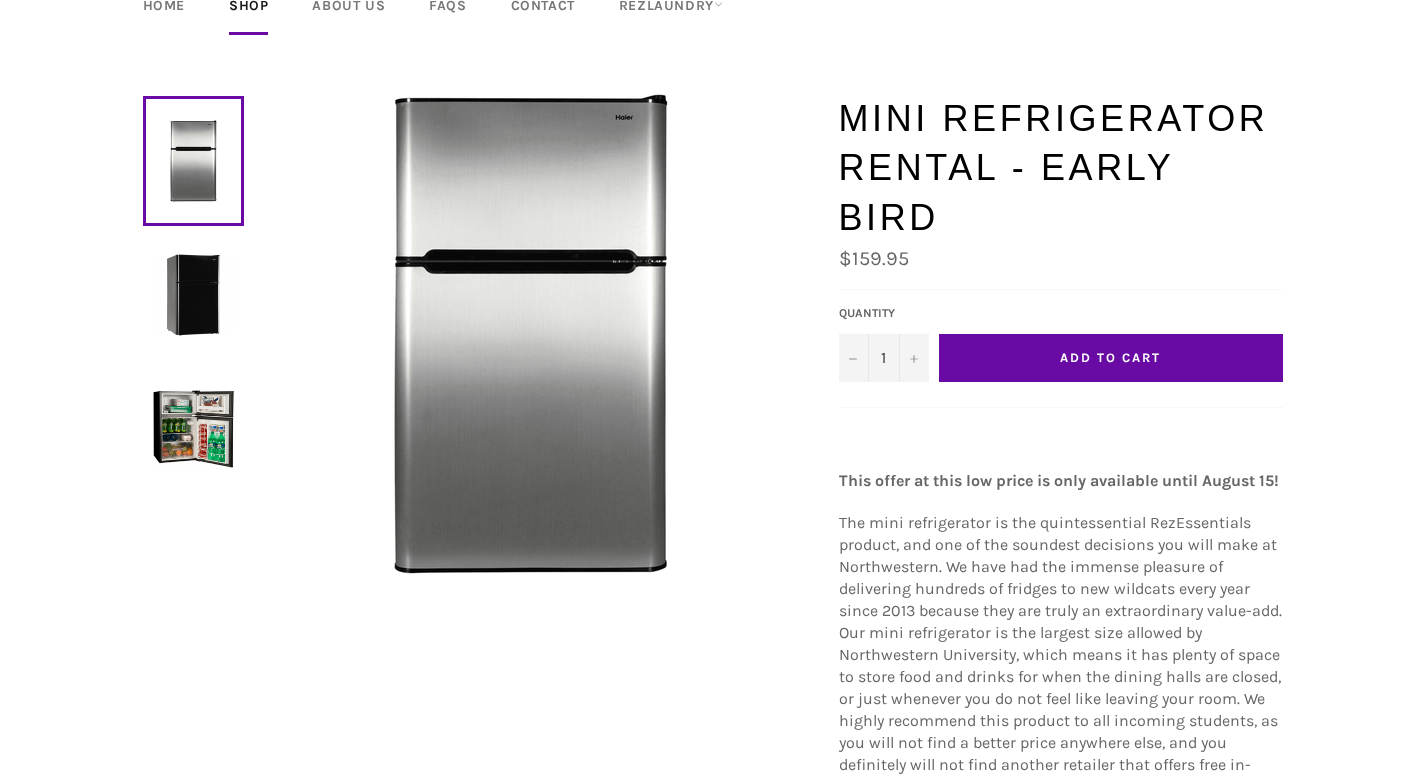 scroll, scrollTop: 170, scrollLeft: 0, axis: vertical 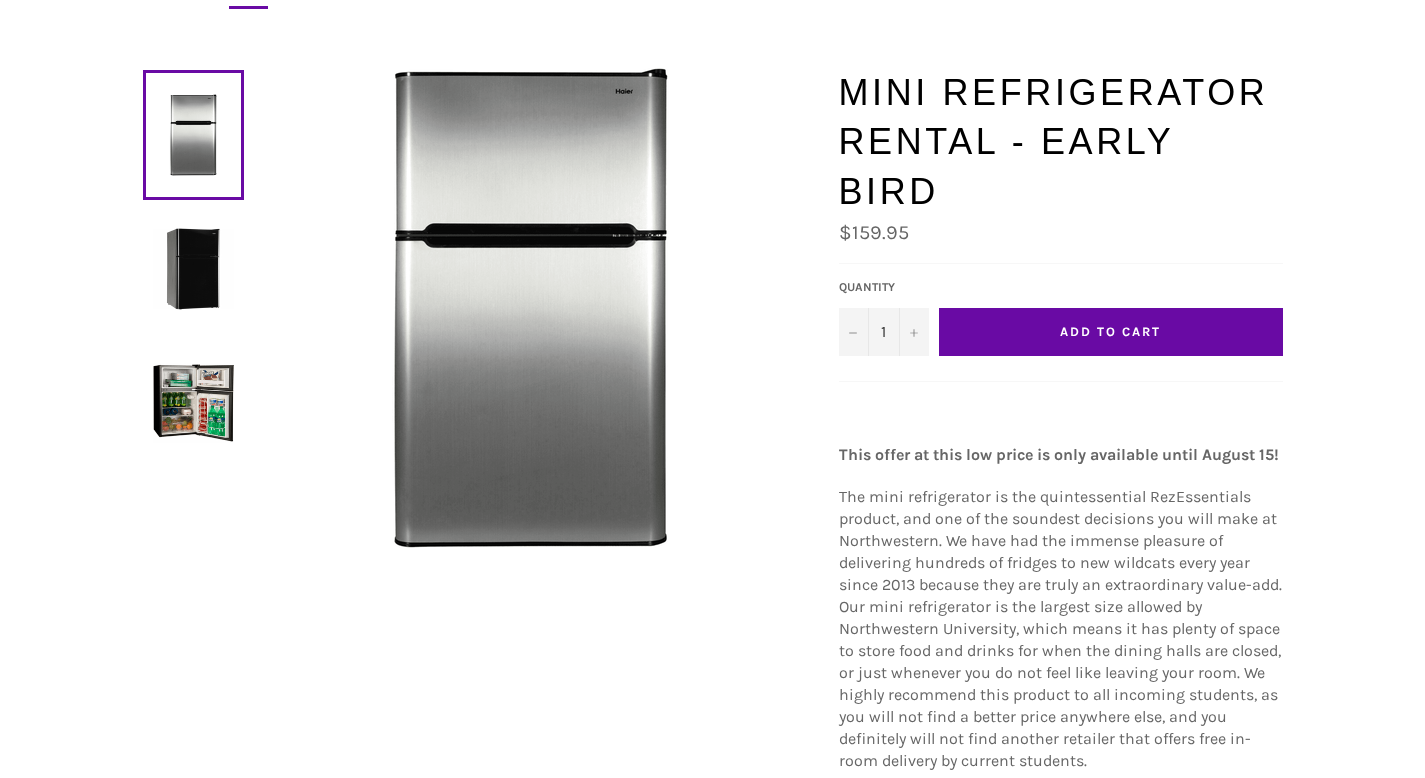 click at bounding box center (193, 402) 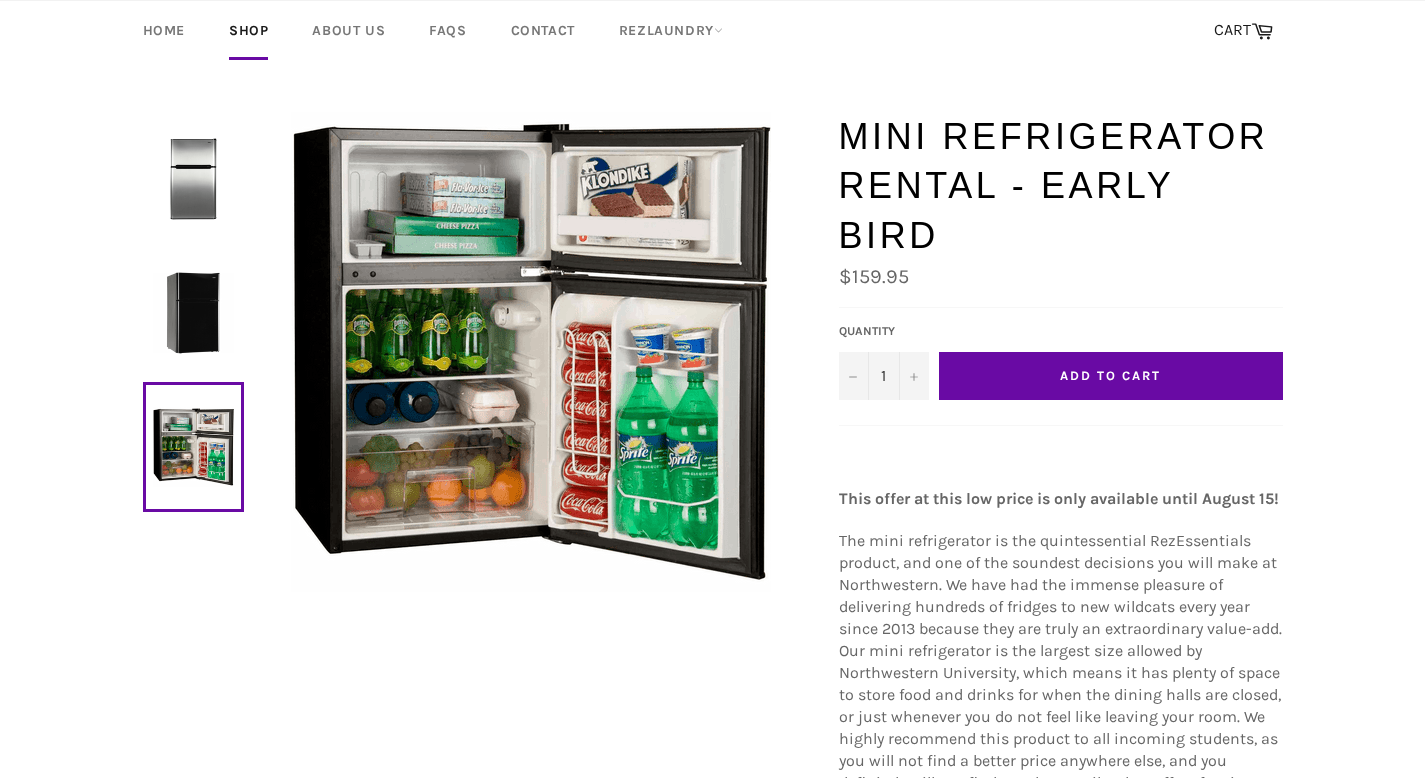 scroll, scrollTop: 124, scrollLeft: 0, axis: vertical 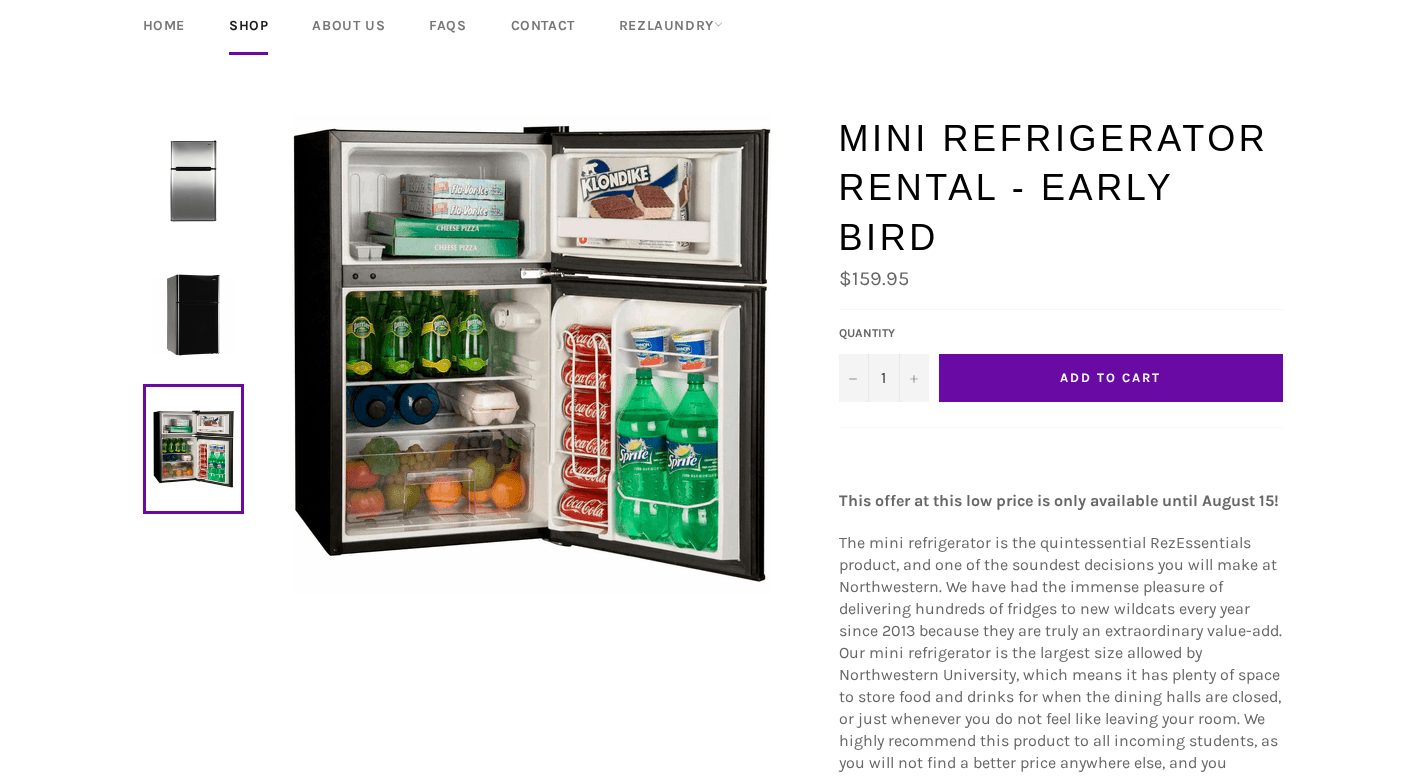 click on "The mini refrigerator is the quintessential RezEssentials product, and one of the soundest decisions you will make at Northwestern. We have had the immense pleasure of delivering hundreds of fridges to new wildcats every year since 2013 because they are truly an extraordinary value-add. Our mini refrigerator is the largest size allowed by Northwestern University, which means it has plenty of space to store food and drinks for when the dining halls are closed, or just whenever you do not feel like leaving your room. We highly recommend this product to all incoming students, as you will not find a better price anywhere else, and you definitely will not find another retailer that offers free in-room delivery by current students." at bounding box center [1060, 674] 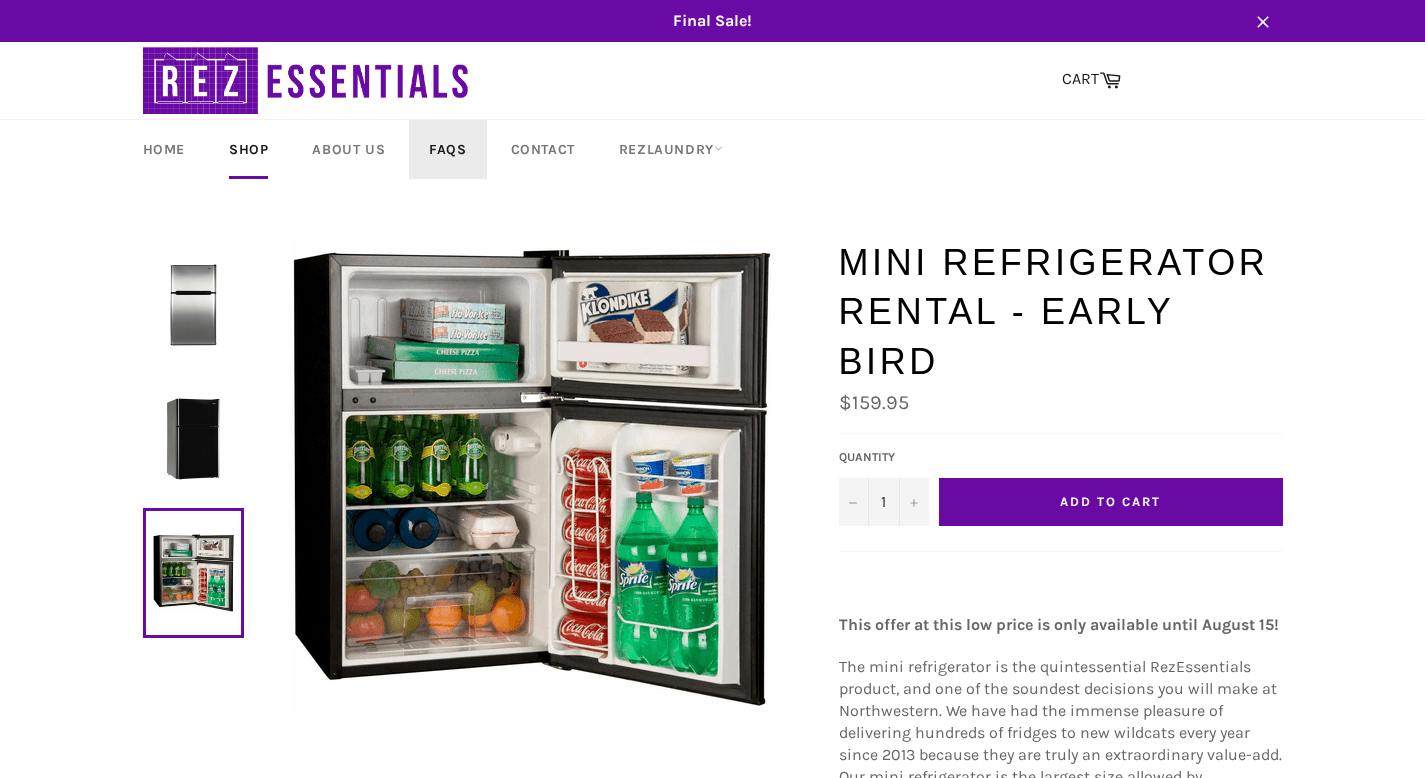 click on "FAQs" at bounding box center (447, 149) 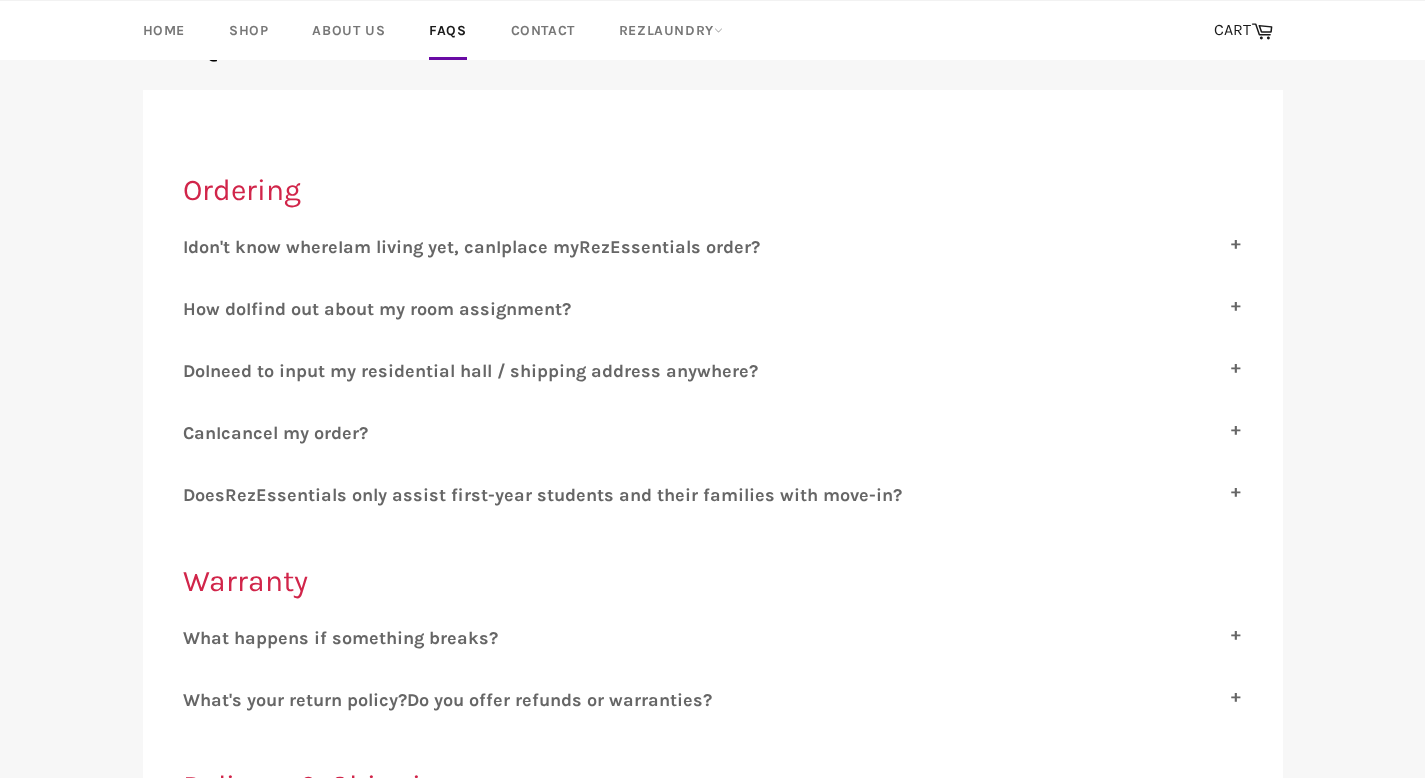 scroll, scrollTop: 324, scrollLeft: 0, axis: vertical 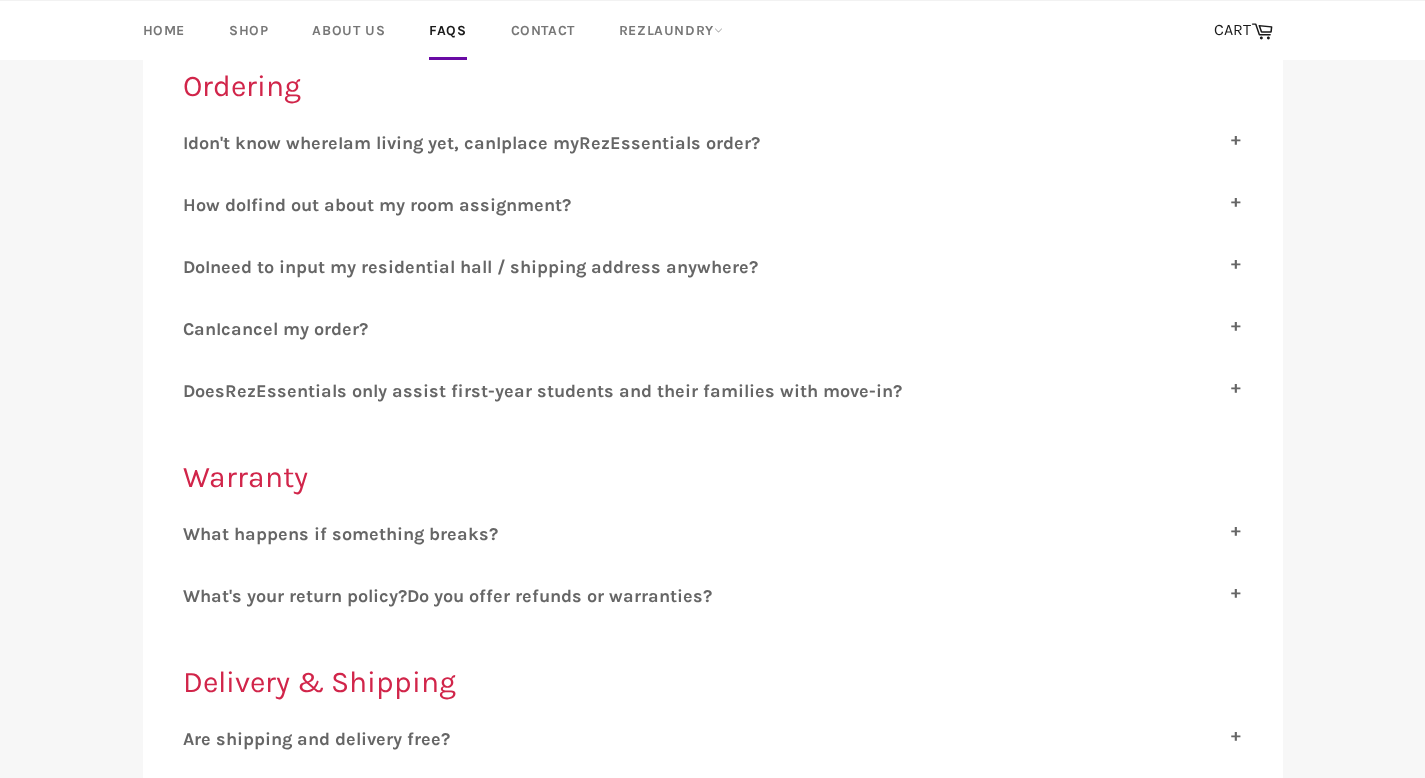 click on "W hat happens if something breaks?
RezEssentials promises to replace any and all products at any point, which break from normal use.  For any questions or concerns about product repair or replacement, please contact us  here ." at bounding box center (713, 541) 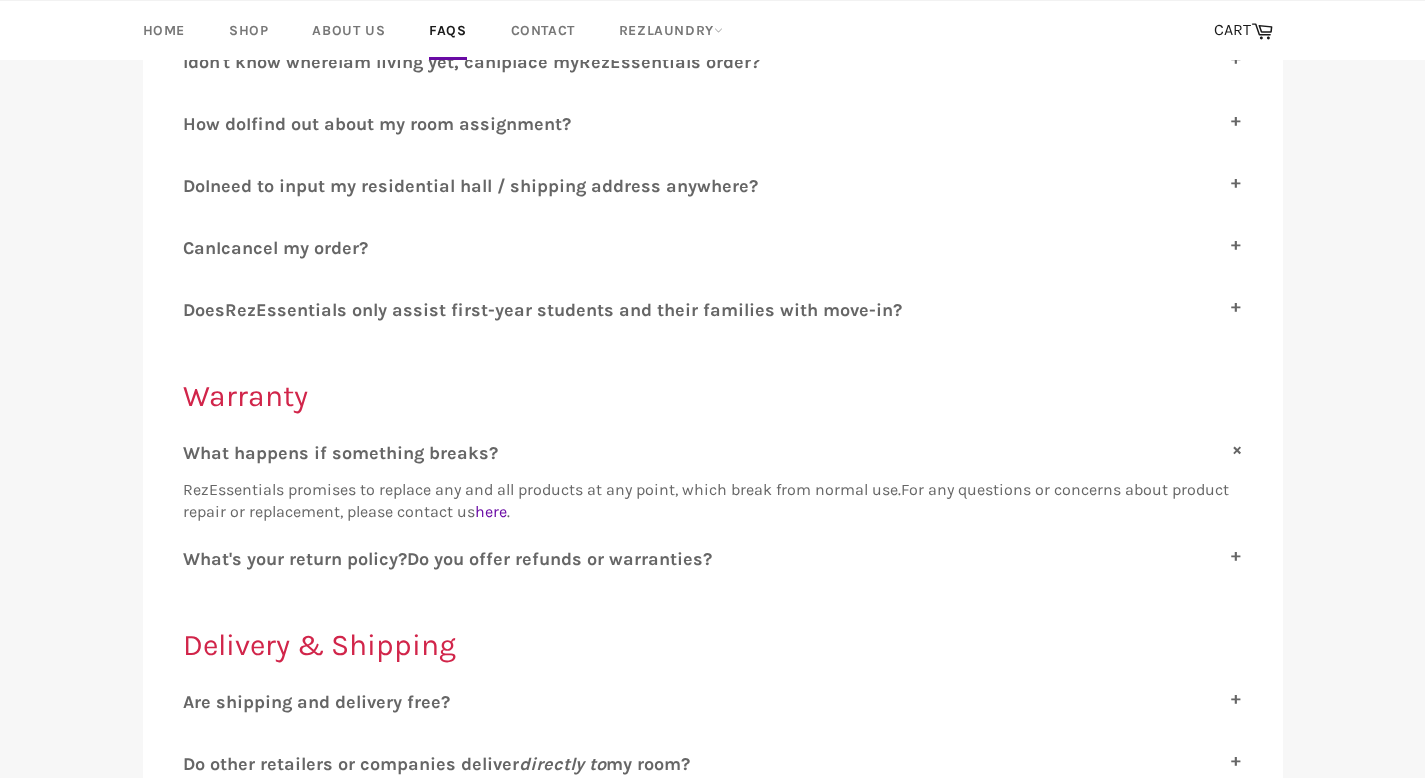 scroll, scrollTop: 400, scrollLeft: 0, axis: vertical 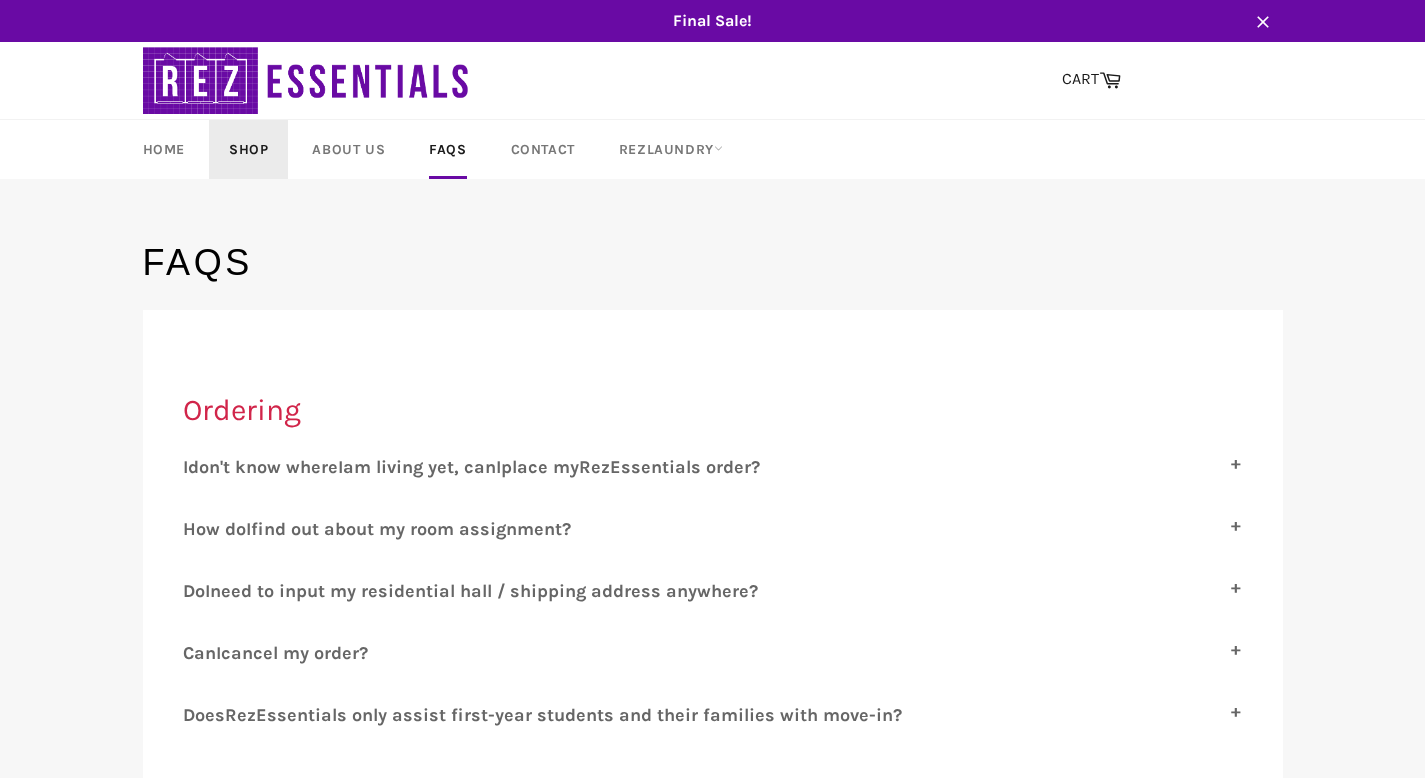 click on "Shop" at bounding box center (248, 149) 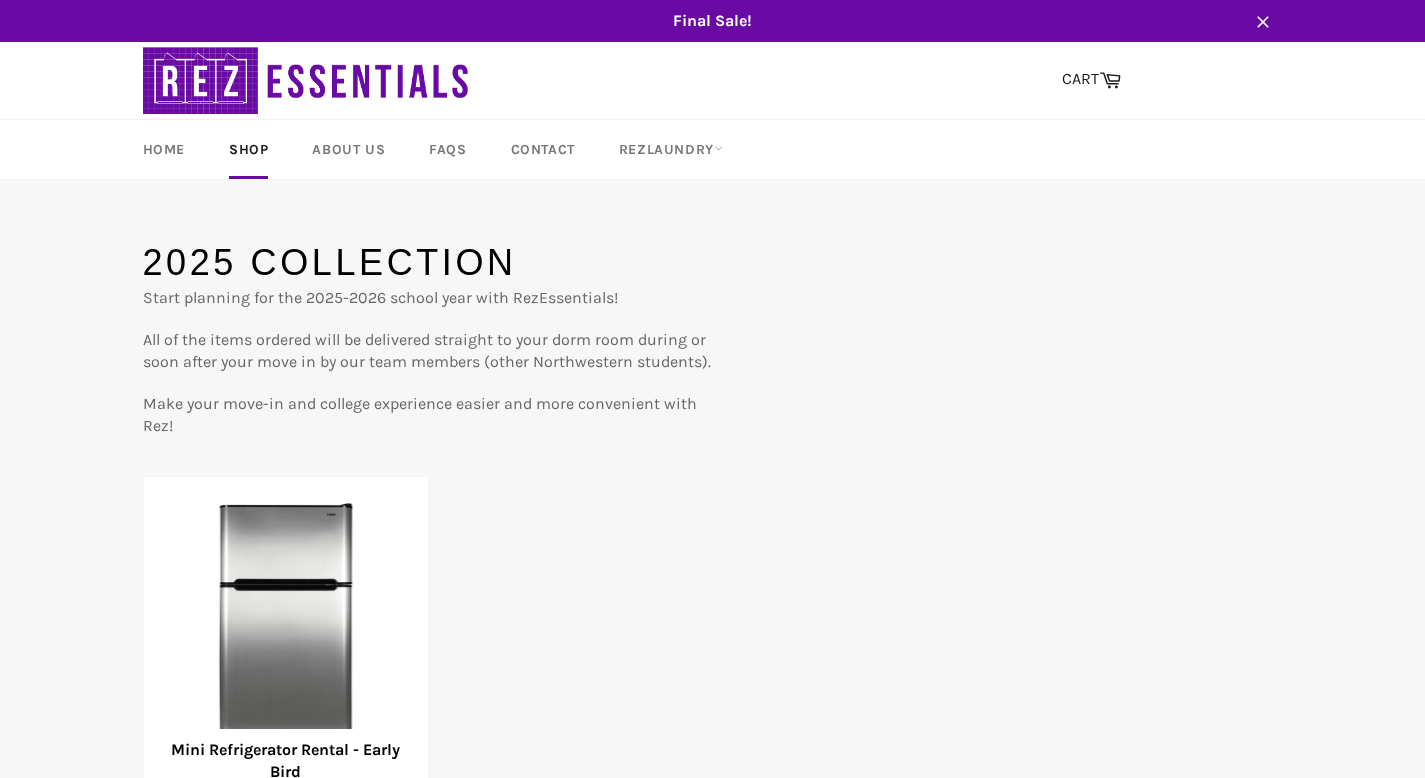 scroll, scrollTop: 0, scrollLeft: 0, axis: both 